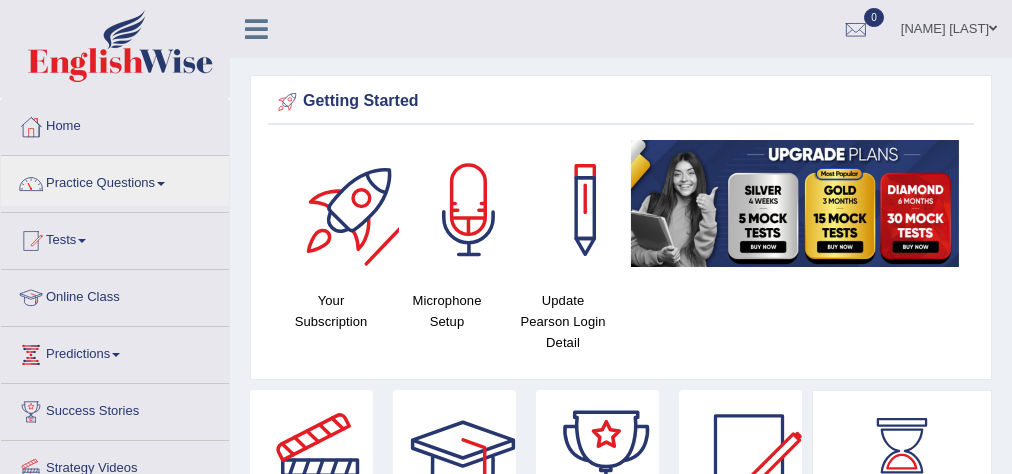 scroll, scrollTop: 0, scrollLeft: 0, axis: both 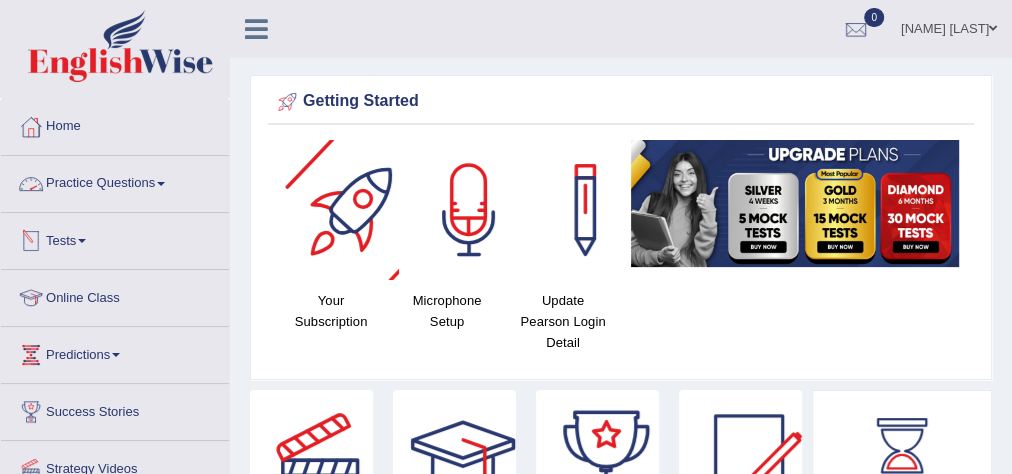 click on "Practice Questions" at bounding box center (115, 181) 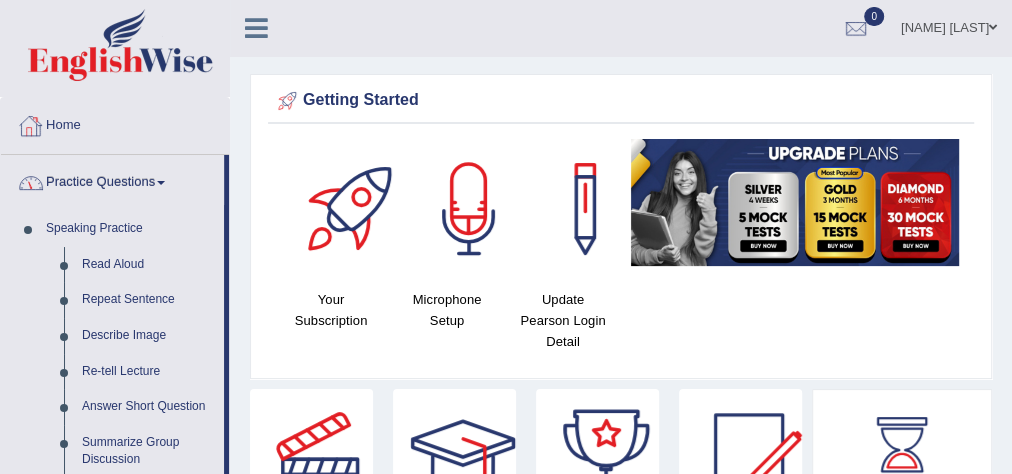 scroll, scrollTop: 0, scrollLeft: 0, axis: both 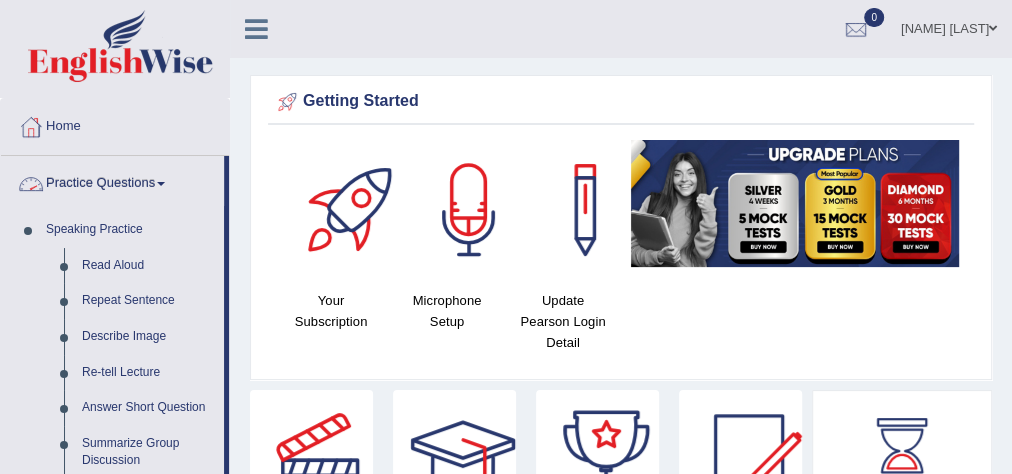 click on "Practice Questions" at bounding box center (112, 181) 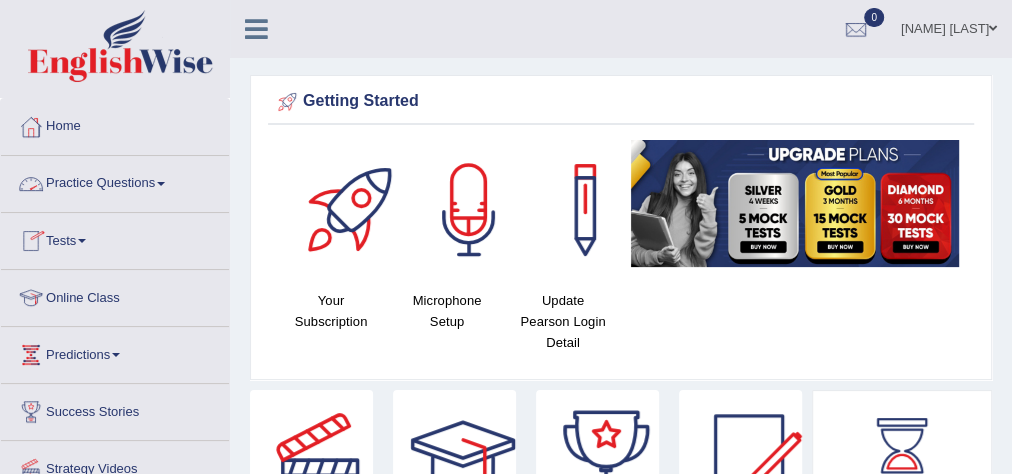 click on "Practice Questions" at bounding box center (115, 181) 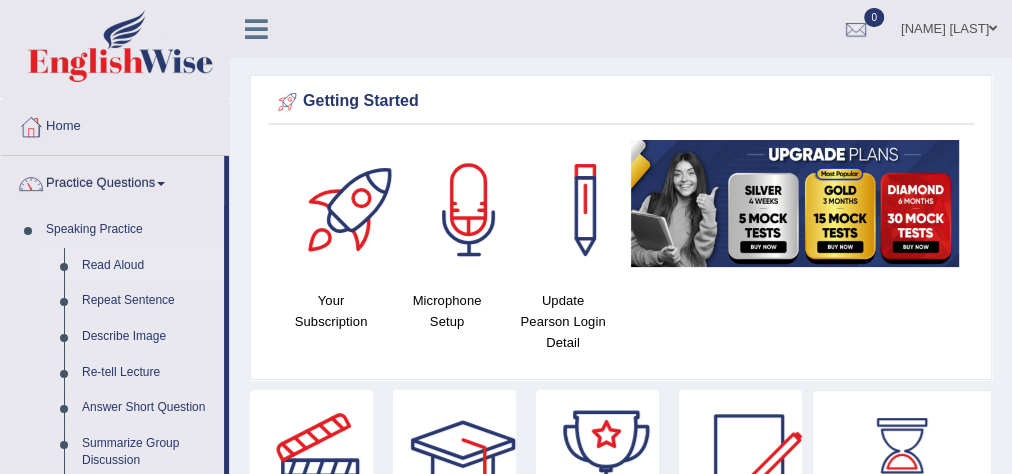 click on "Read Aloud" at bounding box center (148, 266) 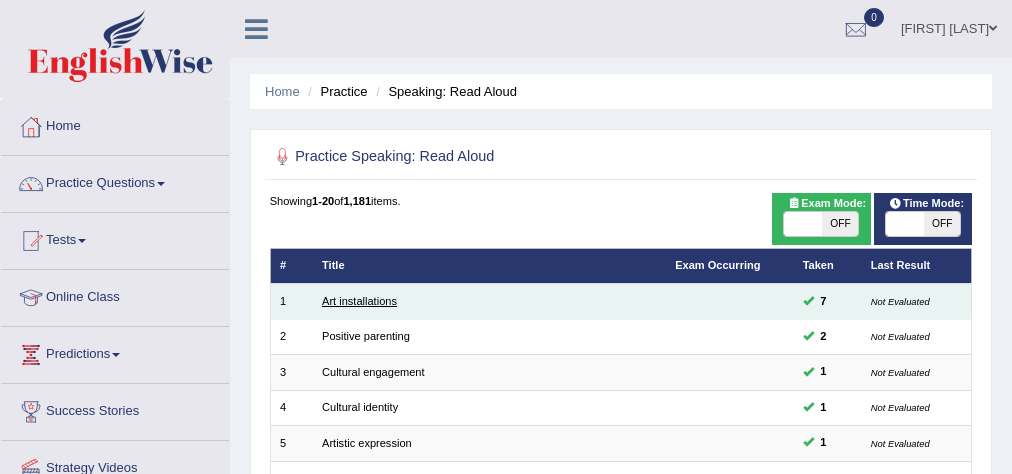 scroll, scrollTop: 0, scrollLeft: 0, axis: both 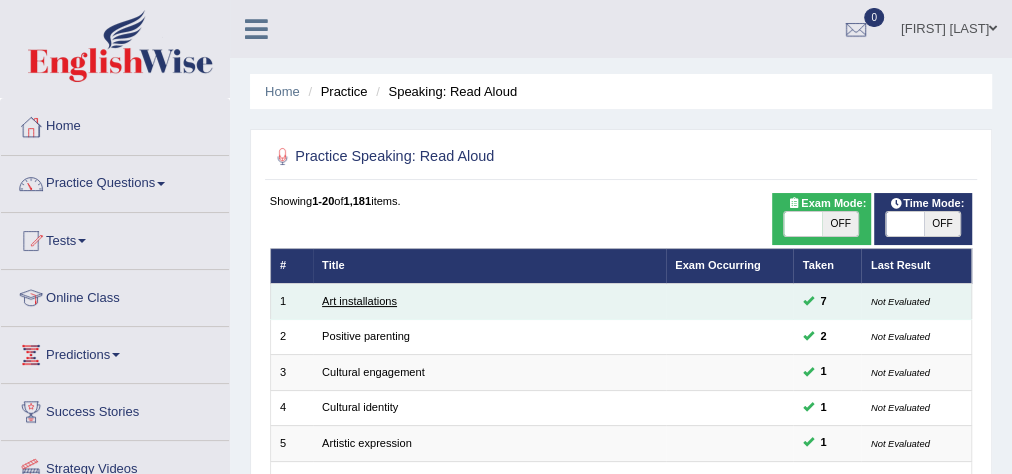 drag, startPoint x: 346, startPoint y: 309, endPoint x: 354, endPoint y: 300, distance: 12.0415945 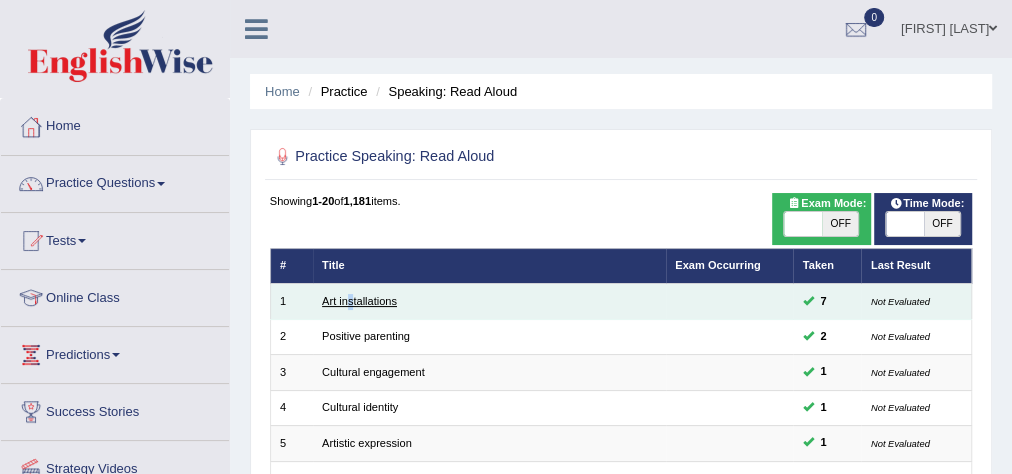 click on "Art installations" at bounding box center [359, 301] 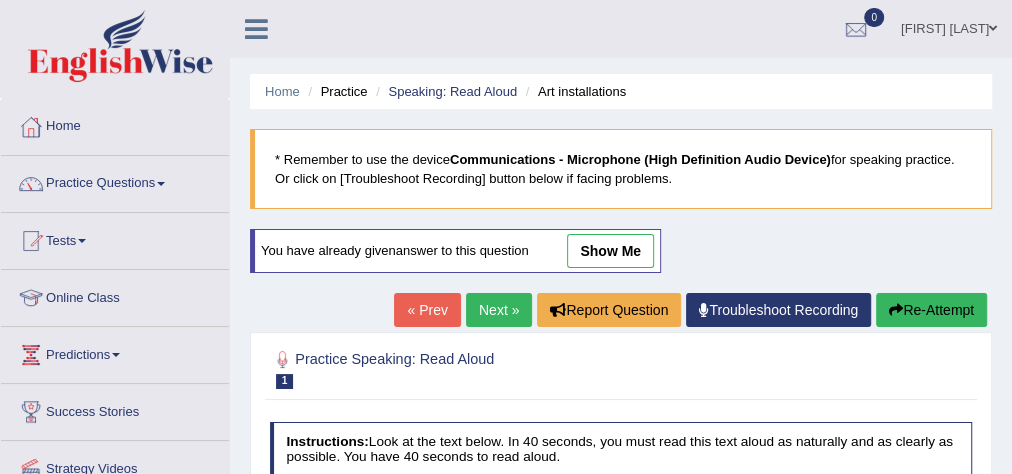 scroll, scrollTop: 266, scrollLeft: 0, axis: vertical 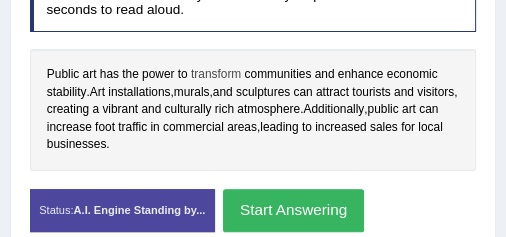 click on "transform" at bounding box center (216, 75) 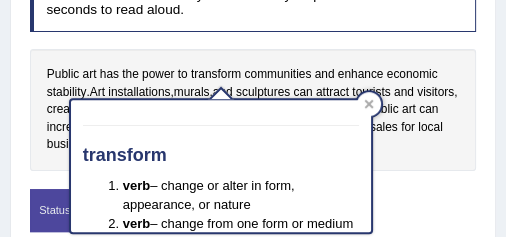 scroll, scrollTop: 0, scrollLeft: 0, axis: both 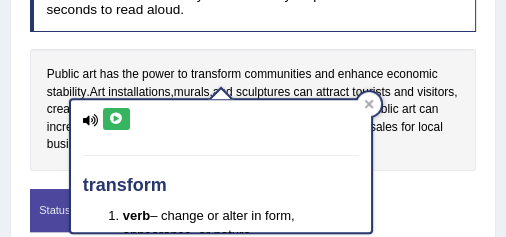 click at bounding box center [116, 119] 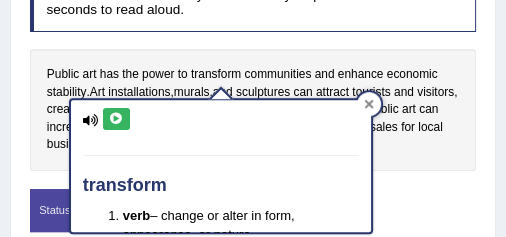 click 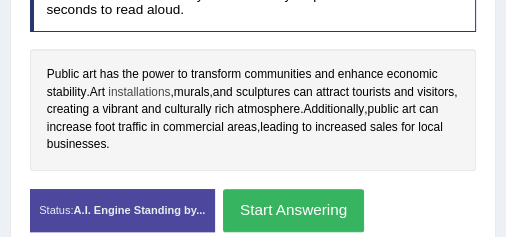 click on "installations" at bounding box center (139, 93) 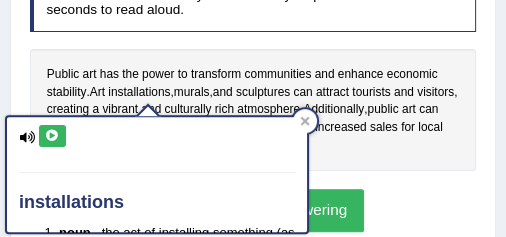 click at bounding box center (52, 136) 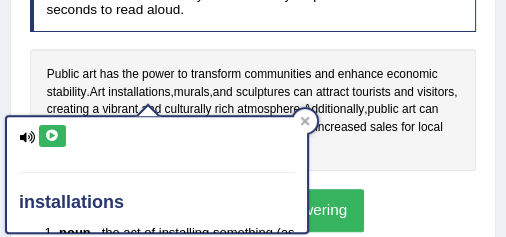 scroll, scrollTop: 120, scrollLeft: 0, axis: vertical 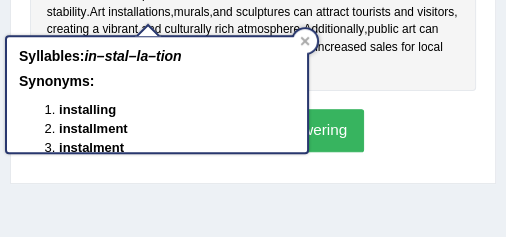click on "Practice Speaking: Read Aloud
1
Art installations
Instructions:  Look at the text below. In 40 seconds, you must read this text aloud as naturally and as clearly as possible. You have 40 seconds to read aloud.
Public   art   has   the   power   to   transform   communities   and   enhance   economic   stability .  Art   installations ,  murals ,  and   sculptures   can   attract   tourists   and   visitors ,  creating   a   vibrant   and   culturally   rich   atmosphere .  Additionally ,  public   art   can   increase   foot   traffic   in   commercial   areas ,  leading   to   increased   sales   for   local   businesses . Created with Highcharts 7.1.2 Too low Too high Time Pitch meter: 0 10 20 30 40 Created with Highcharts 7.1.2 Great Too slow Too fast Time Speech pace meter: 0 10 20 30 40 Accuracy Comparison for Reading Scores: Labels:
Red:  Missed/Mispronounced Words
Green:  Correct Words  Accuracy:" at bounding box center [253, -13] 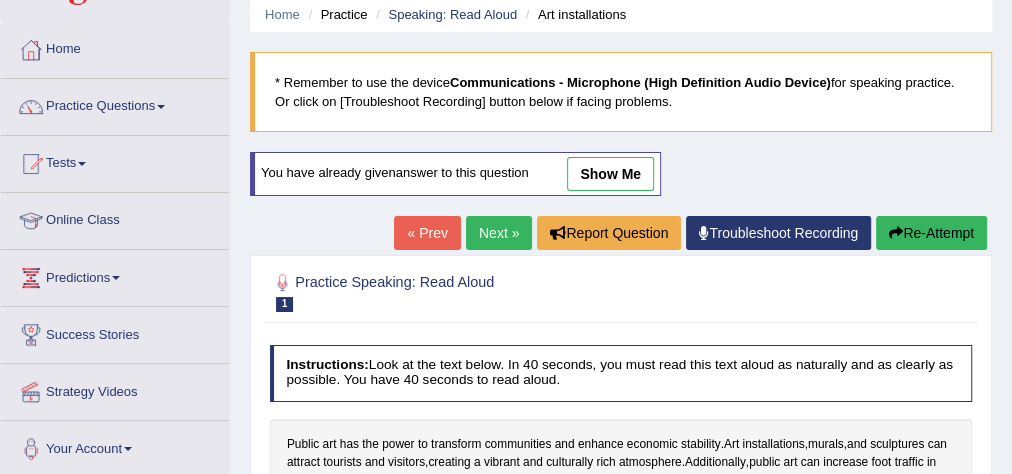 scroll, scrollTop: 0, scrollLeft: 0, axis: both 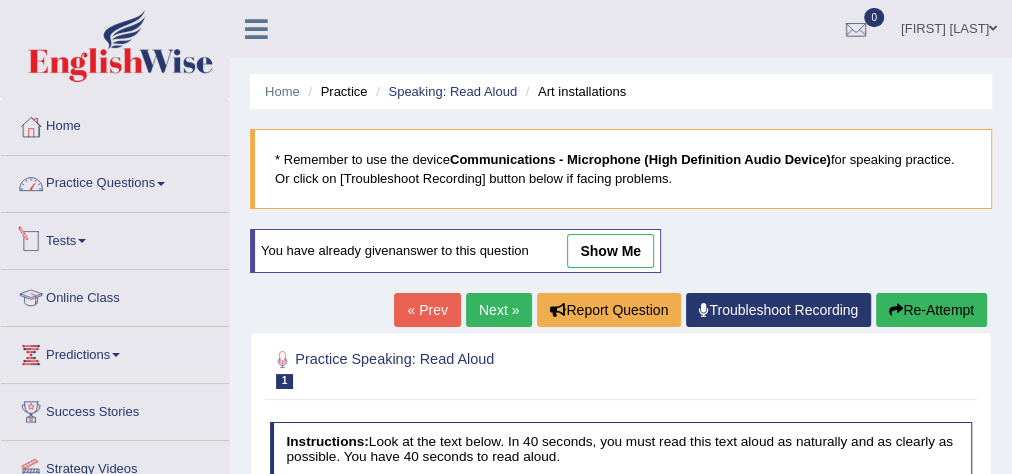 click on "Practice Questions" at bounding box center (115, 181) 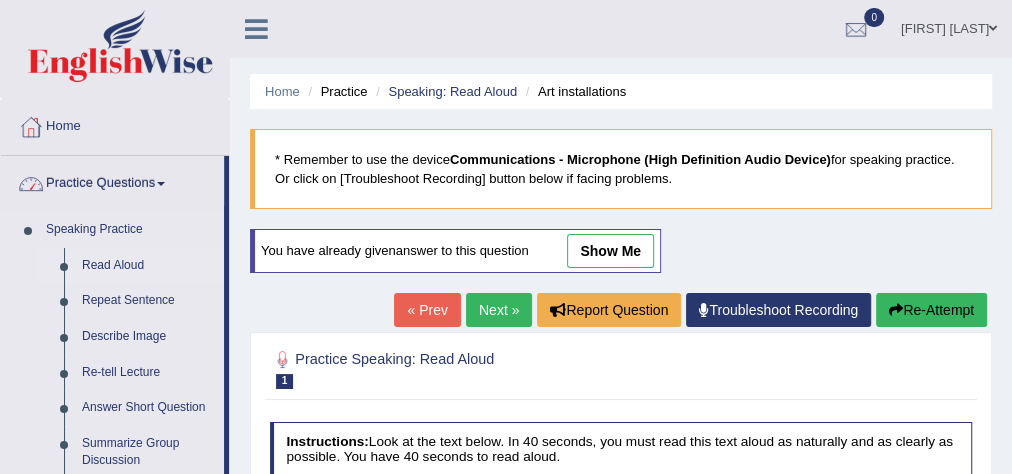 click on "Read Aloud" at bounding box center [148, 266] 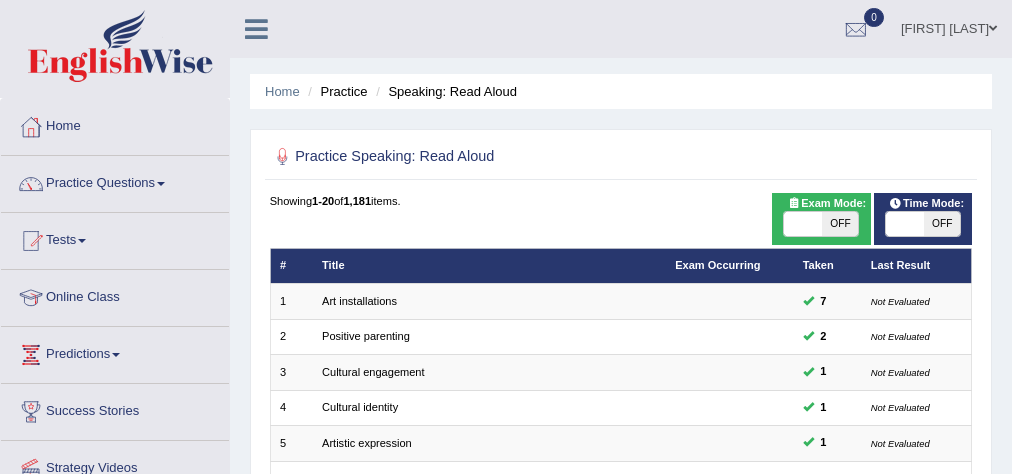 scroll, scrollTop: 0, scrollLeft: 0, axis: both 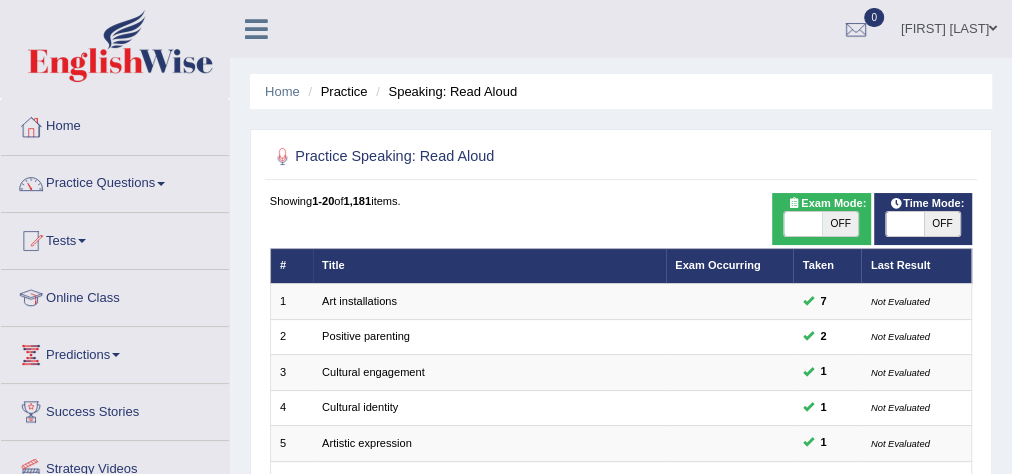 click on "OFF" at bounding box center (942, 224) 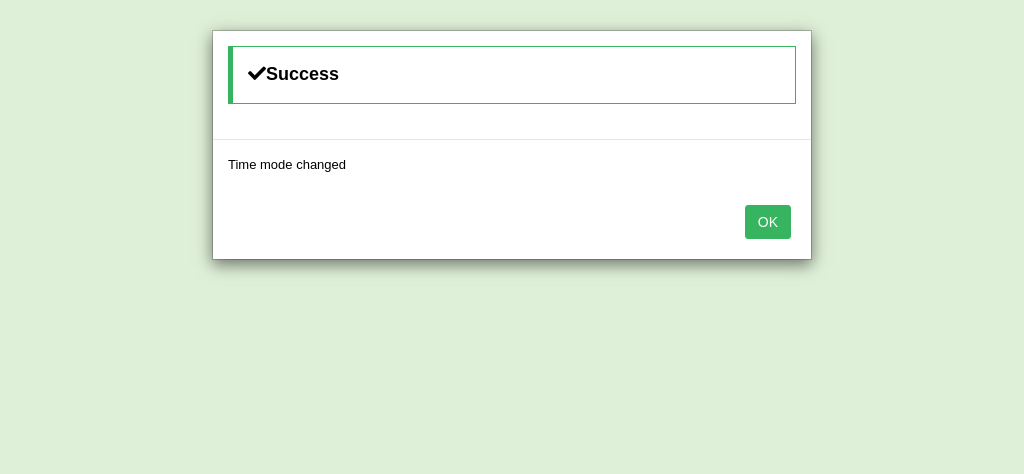 click on "OK" at bounding box center (768, 222) 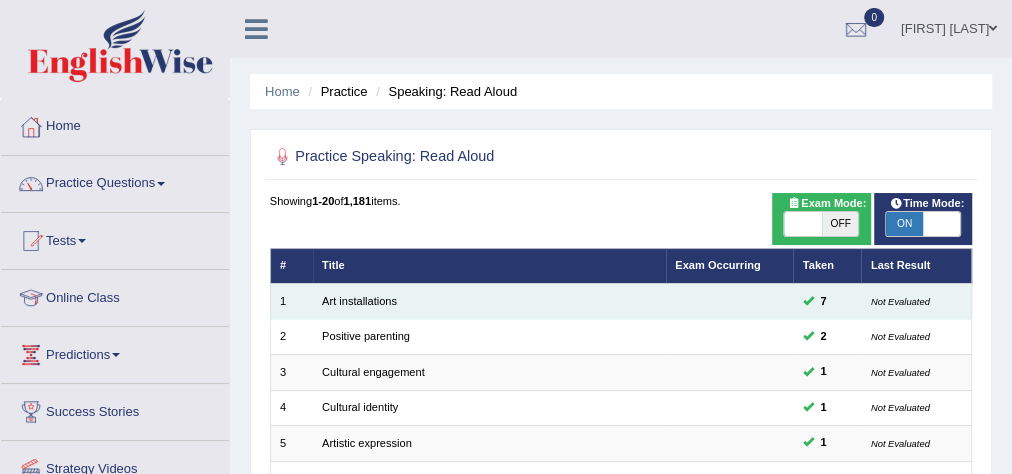 click on "Art installations" at bounding box center (489, 301) 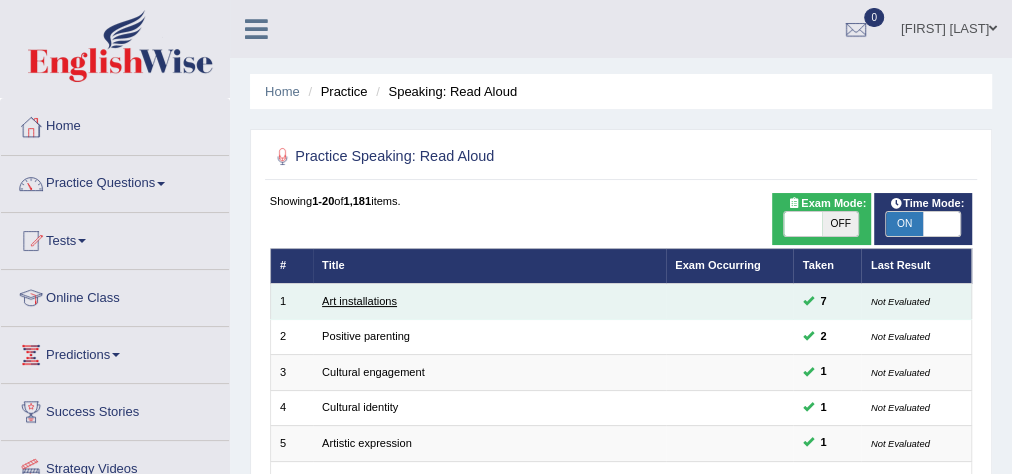 click on "Art installations" at bounding box center [359, 301] 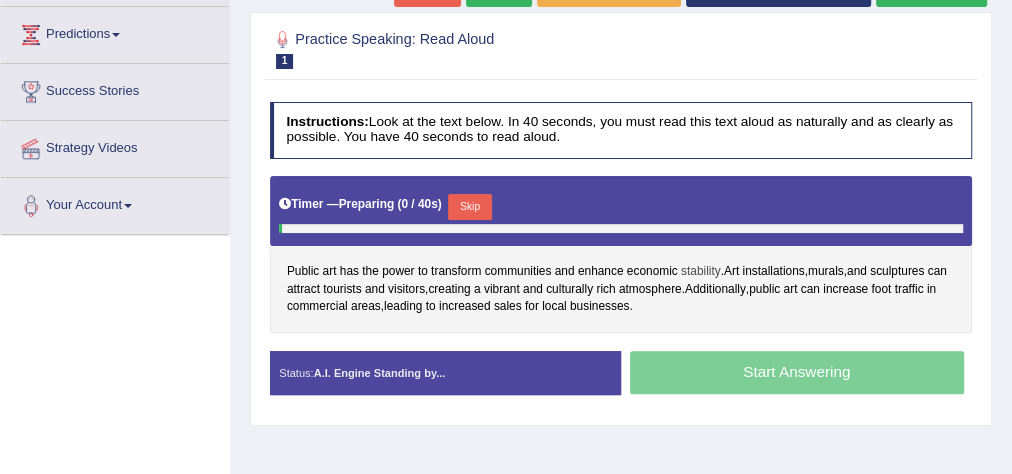 scroll, scrollTop: 320, scrollLeft: 0, axis: vertical 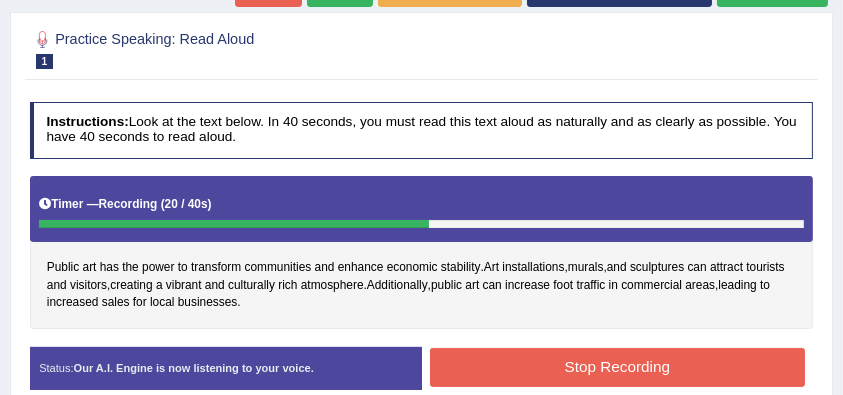 click on "Stop Recording" at bounding box center (617, 367) 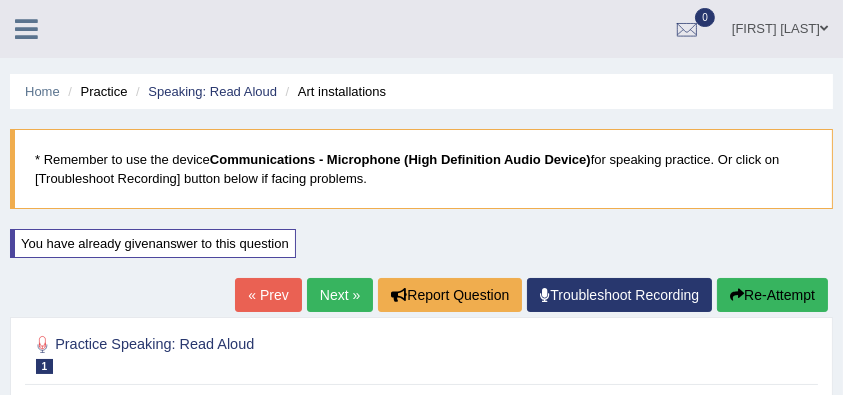 scroll, scrollTop: 0, scrollLeft: 0, axis: both 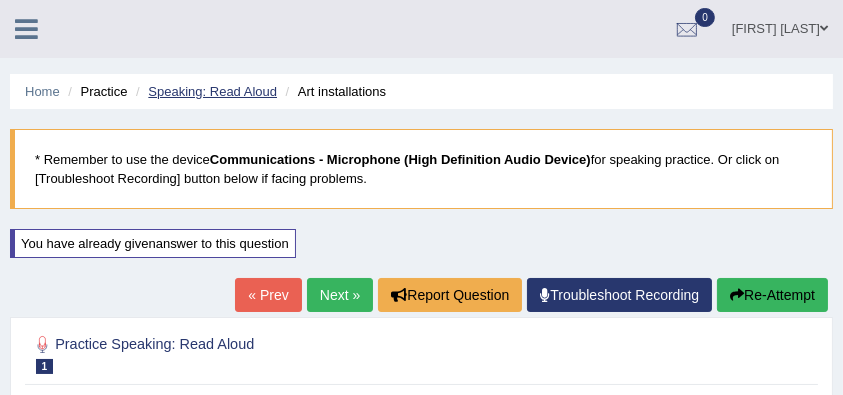 click on "Speaking: Read Aloud" at bounding box center (212, 91) 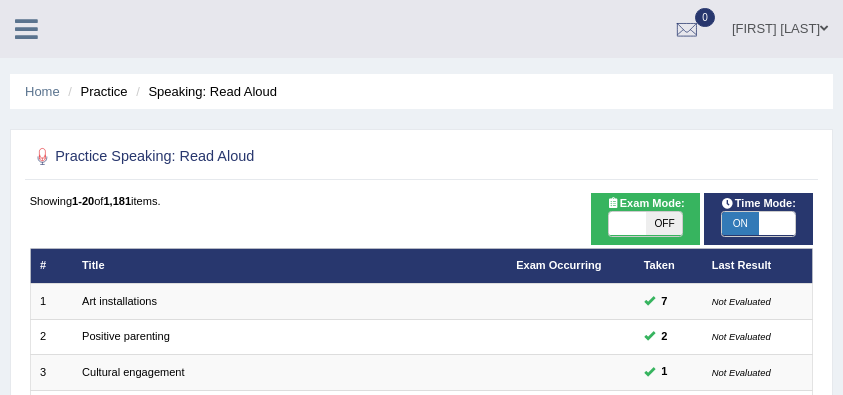 scroll, scrollTop: 0, scrollLeft: 0, axis: both 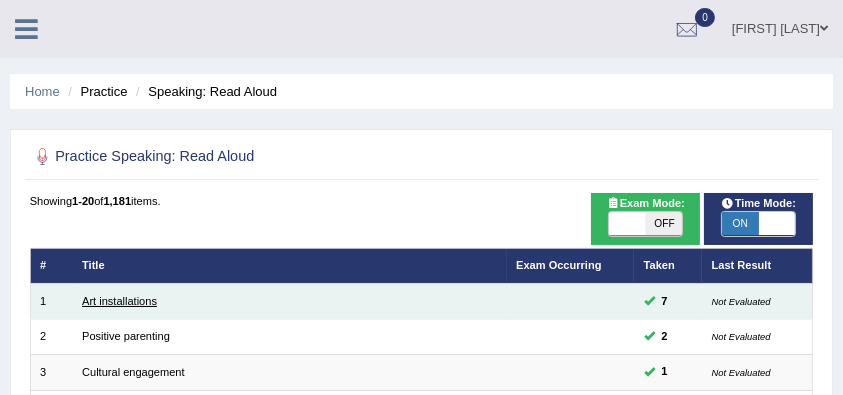 click on "Art installations" at bounding box center (119, 301) 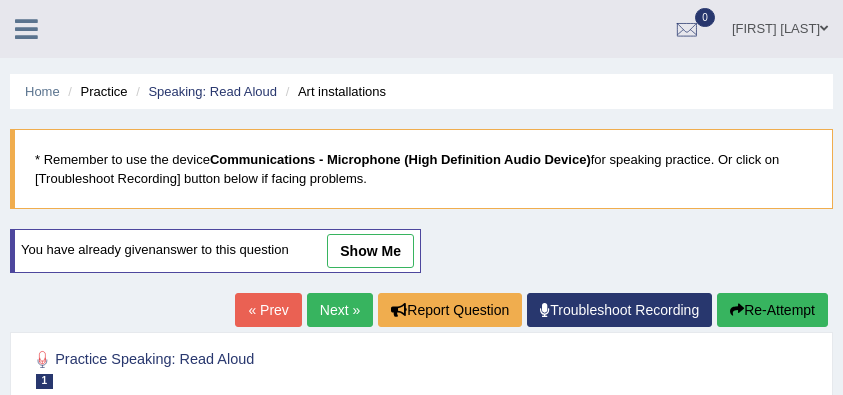 scroll, scrollTop: 0, scrollLeft: 0, axis: both 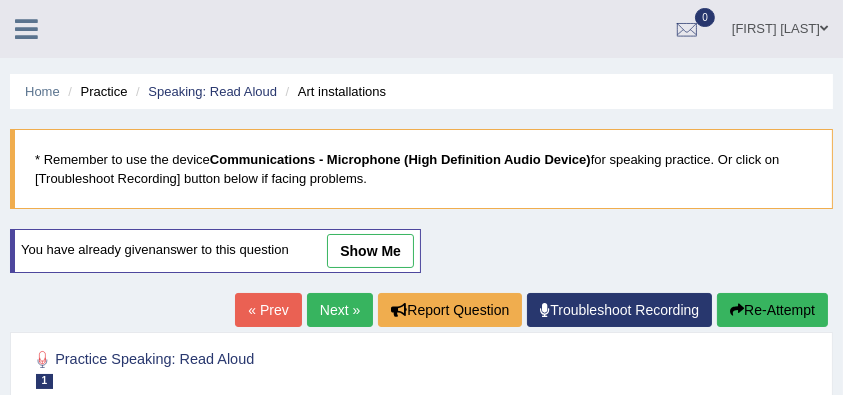 click on "show me" at bounding box center (370, 251) 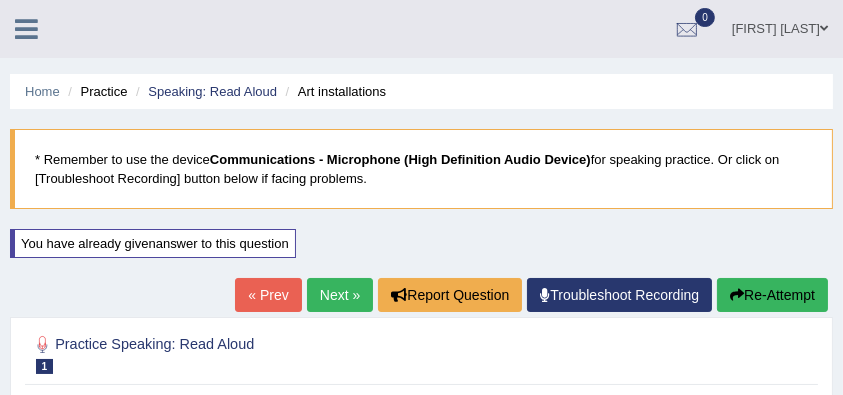 click on "Home
Practice
Speaking: Read Aloud
Art installations
* Remember to use the device  Communications - Microphone (High Definition Audio Device)  for speaking practice. Or click on [Troubleshoot Recording] button below if facing problems.
You have already given   answer to this question
« Prev Next »  Report Question  Troubleshoot Recording  Re-Attempt
Practice Speaking: Read Aloud
1
Art installations
Instructions:  Look at the text below. In 40 seconds, you must read this text aloud as naturally and as clearly as possible. You have 40 seconds to read aloud.
Timer —  Preparing   ( 0 / 40s ) Public   art   has   the   power   to   transform   communities   and   enhance   economic   stability .  Art   installations ,  murals ,  and   sculptures   can   attract   tourists   and" at bounding box center (421, 570) 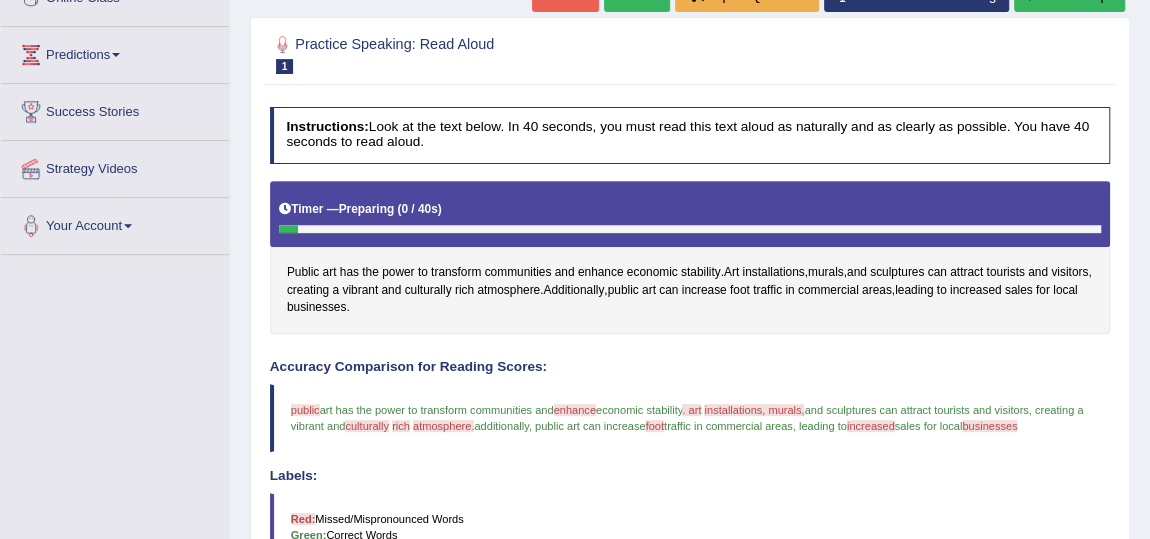 scroll, scrollTop: 33, scrollLeft: 0, axis: vertical 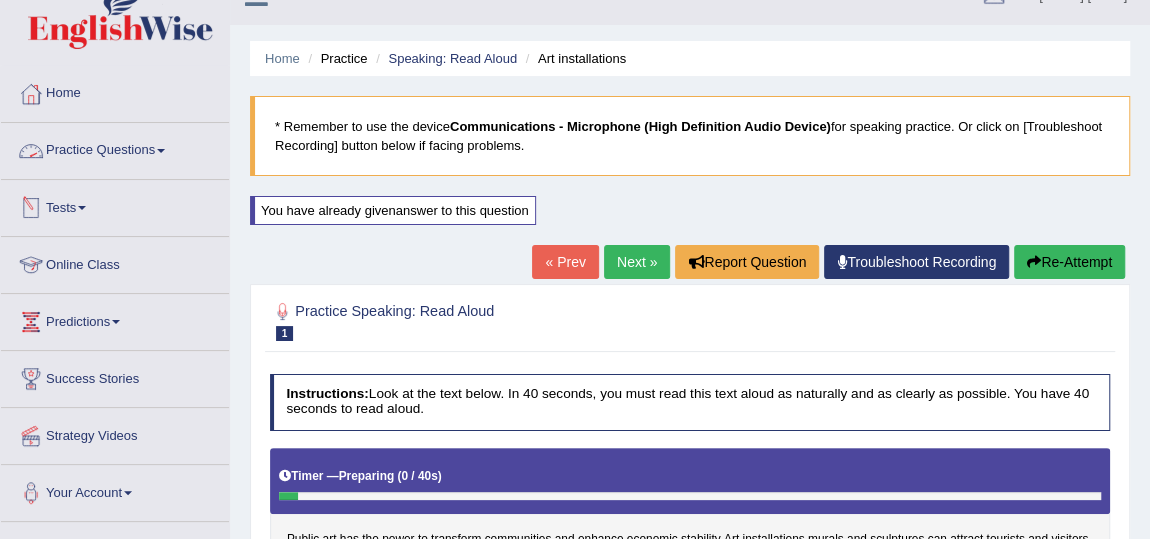 click on "Practice Questions" at bounding box center (115, 148) 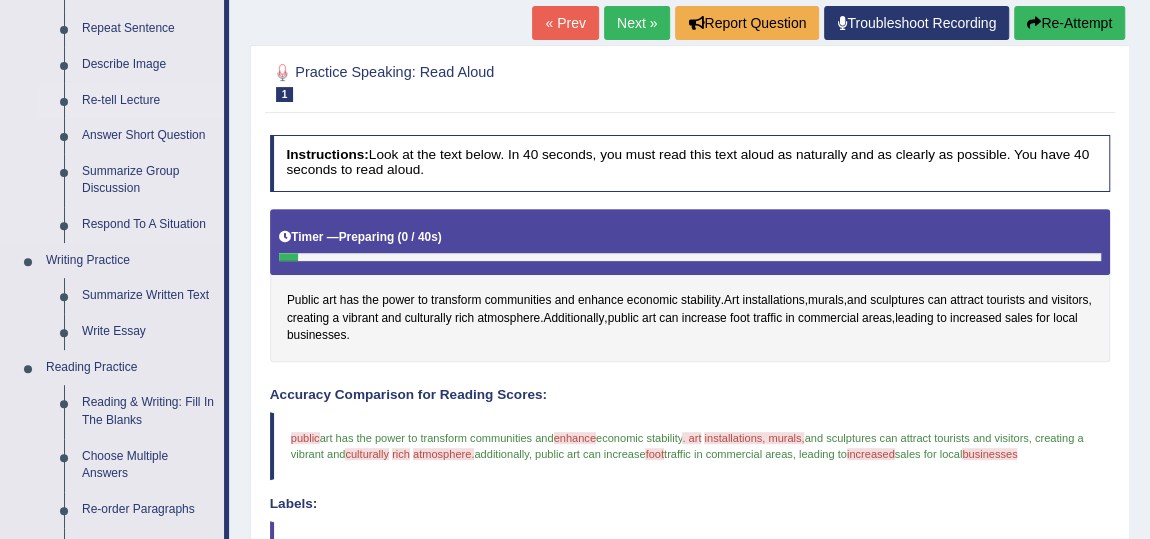 scroll, scrollTop: 0, scrollLeft: 0, axis: both 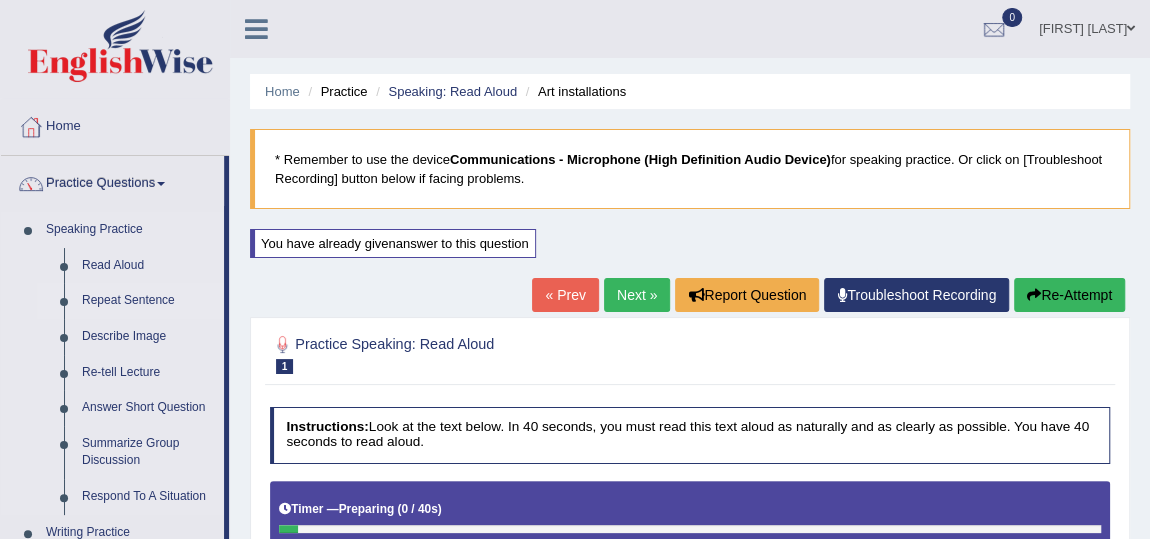 click on "Repeat Sentence" at bounding box center (148, 301) 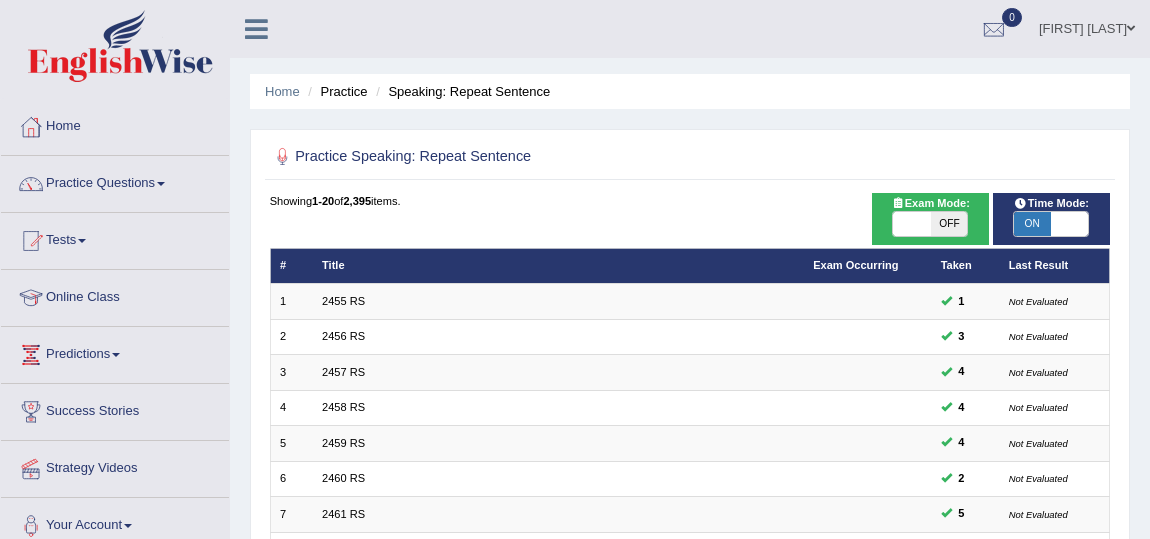 scroll, scrollTop: 181, scrollLeft: 0, axis: vertical 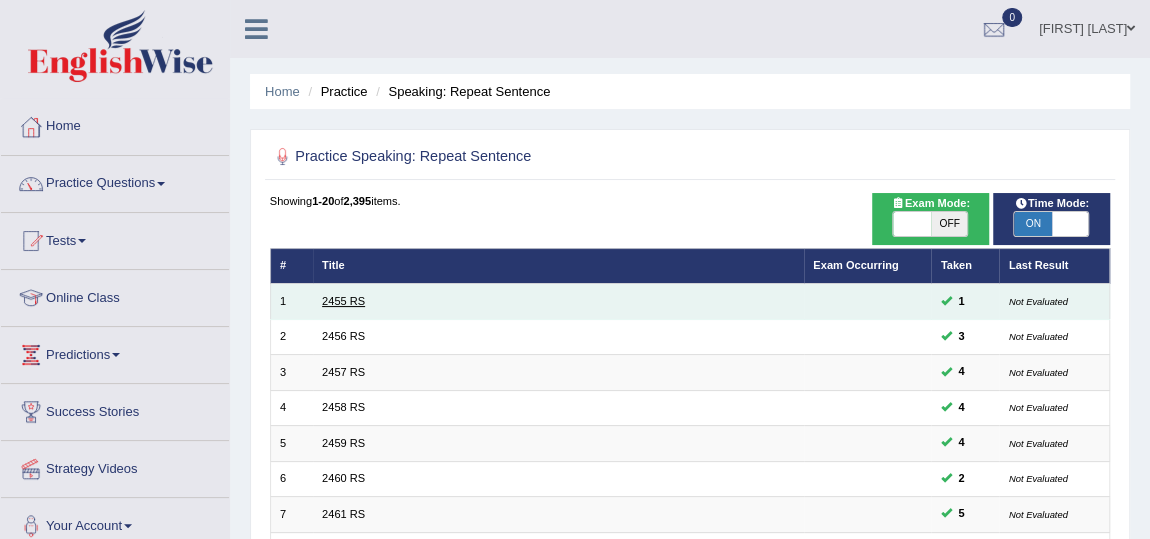 click on "2455 RS" at bounding box center (343, 301) 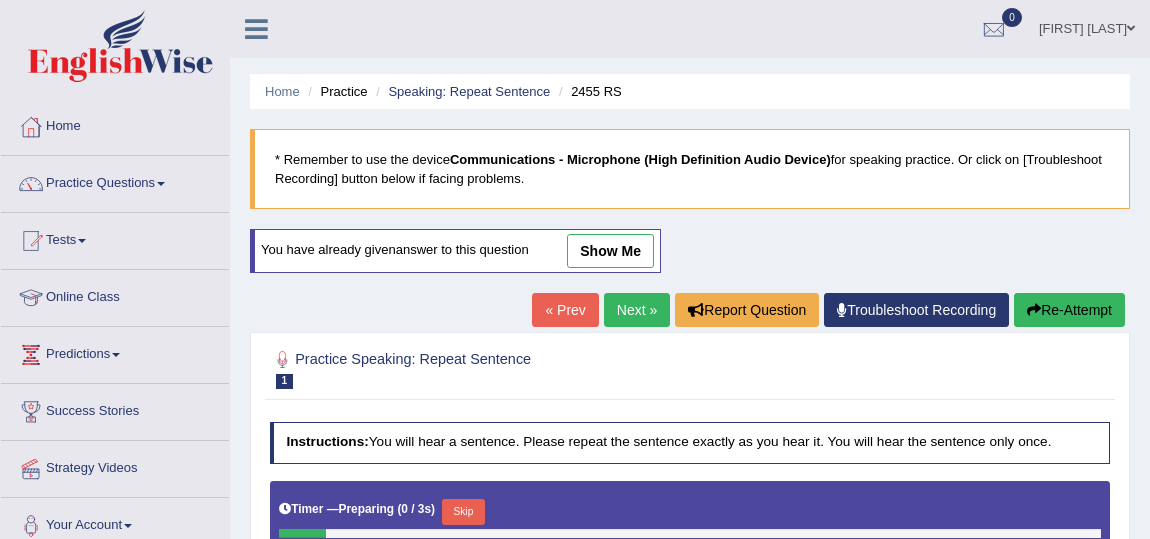 scroll, scrollTop: 0, scrollLeft: 0, axis: both 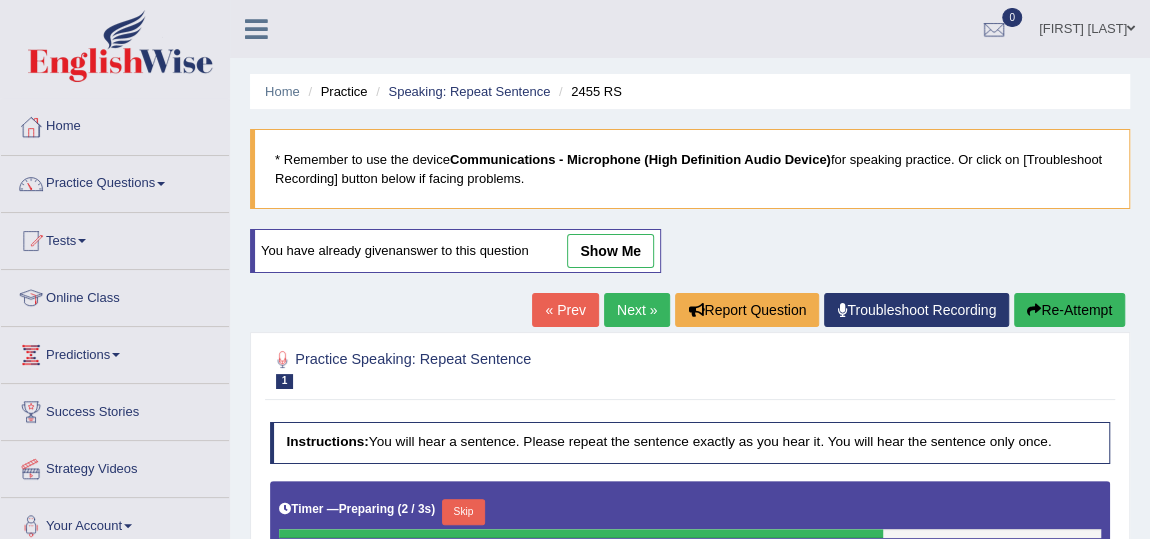 click on "show me" at bounding box center (610, 251) 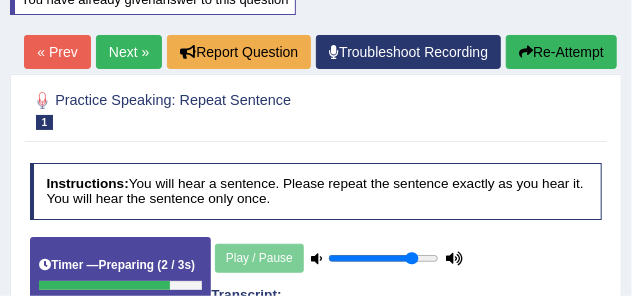 scroll, scrollTop: 163, scrollLeft: 0, axis: vertical 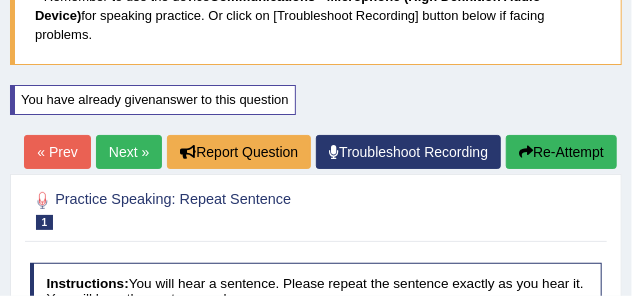click on "Next »" at bounding box center (129, 152) 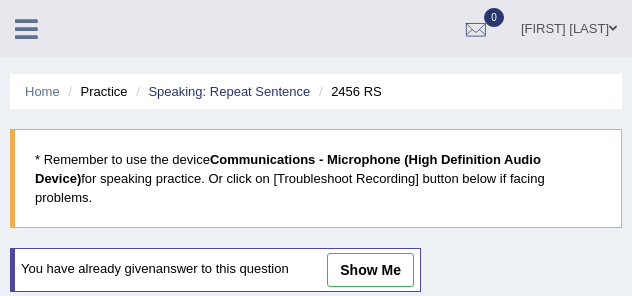 scroll, scrollTop: 350, scrollLeft: 0, axis: vertical 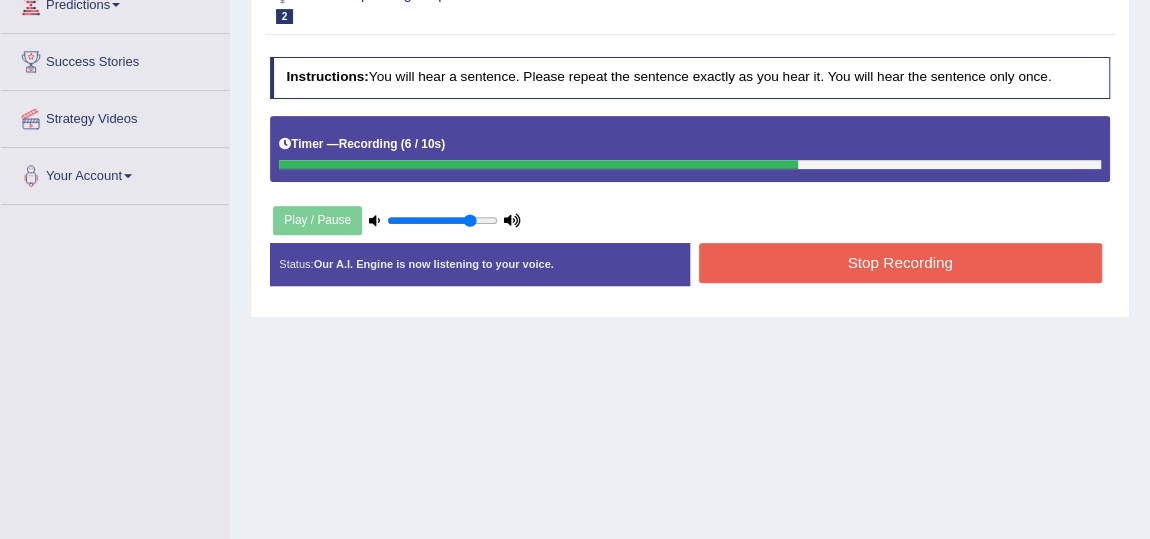 click on "Stop Recording" at bounding box center (900, 262) 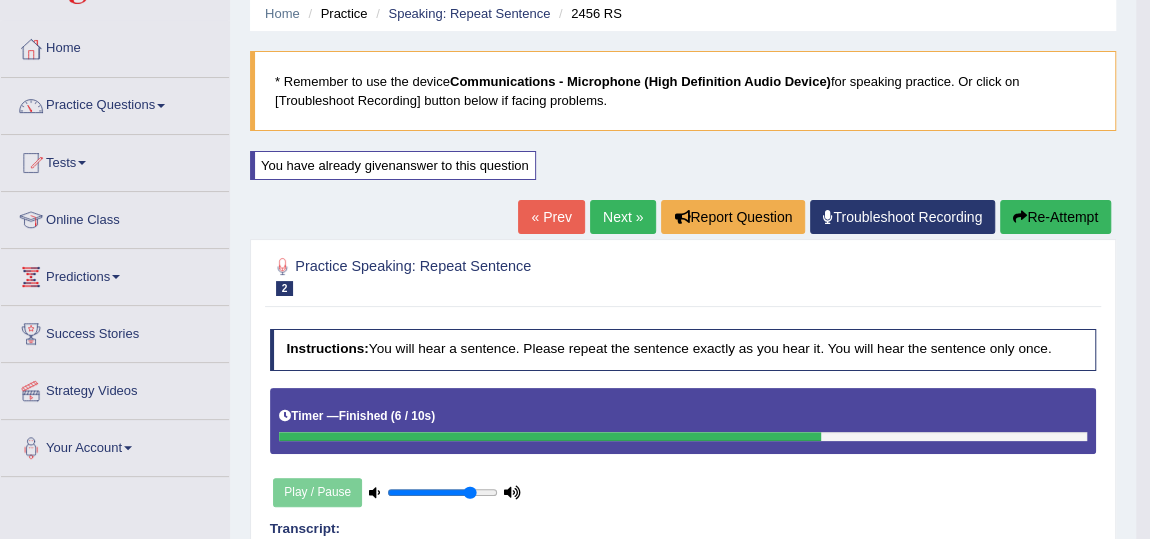 scroll, scrollTop: 61, scrollLeft: 0, axis: vertical 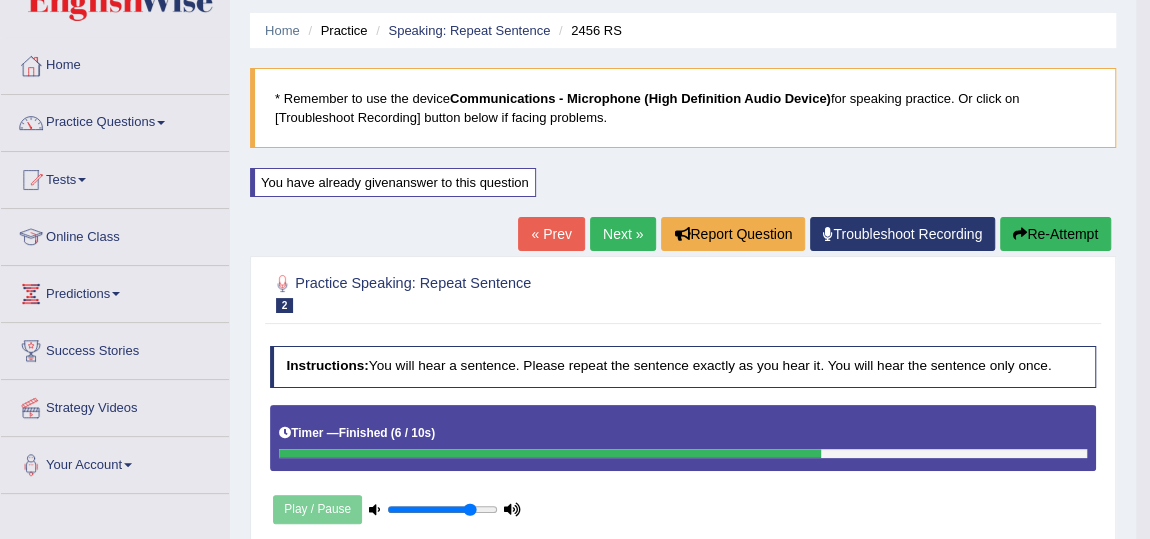 click on "Next »" at bounding box center [623, 234] 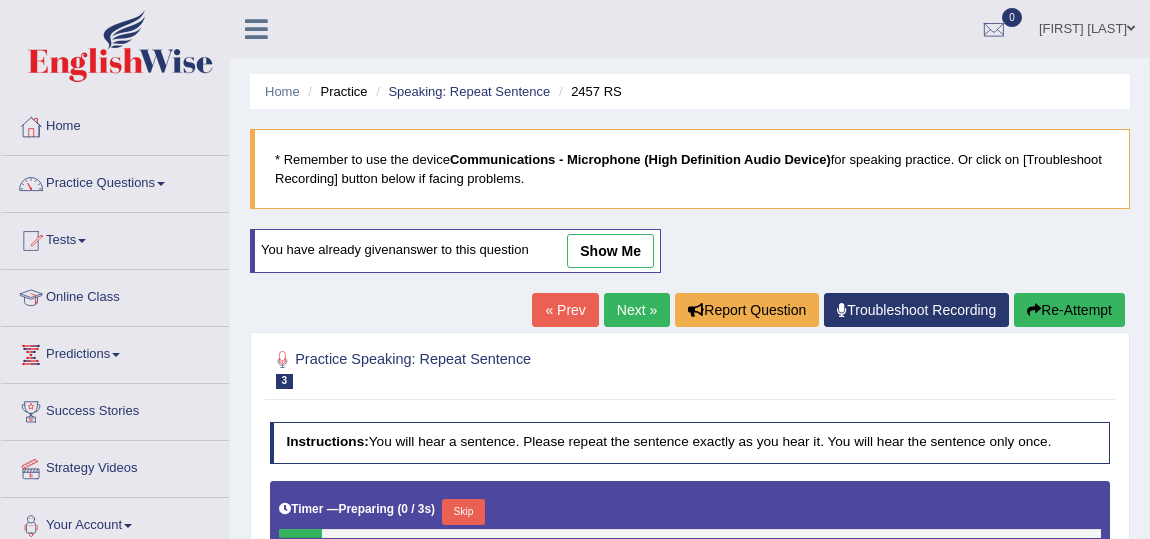 scroll, scrollTop: 0, scrollLeft: 0, axis: both 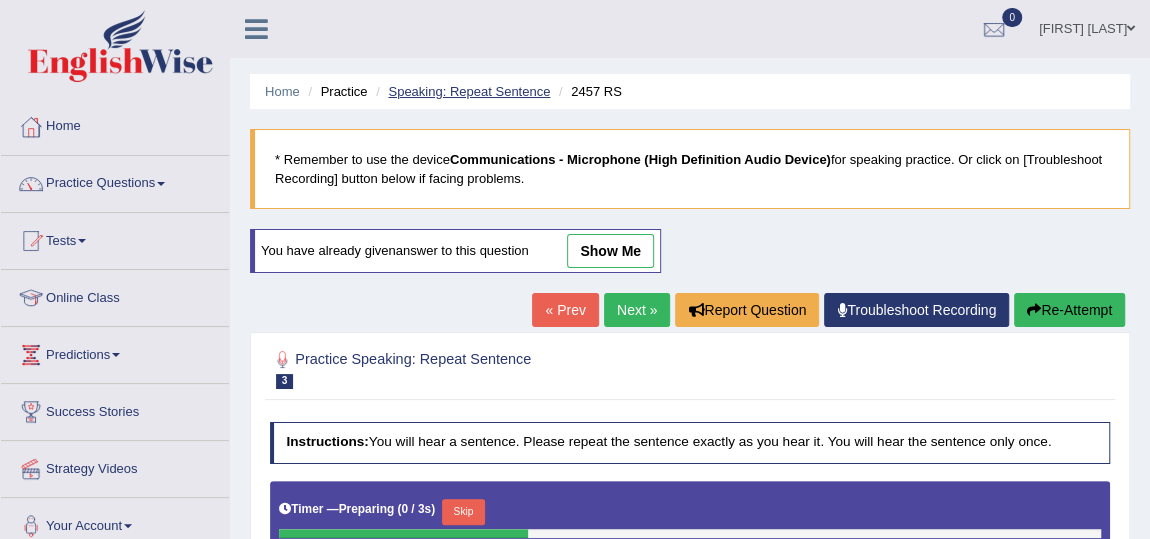 click on "Speaking: Repeat Sentence" at bounding box center [469, 91] 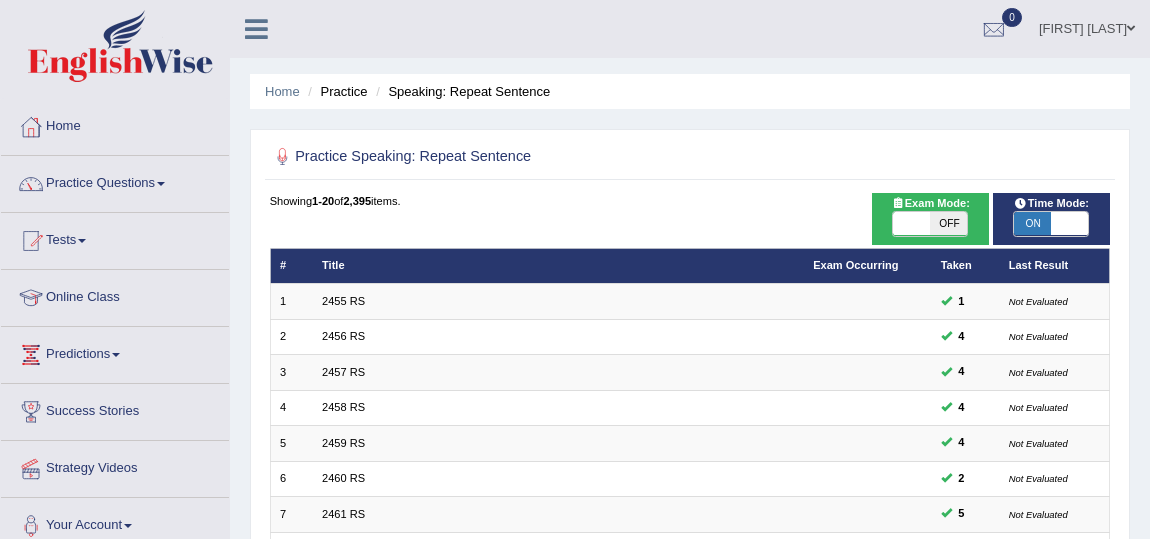 scroll, scrollTop: 0, scrollLeft: 0, axis: both 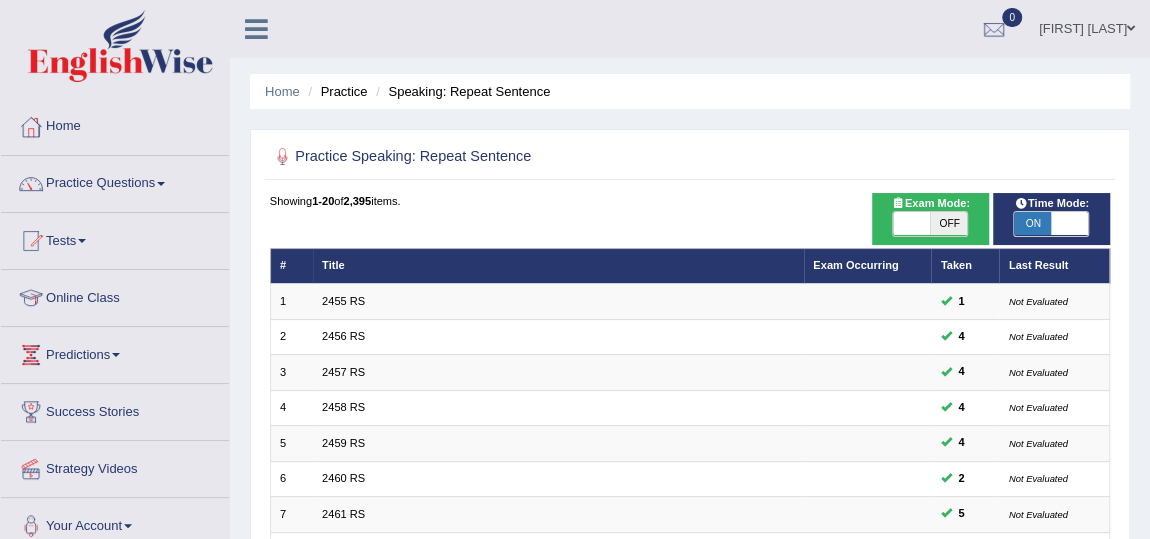 click on "OFF" at bounding box center [949, 224] 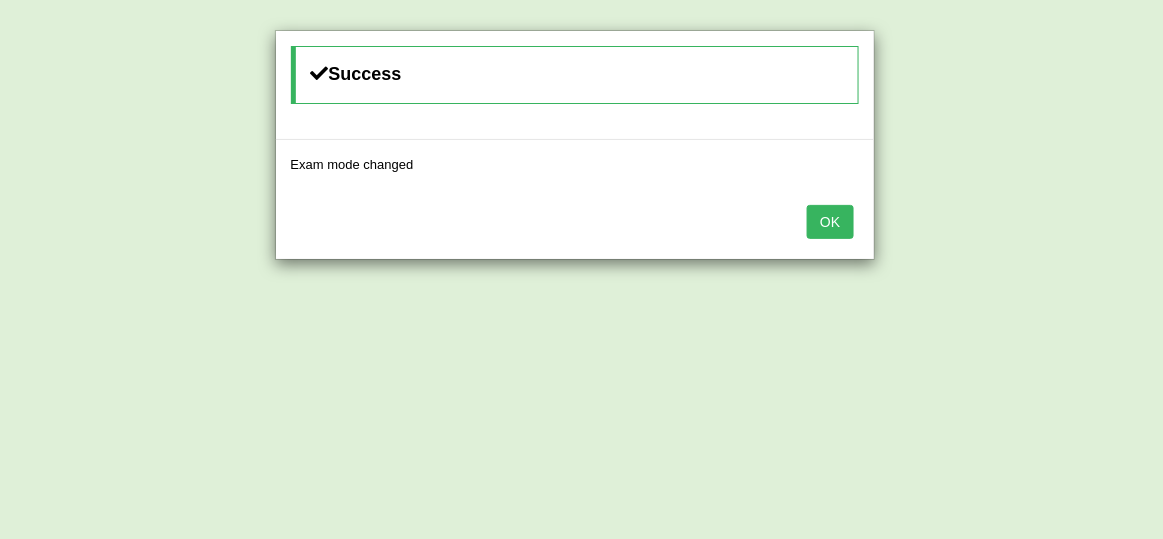 click on "OK" at bounding box center [830, 222] 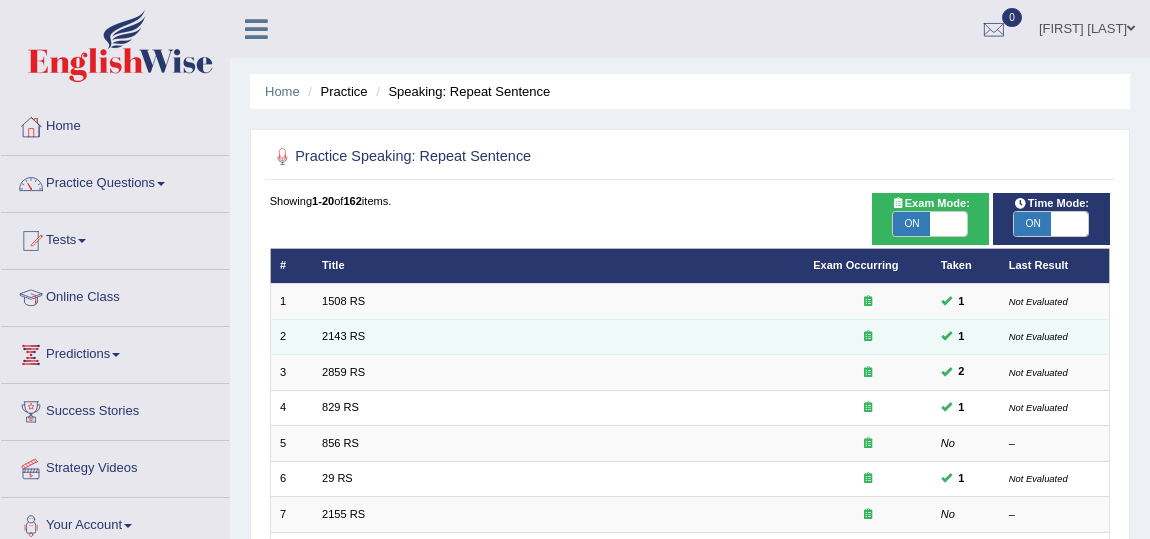 scroll, scrollTop: 0, scrollLeft: 0, axis: both 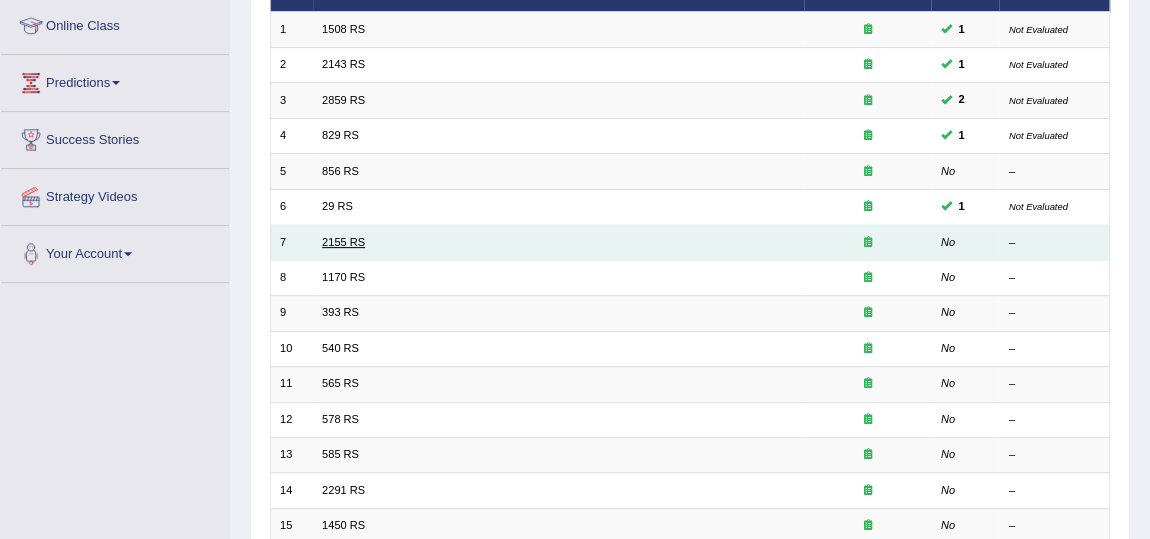 click on "2155 RS" at bounding box center [343, 242] 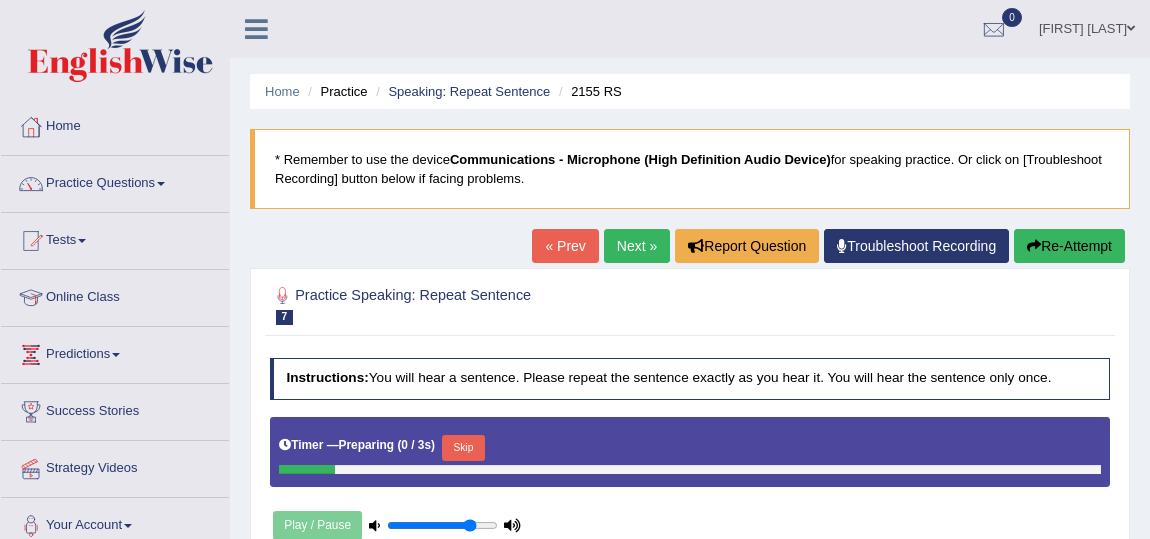 scroll, scrollTop: 272, scrollLeft: 0, axis: vertical 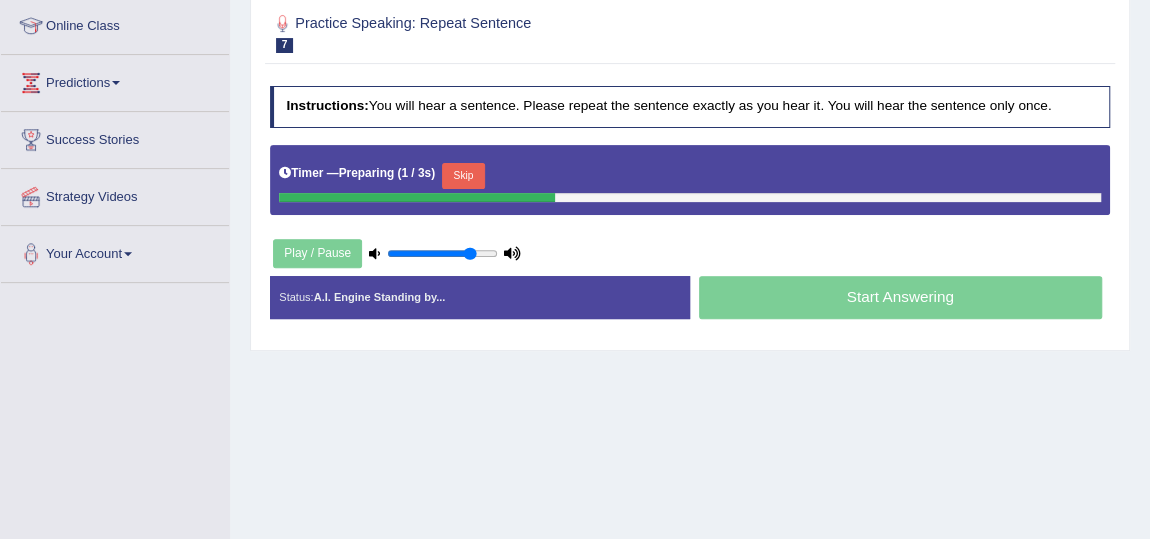 click on "Skip" at bounding box center [463, 176] 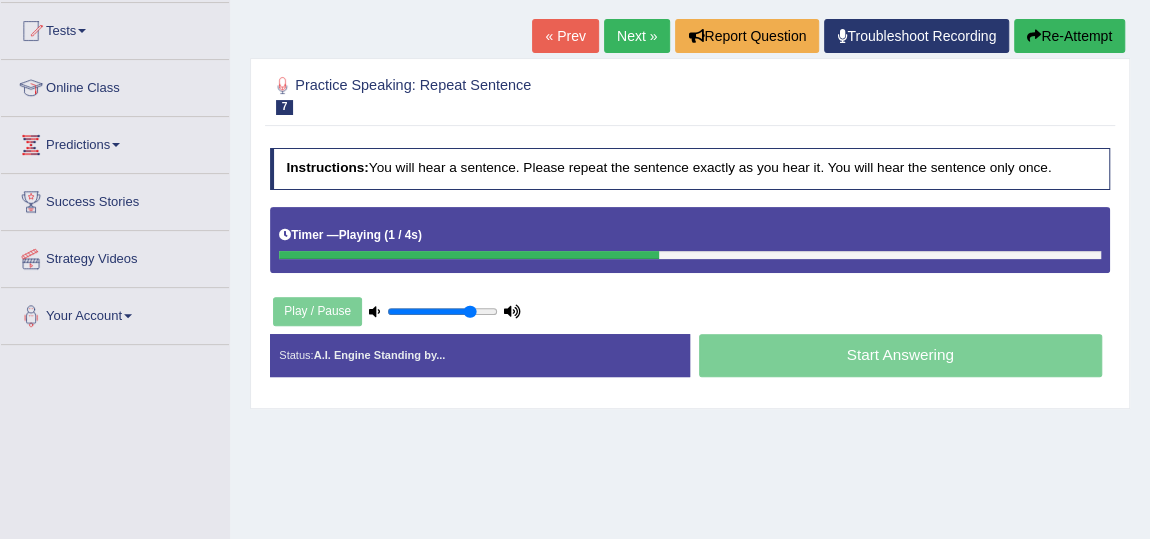 scroll, scrollTop: 181, scrollLeft: 0, axis: vertical 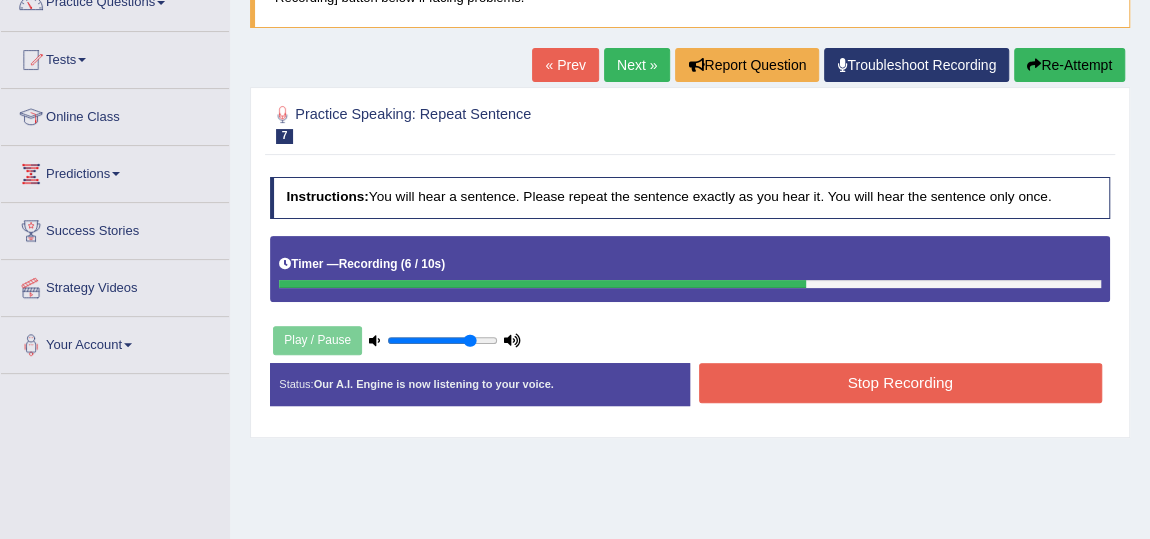 click on "Stop Recording" at bounding box center (900, 382) 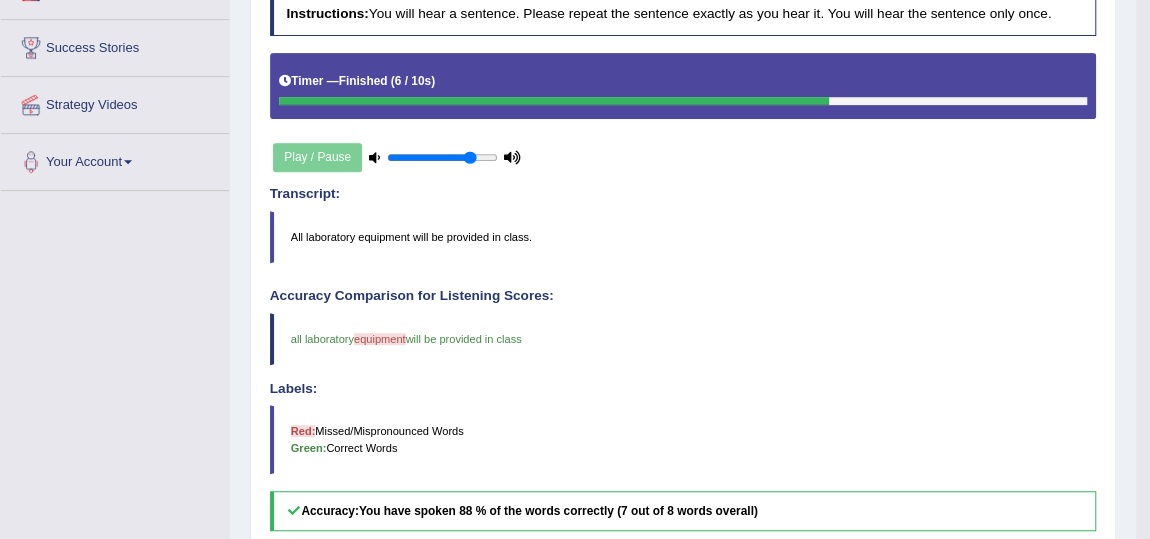 scroll, scrollTop: 363, scrollLeft: 0, axis: vertical 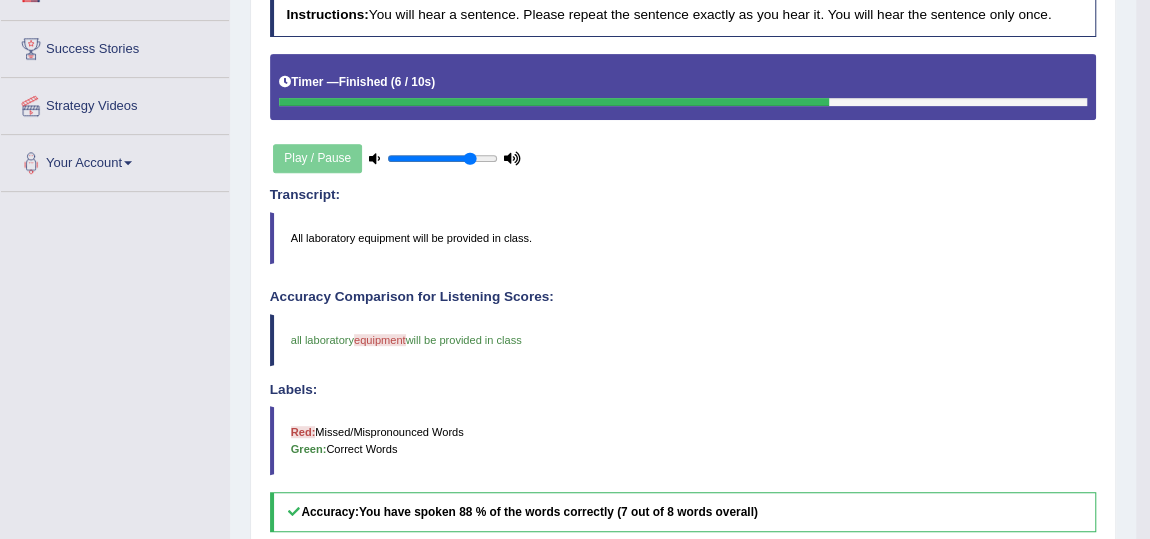 drag, startPoint x: 352, startPoint y: 230, endPoint x: 324, endPoint y: 231, distance: 28.01785 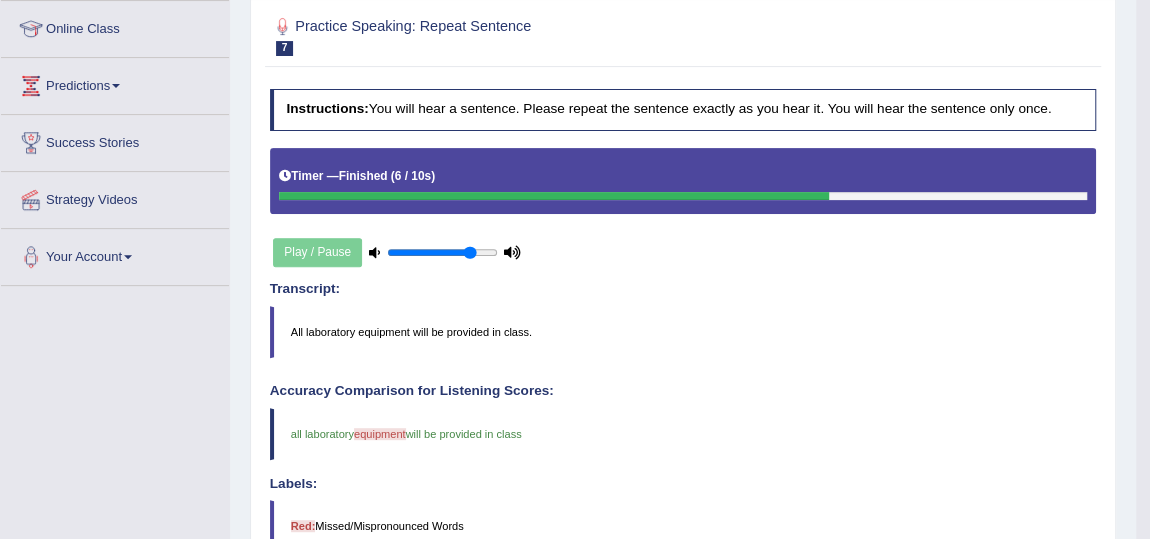 scroll, scrollTop: 90, scrollLeft: 0, axis: vertical 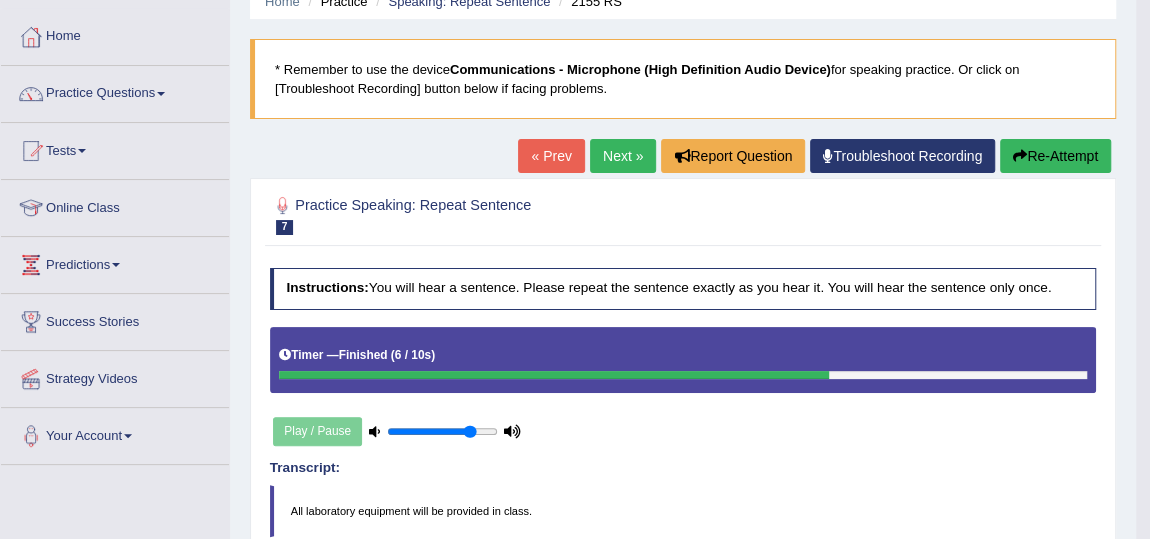click on "Next »" at bounding box center (623, 156) 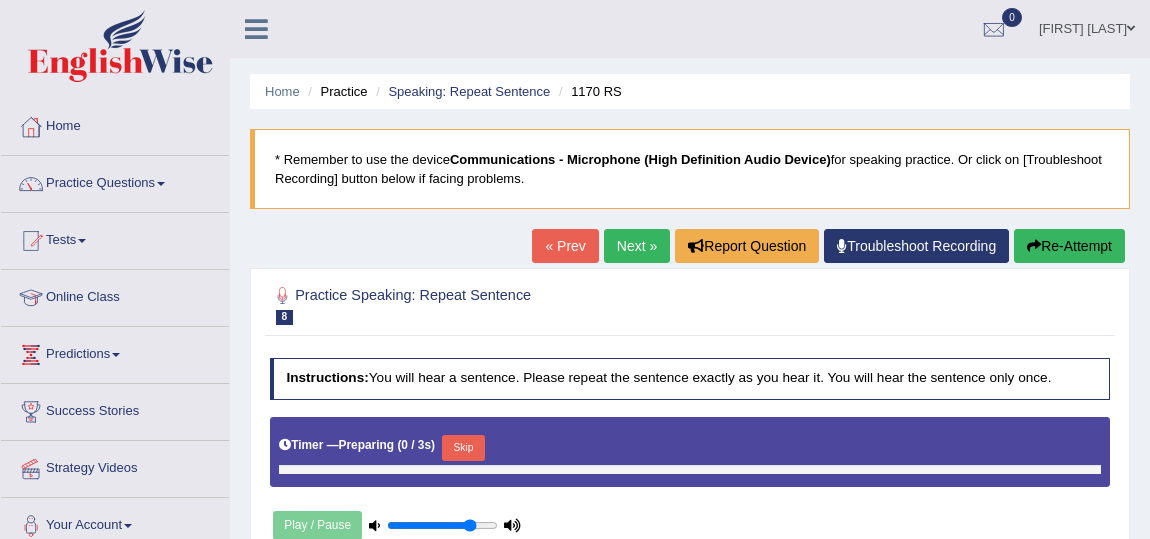 scroll, scrollTop: 272, scrollLeft: 0, axis: vertical 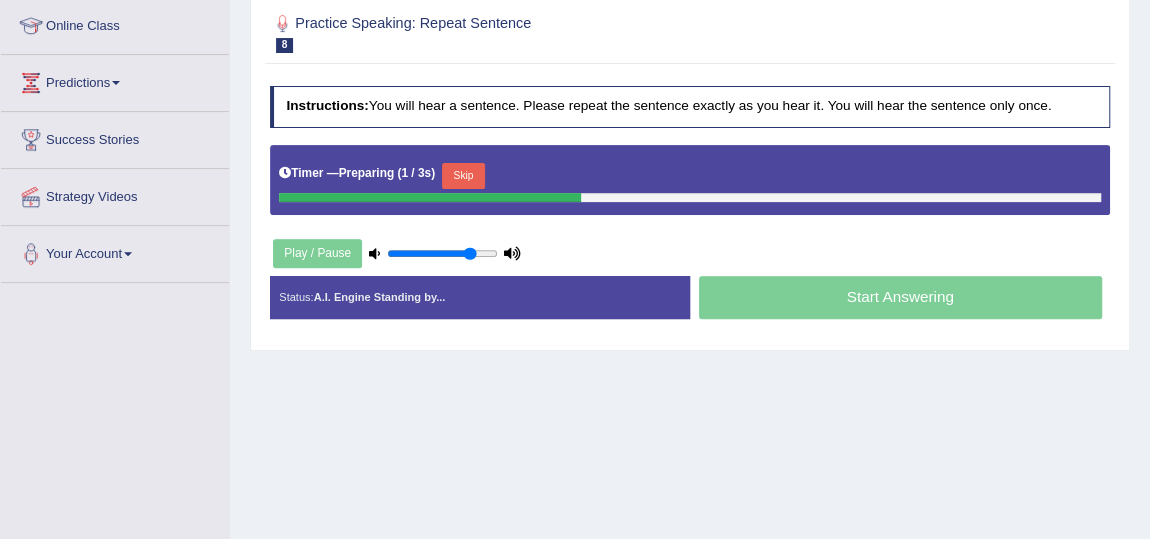 click on "Skip" at bounding box center [463, 176] 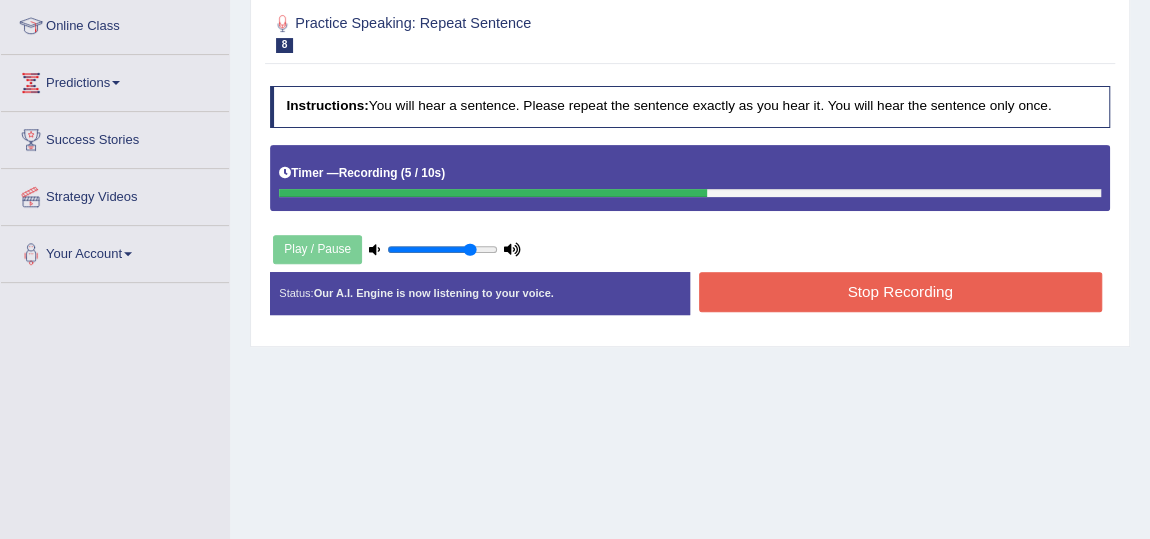 click on "Stop Recording" at bounding box center (900, 291) 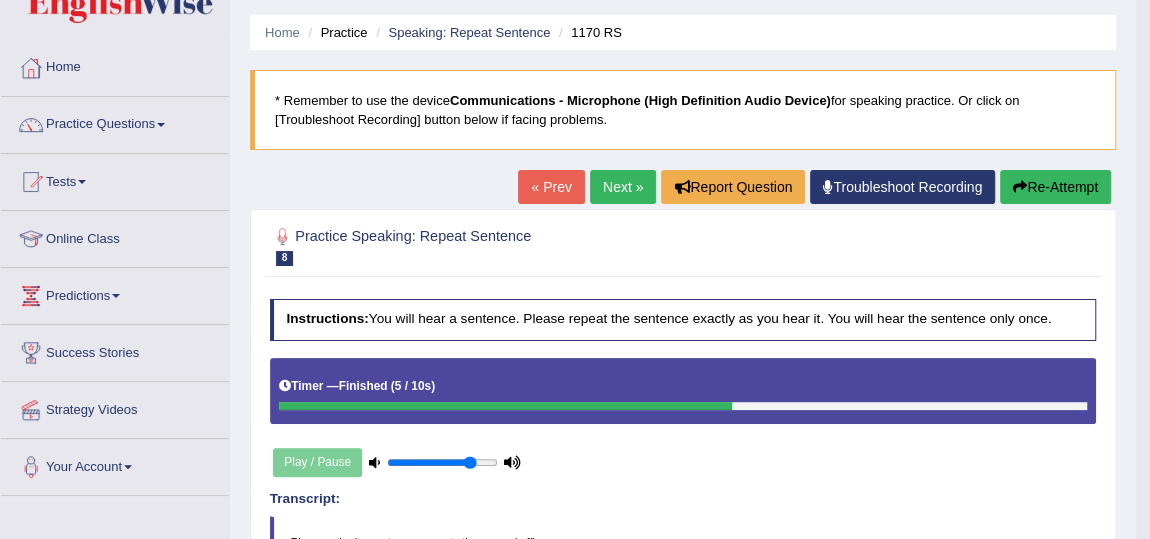 scroll, scrollTop: 0, scrollLeft: 0, axis: both 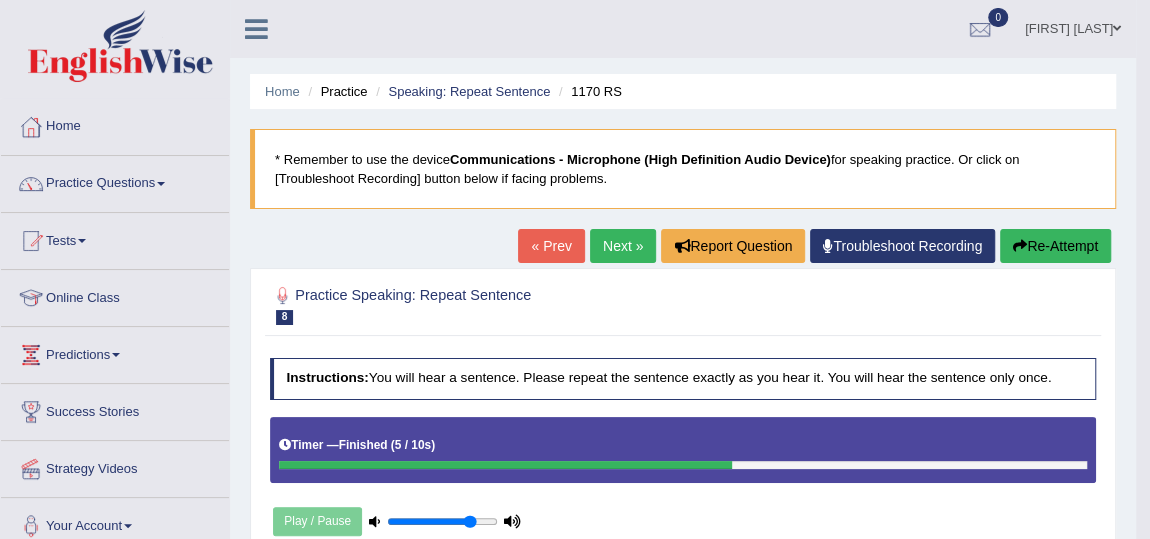 click on "Next »" at bounding box center [623, 246] 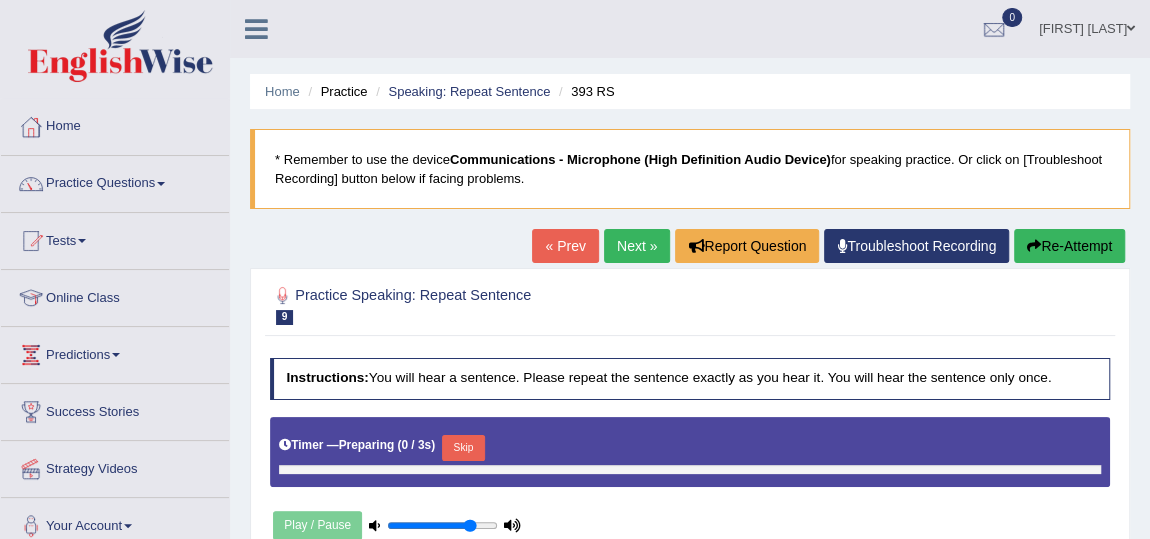scroll, scrollTop: 272, scrollLeft: 0, axis: vertical 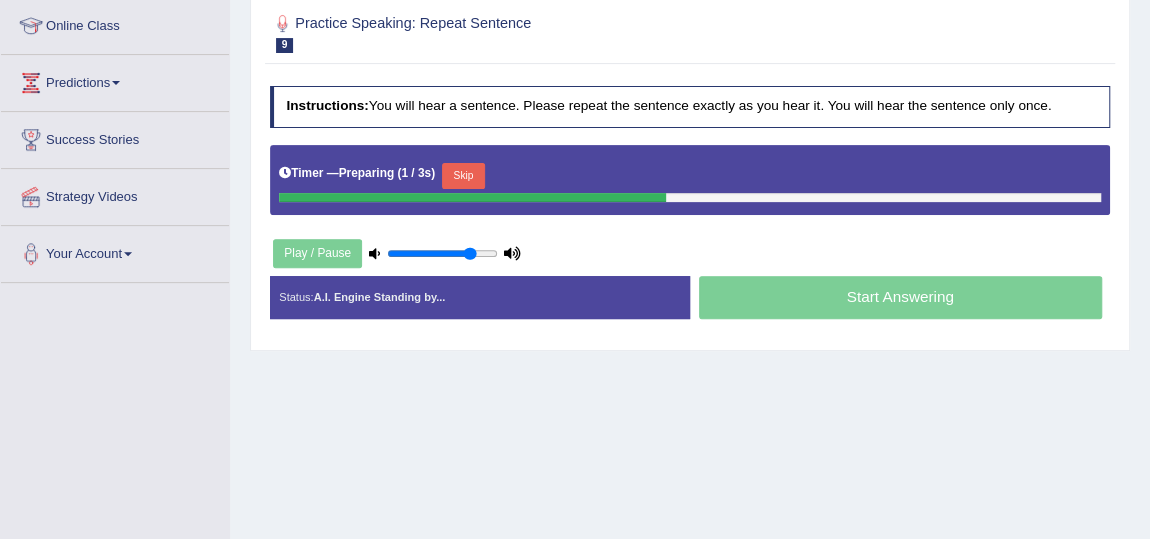 click on "Skip" at bounding box center [463, 176] 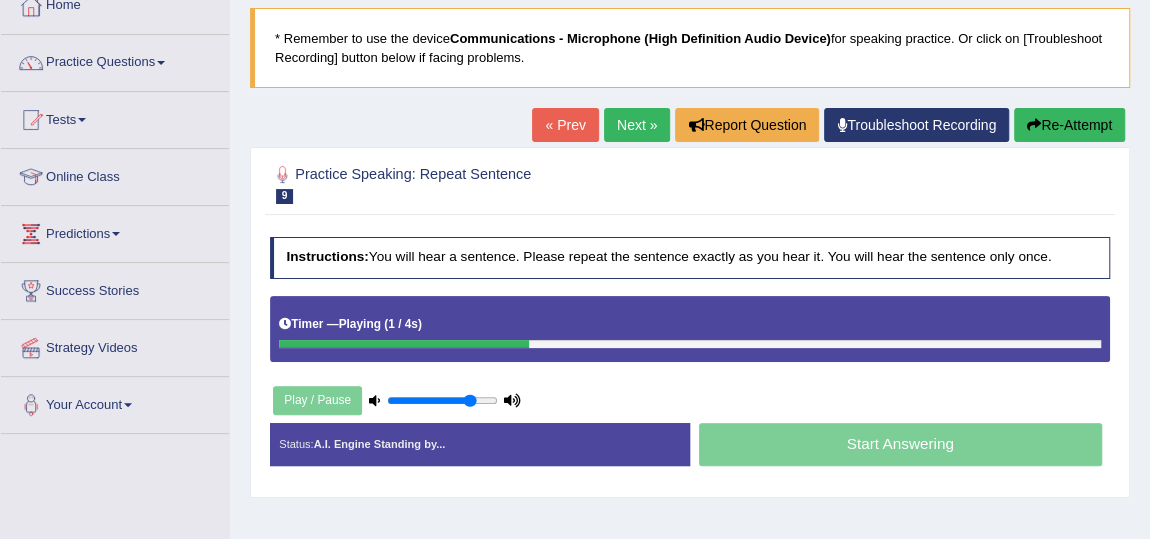 scroll, scrollTop: 90, scrollLeft: 0, axis: vertical 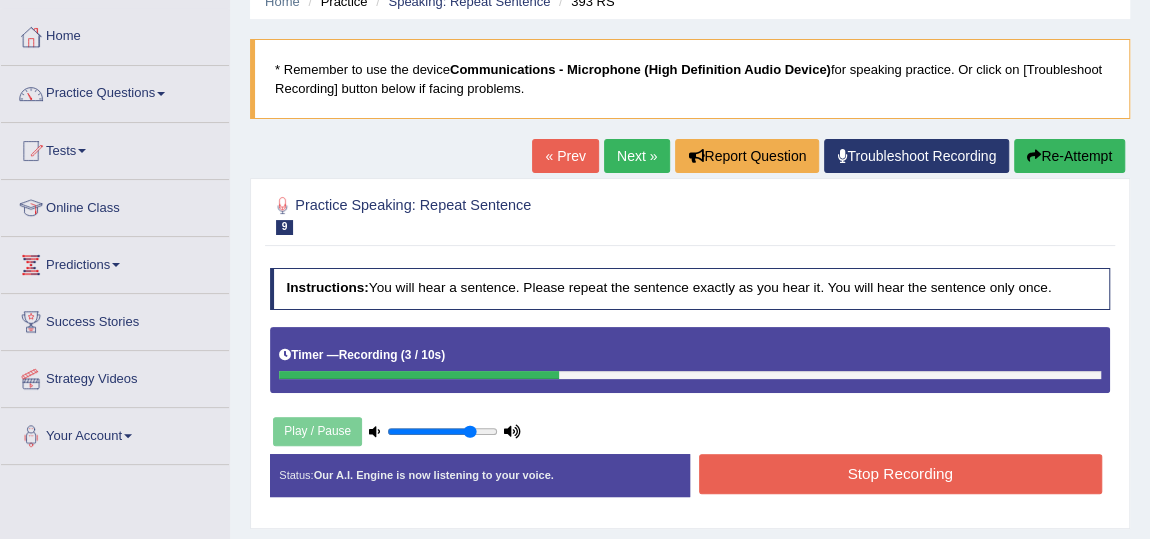 click on "Stop Recording" at bounding box center (900, 473) 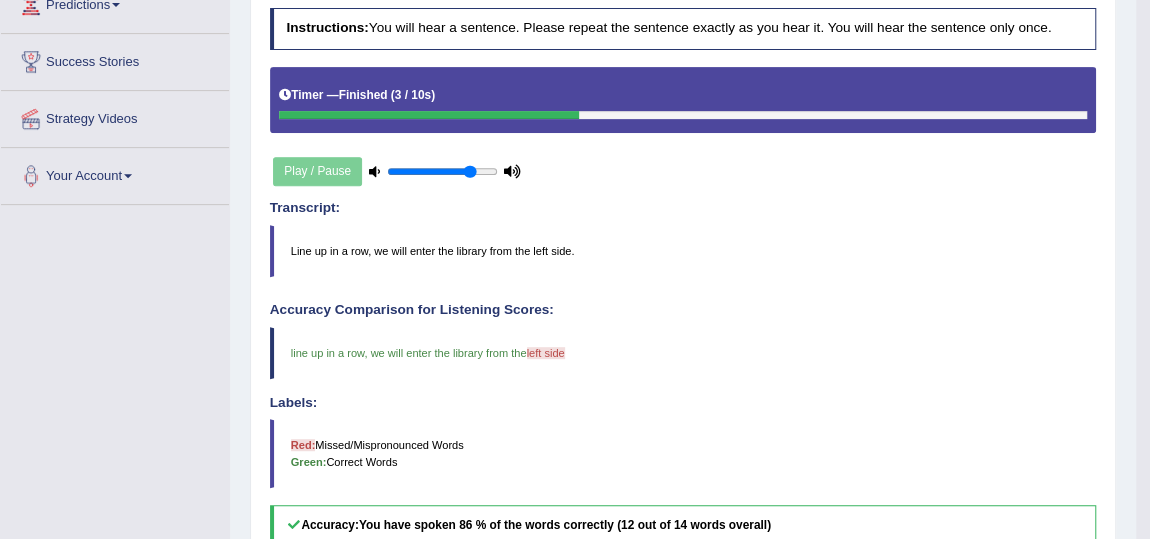 scroll, scrollTop: 13, scrollLeft: 0, axis: vertical 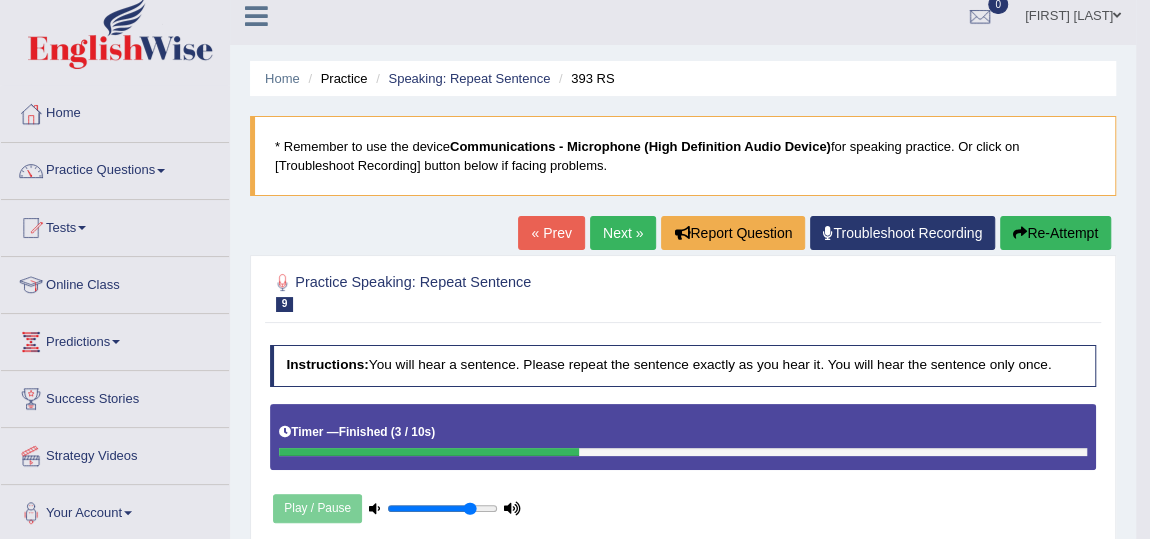 click on "Next »" at bounding box center [623, 233] 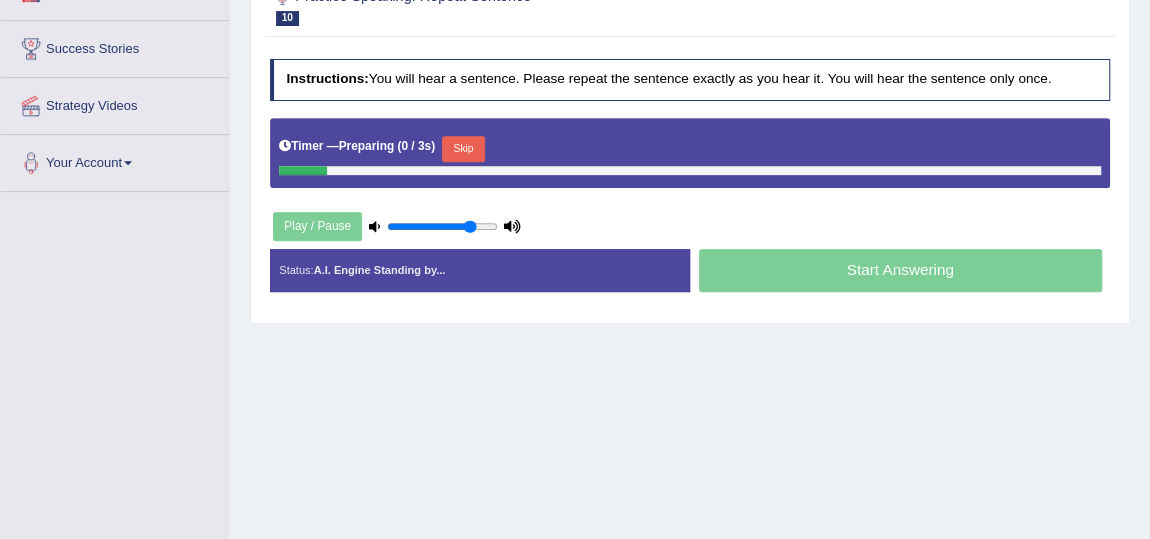 scroll, scrollTop: 0, scrollLeft: 0, axis: both 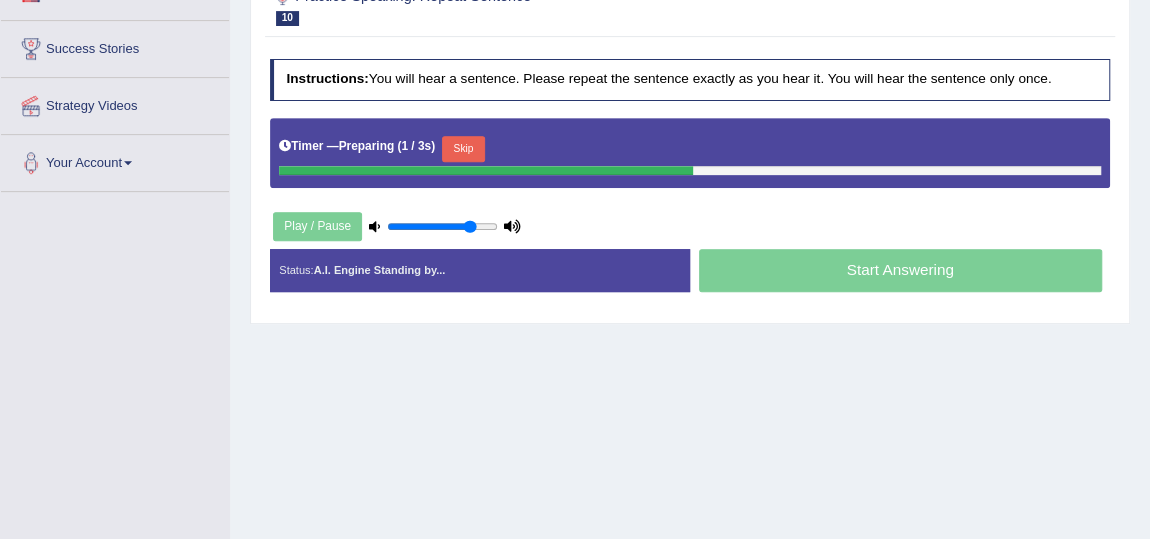 click on "Skip" at bounding box center (463, 149) 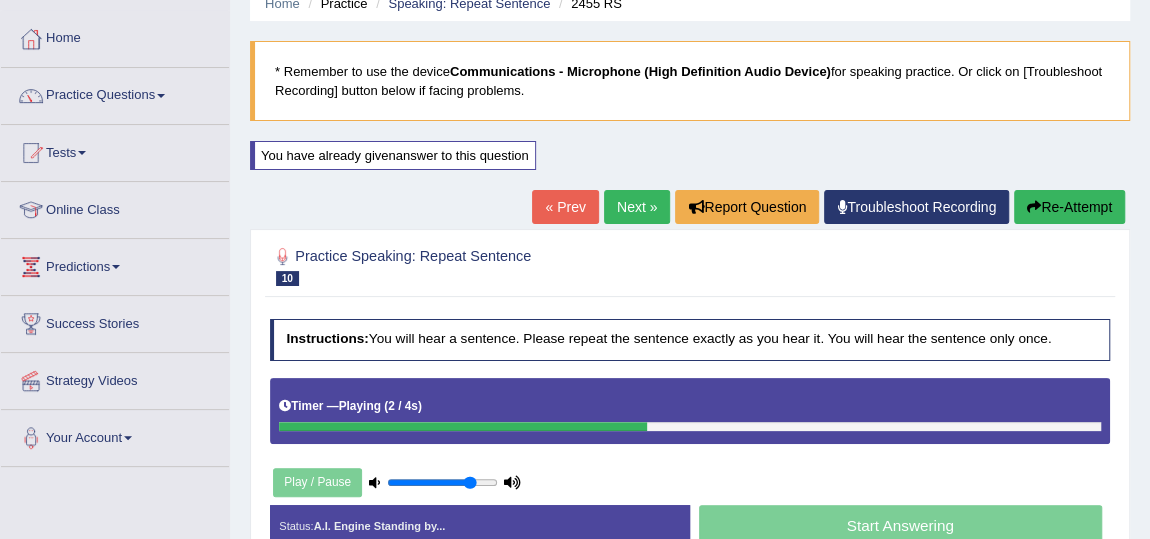 scroll, scrollTop: 0, scrollLeft: 0, axis: both 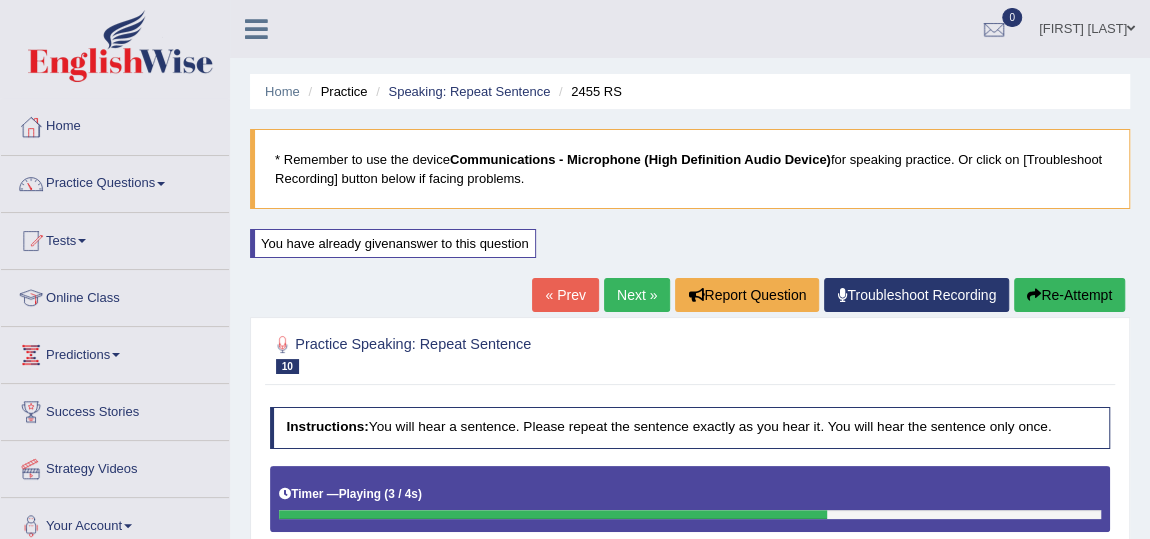 click on "Next »" at bounding box center [637, 295] 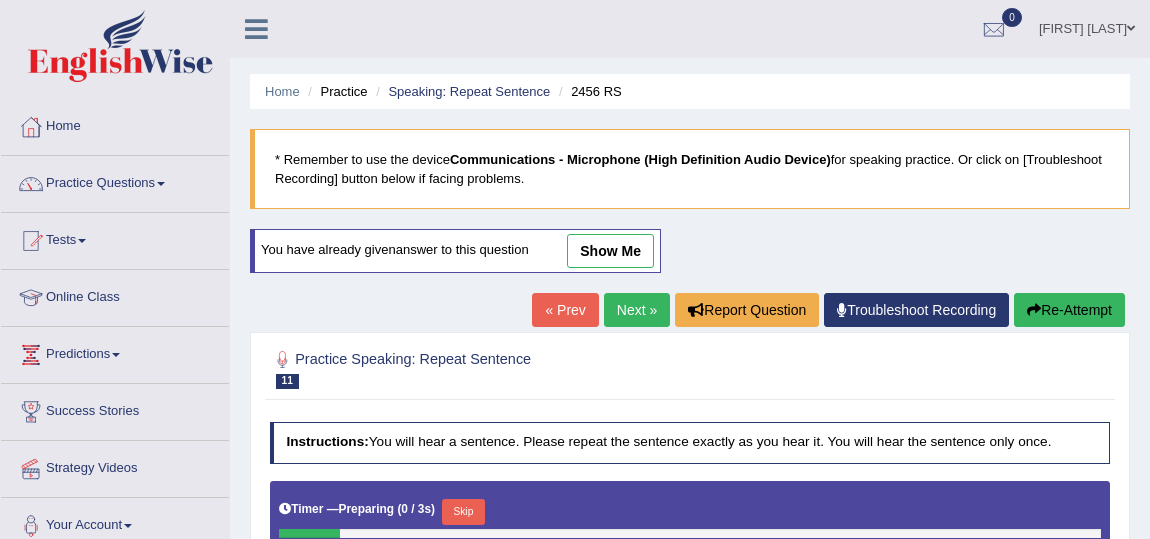 scroll, scrollTop: 0, scrollLeft: 0, axis: both 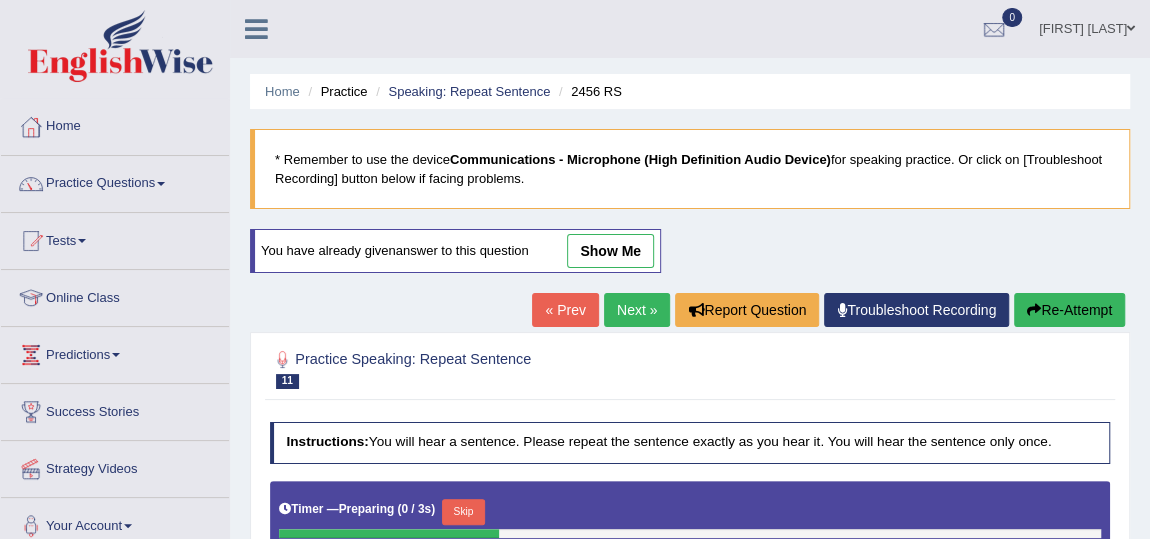 click on "Next »" at bounding box center [637, 310] 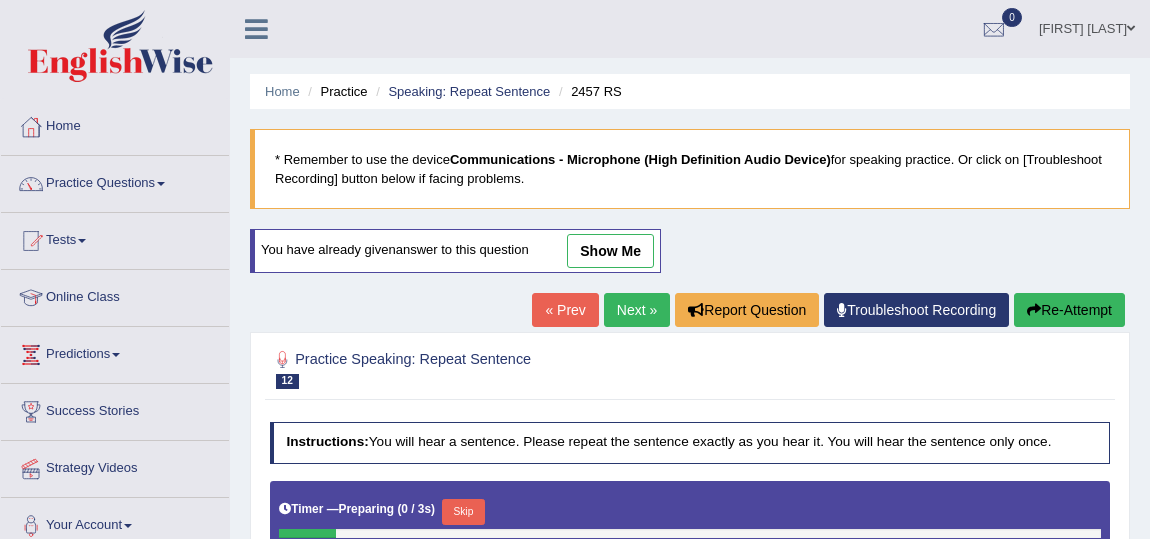 scroll, scrollTop: 0, scrollLeft: 0, axis: both 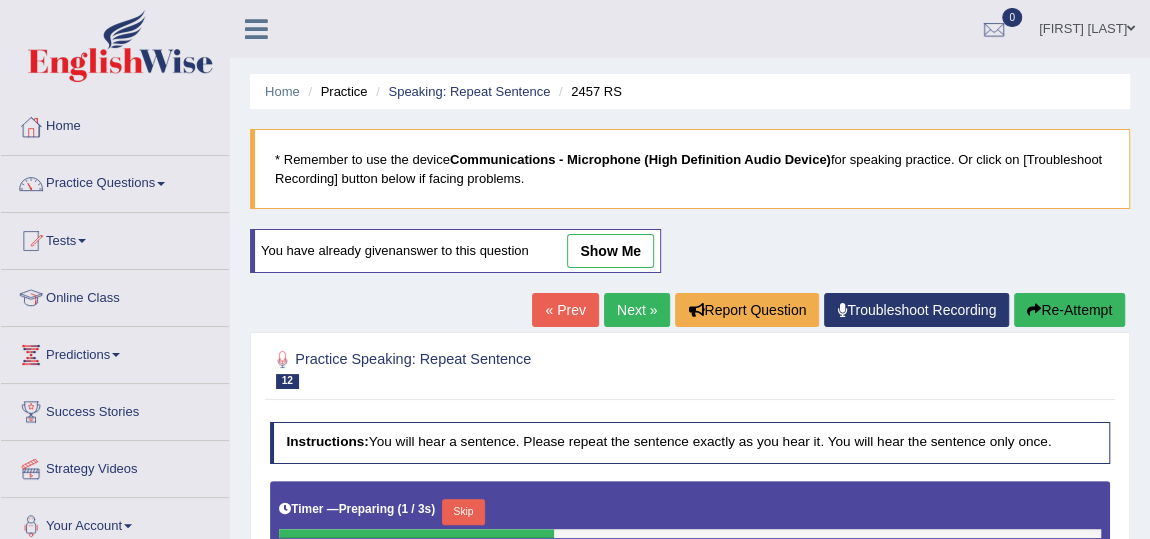 click on "Home
Practice
Speaking: Repeat Sentence
2457 RS" at bounding box center [690, 91] 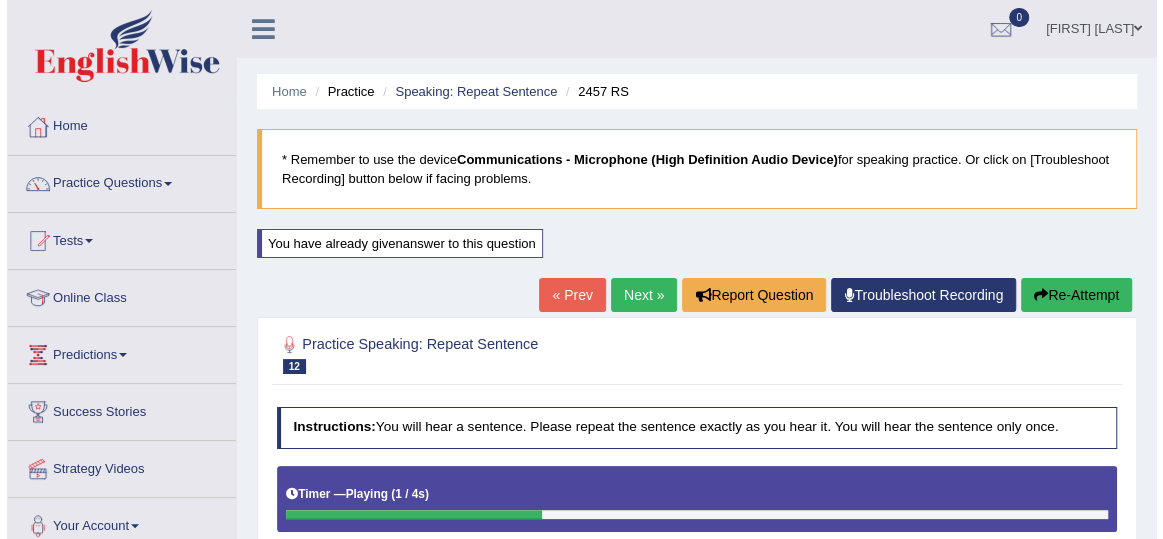 scroll, scrollTop: 90, scrollLeft: 0, axis: vertical 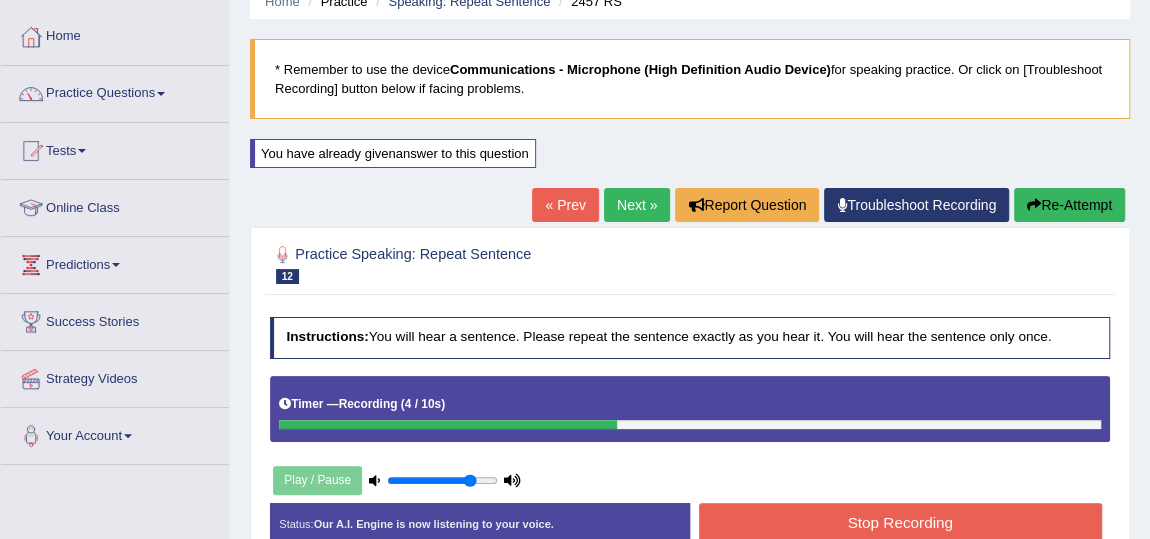 click on "Stop Recording" at bounding box center [900, 522] 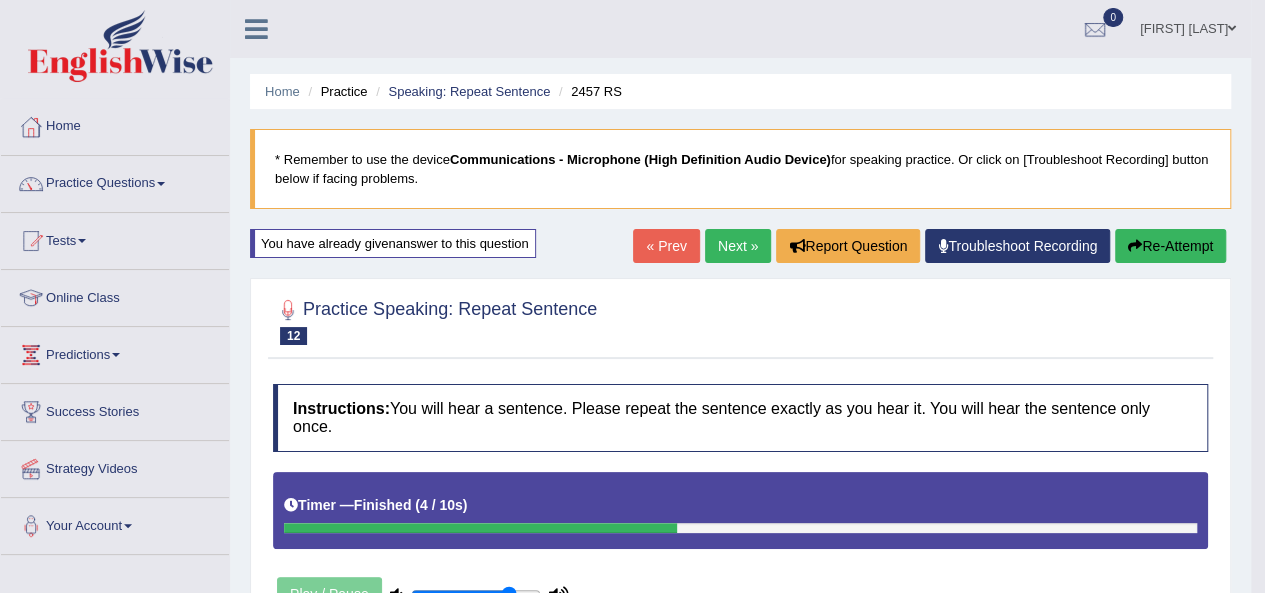scroll, scrollTop: 0, scrollLeft: 0, axis: both 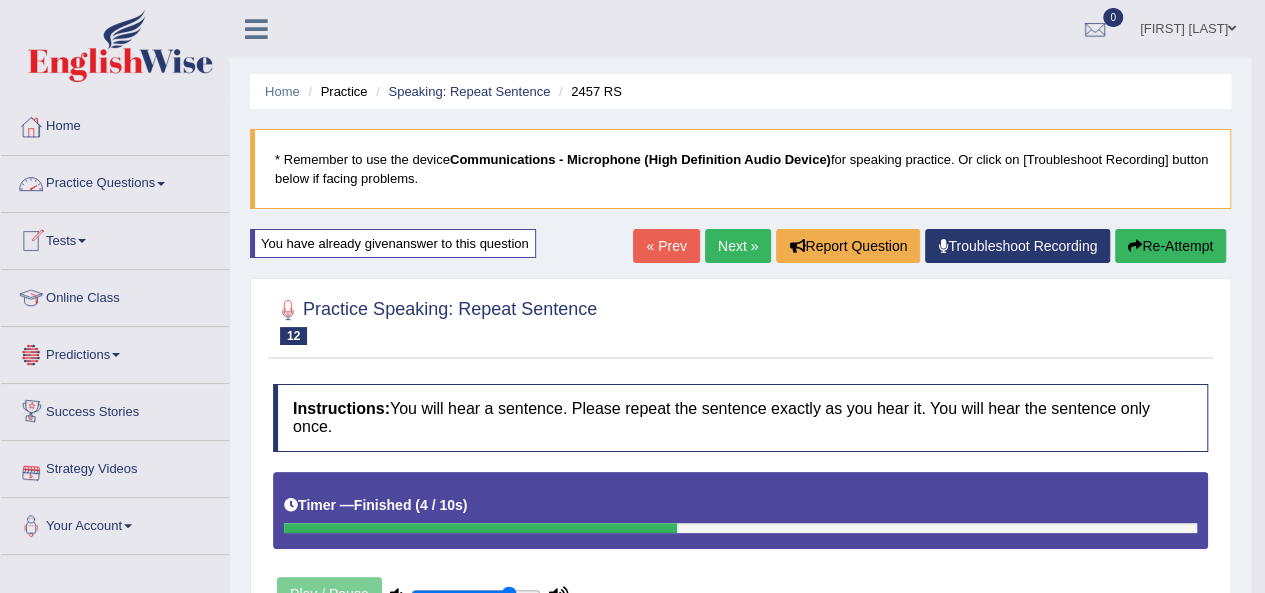 click on "Practice Questions" at bounding box center [115, 181] 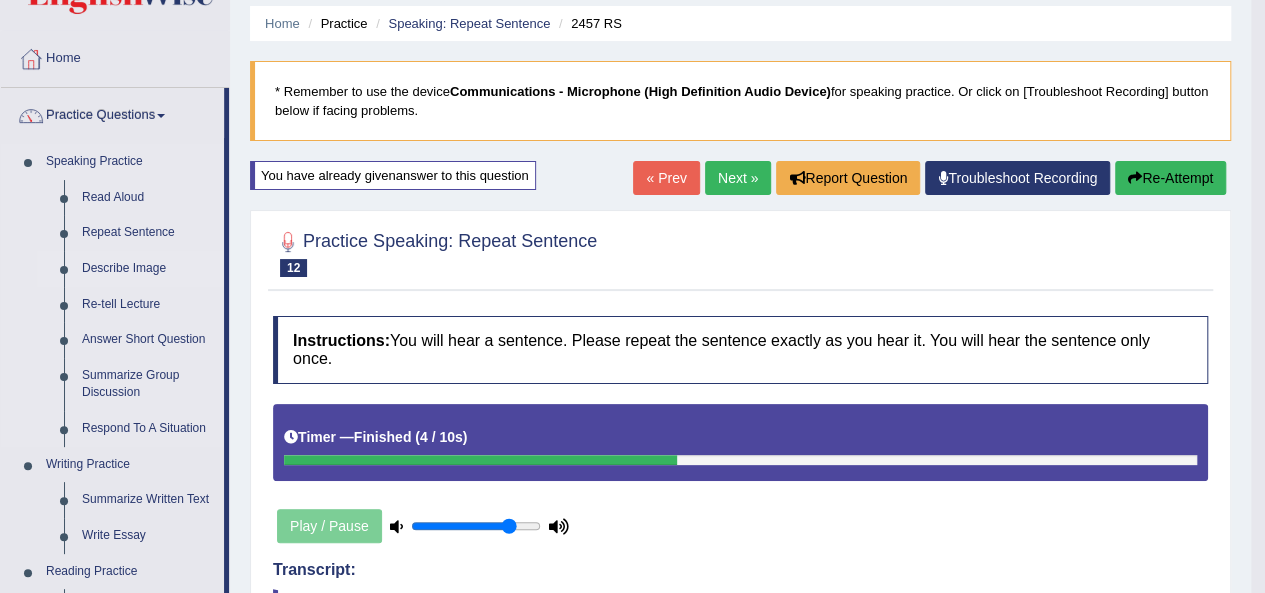 scroll, scrollTop: 100, scrollLeft: 0, axis: vertical 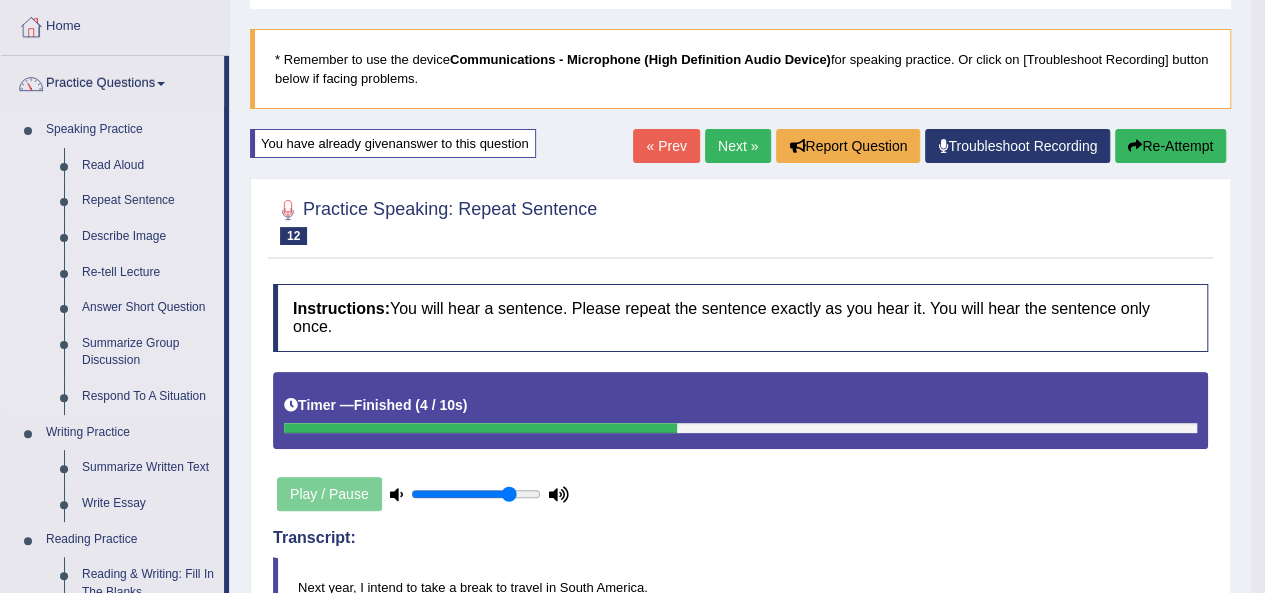 click on "Describe Image" at bounding box center (148, 237) 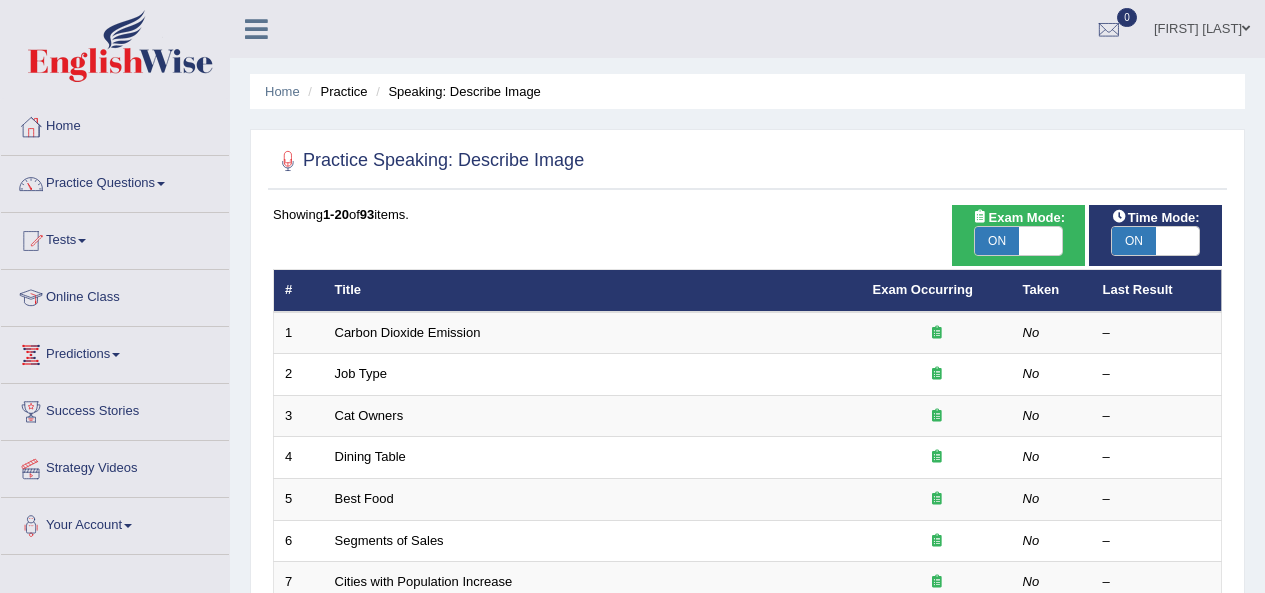 scroll, scrollTop: 0, scrollLeft: 0, axis: both 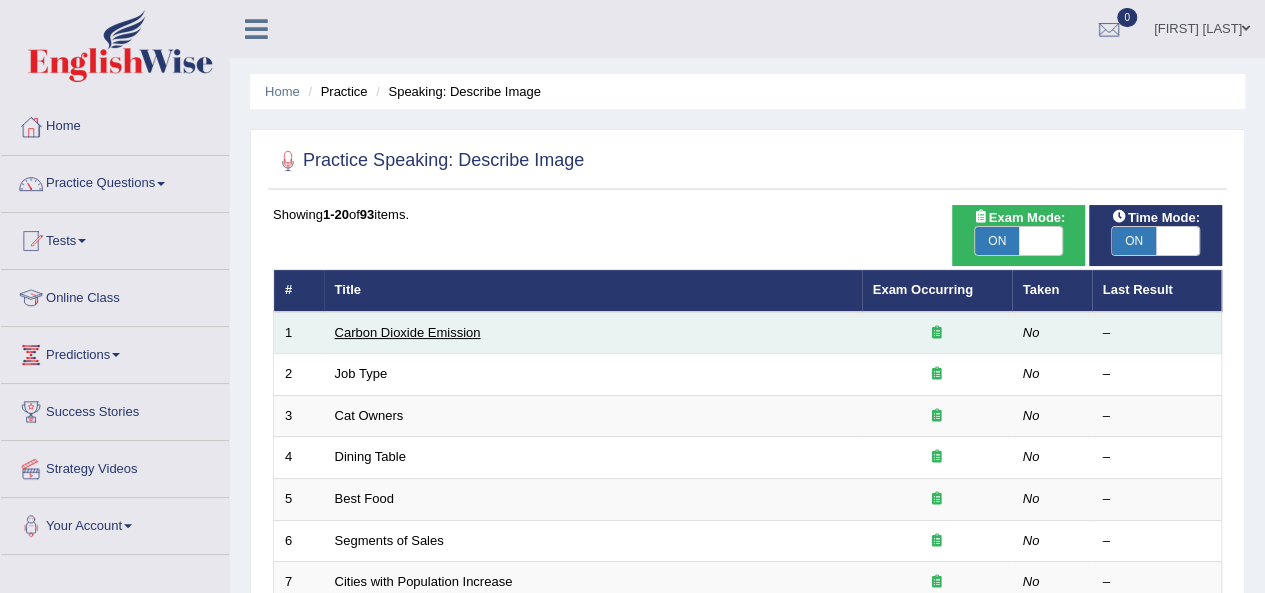 click on "Carbon Dioxide Emission" at bounding box center (408, 332) 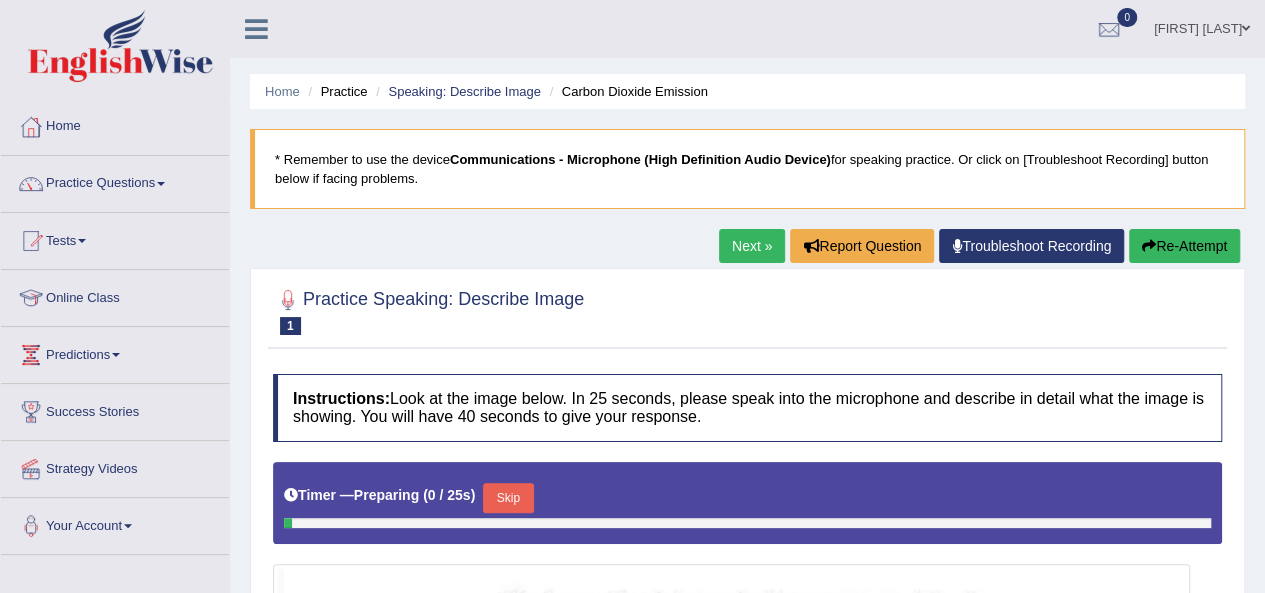 scroll, scrollTop: 500, scrollLeft: 0, axis: vertical 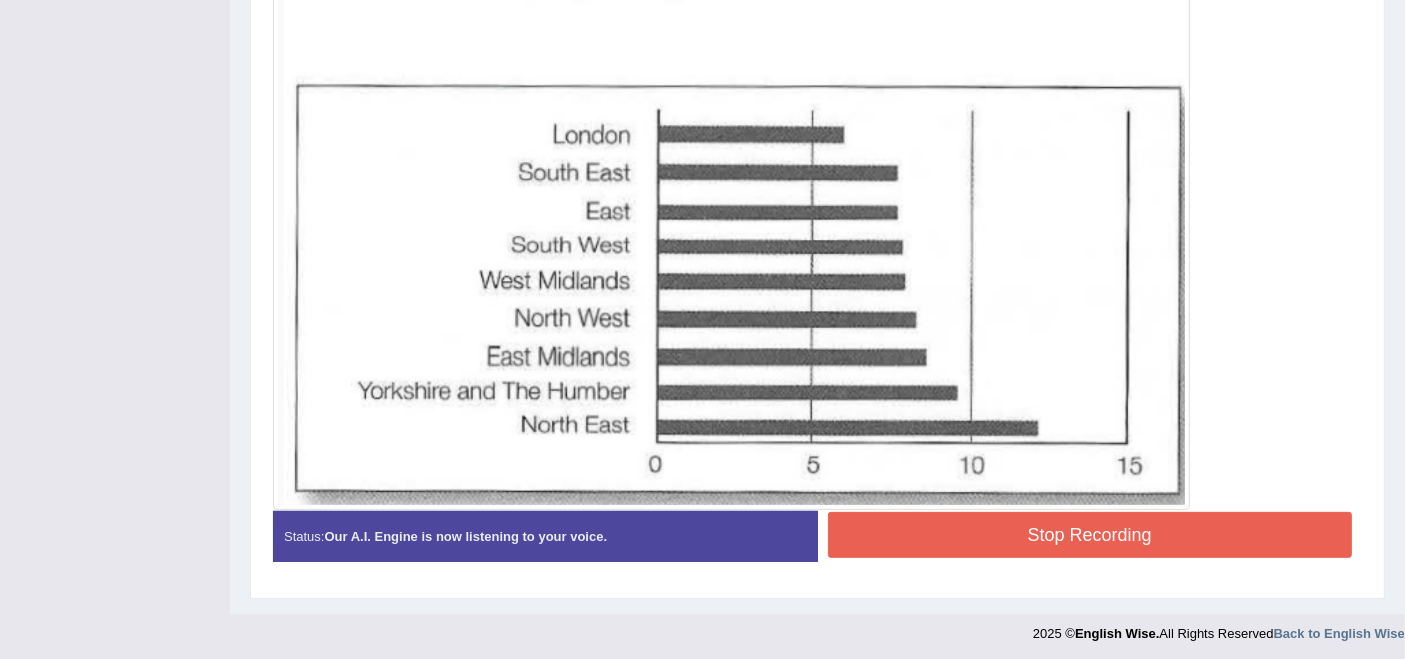 click on "Stop Recording" at bounding box center (1090, 535) 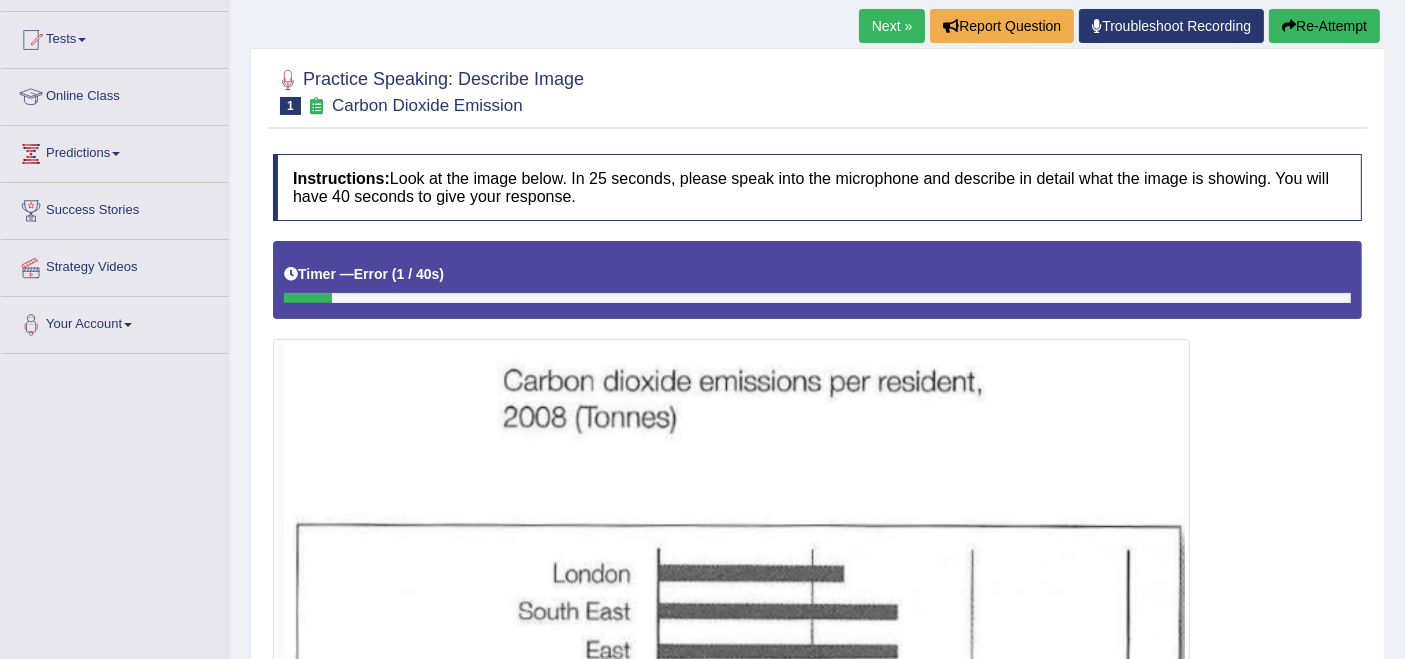 scroll, scrollTop: 92, scrollLeft: 0, axis: vertical 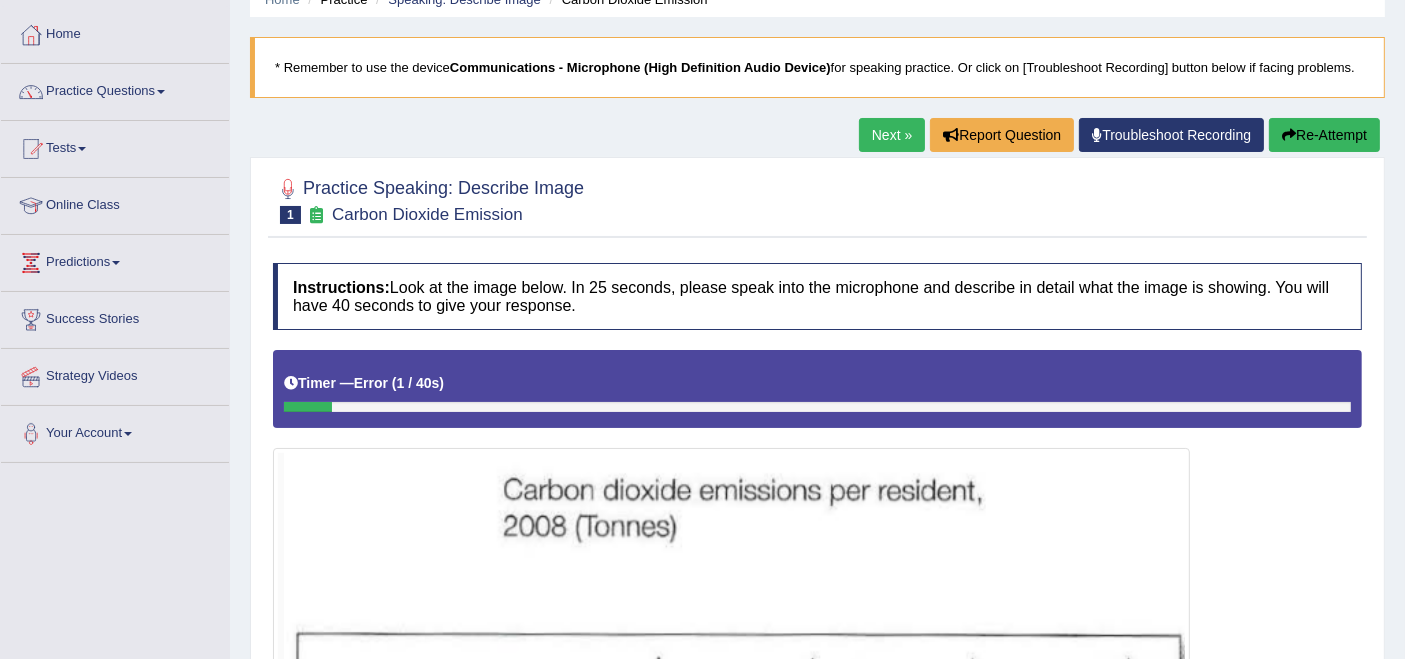 click on "Re-Attempt" at bounding box center [1324, 135] 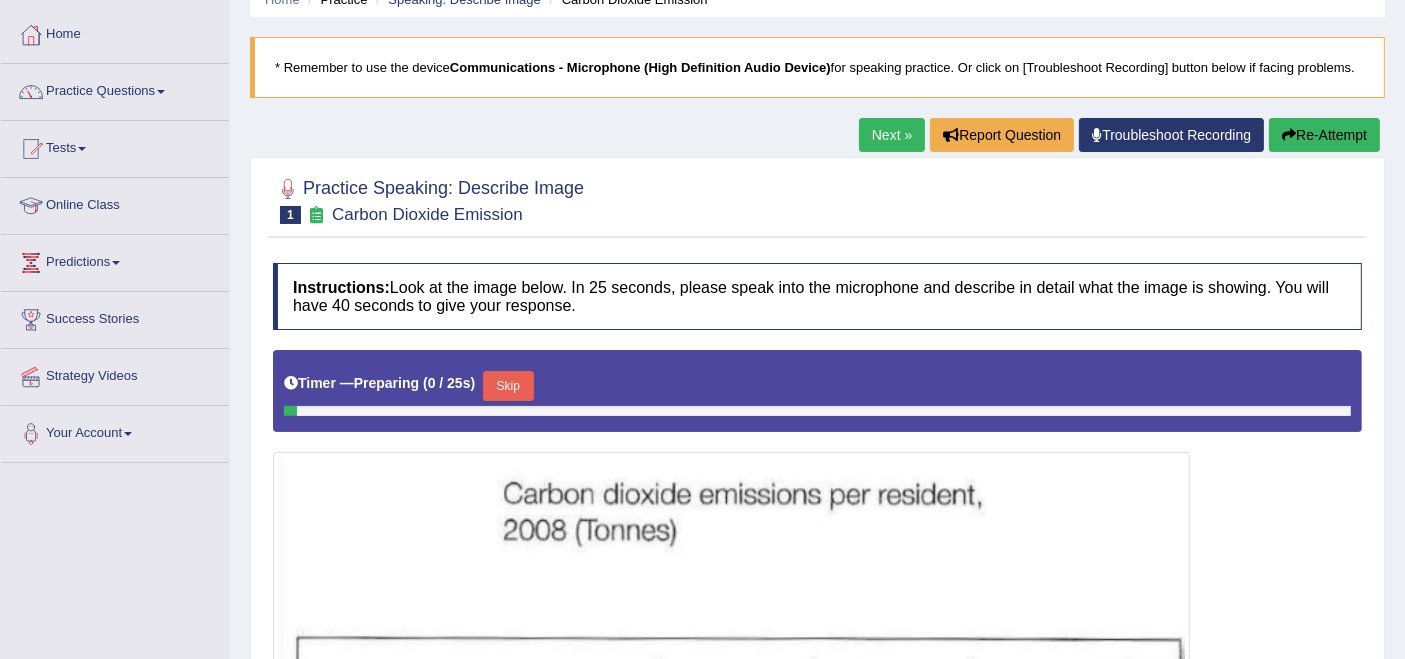 scroll, scrollTop: 92, scrollLeft: 0, axis: vertical 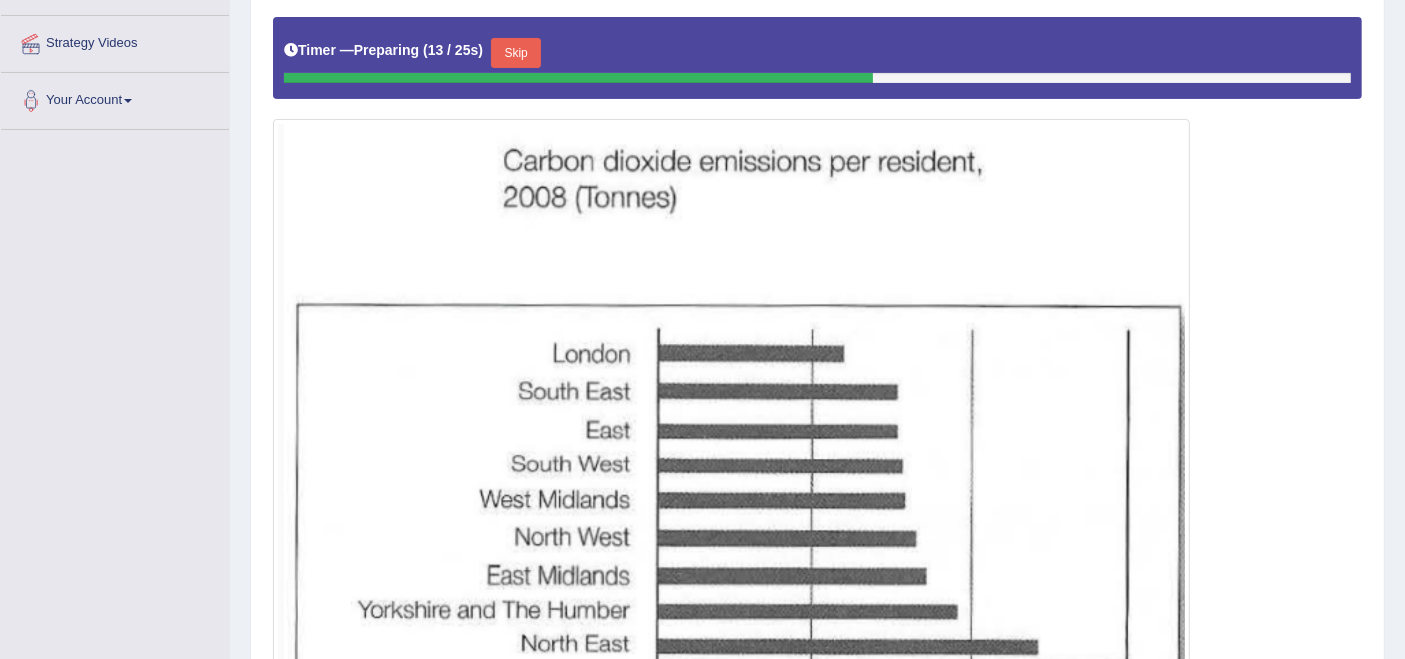 click on "Skip" at bounding box center (516, 53) 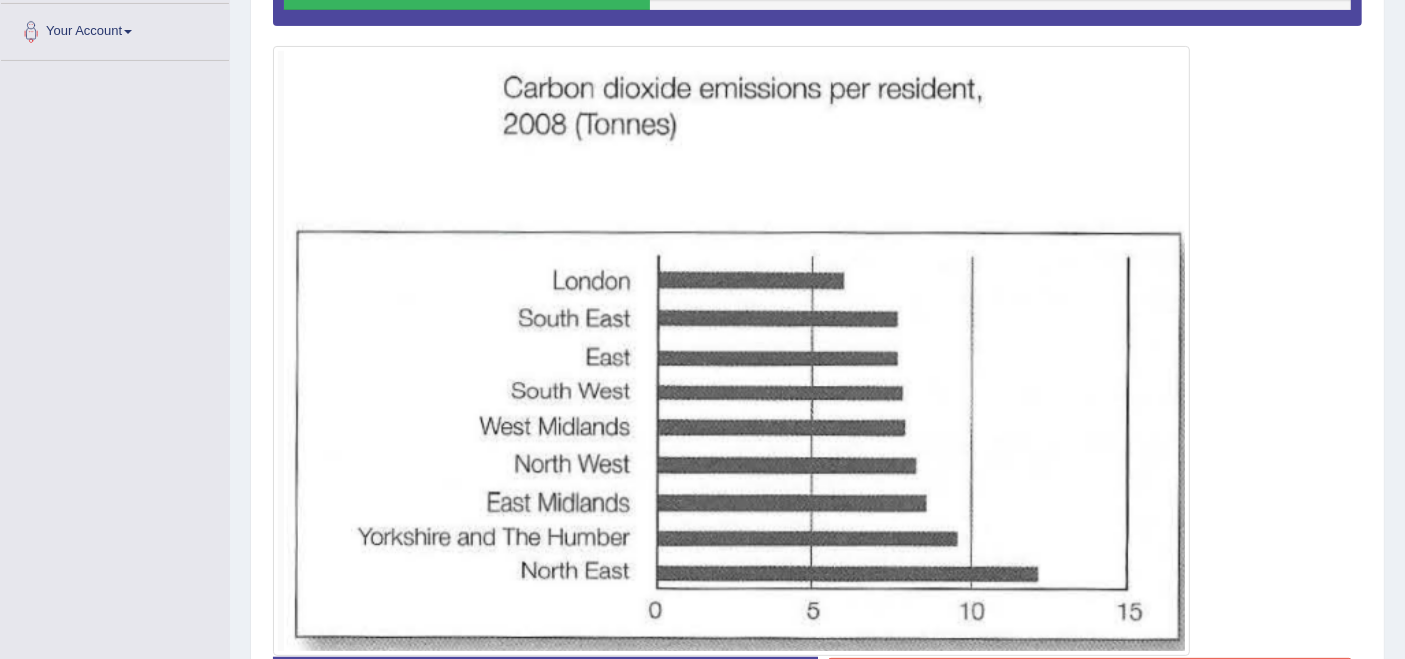 scroll, scrollTop: 529, scrollLeft: 0, axis: vertical 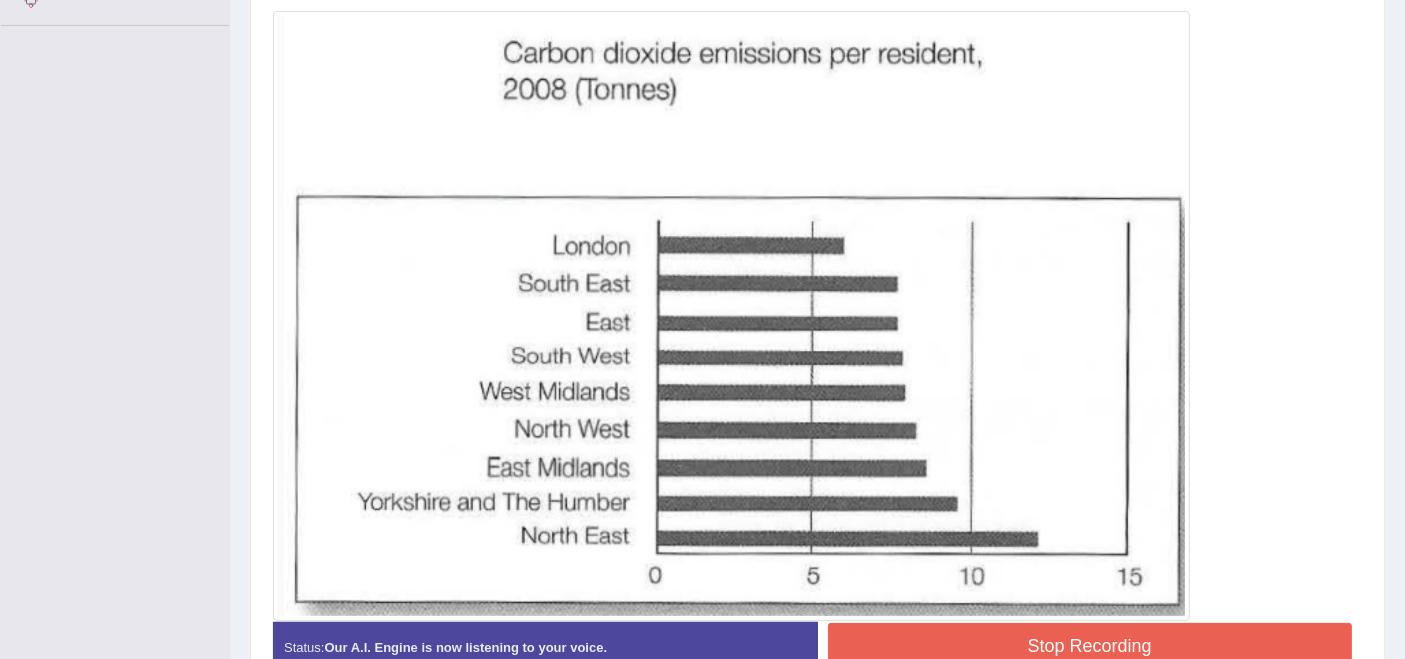 click on "Stop Recording" at bounding box center [1090, 646] 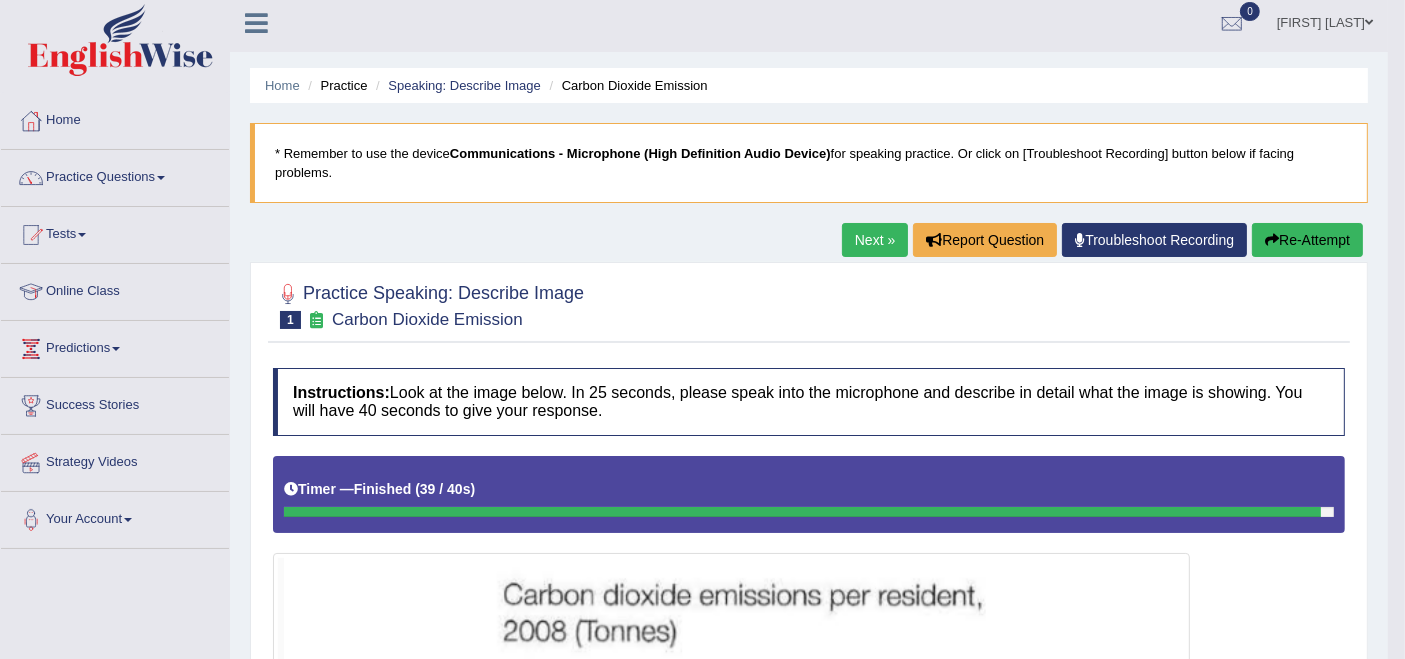 scroll, scrollTop: 0, scrollLeft: 0, axis: both 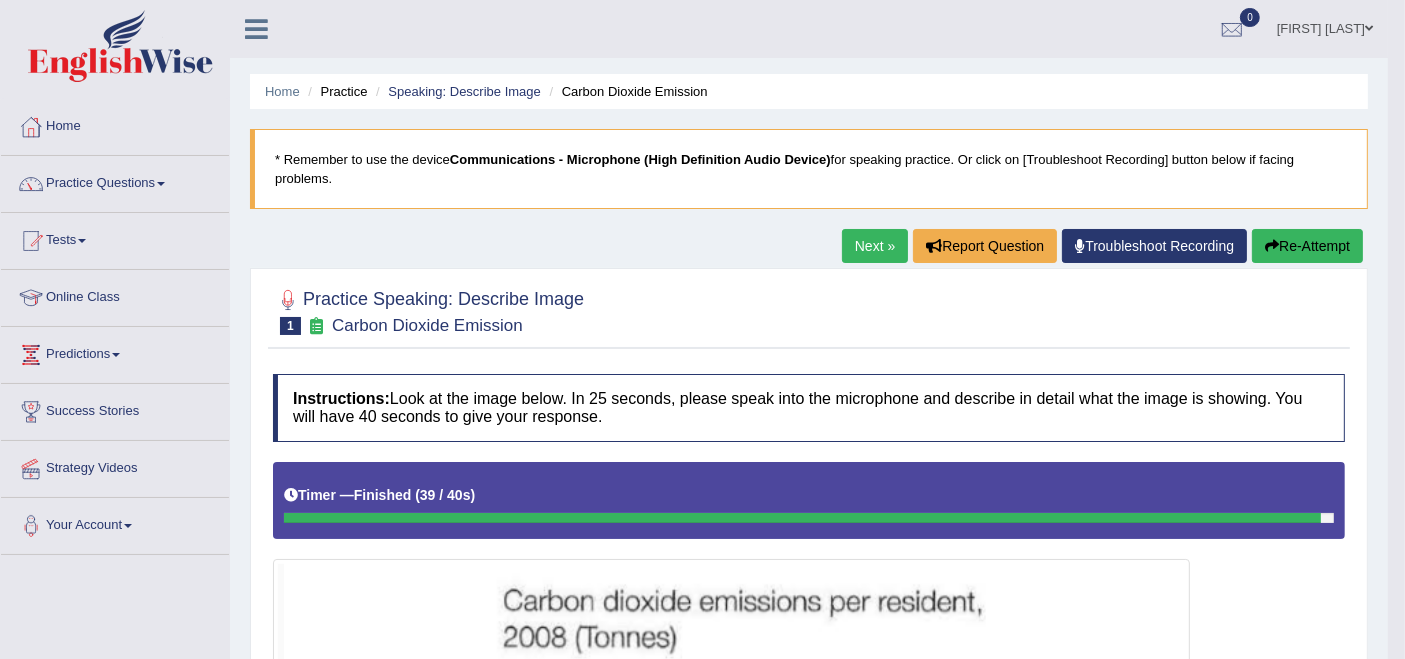click on "Next »" at bounding box center (875, 246) 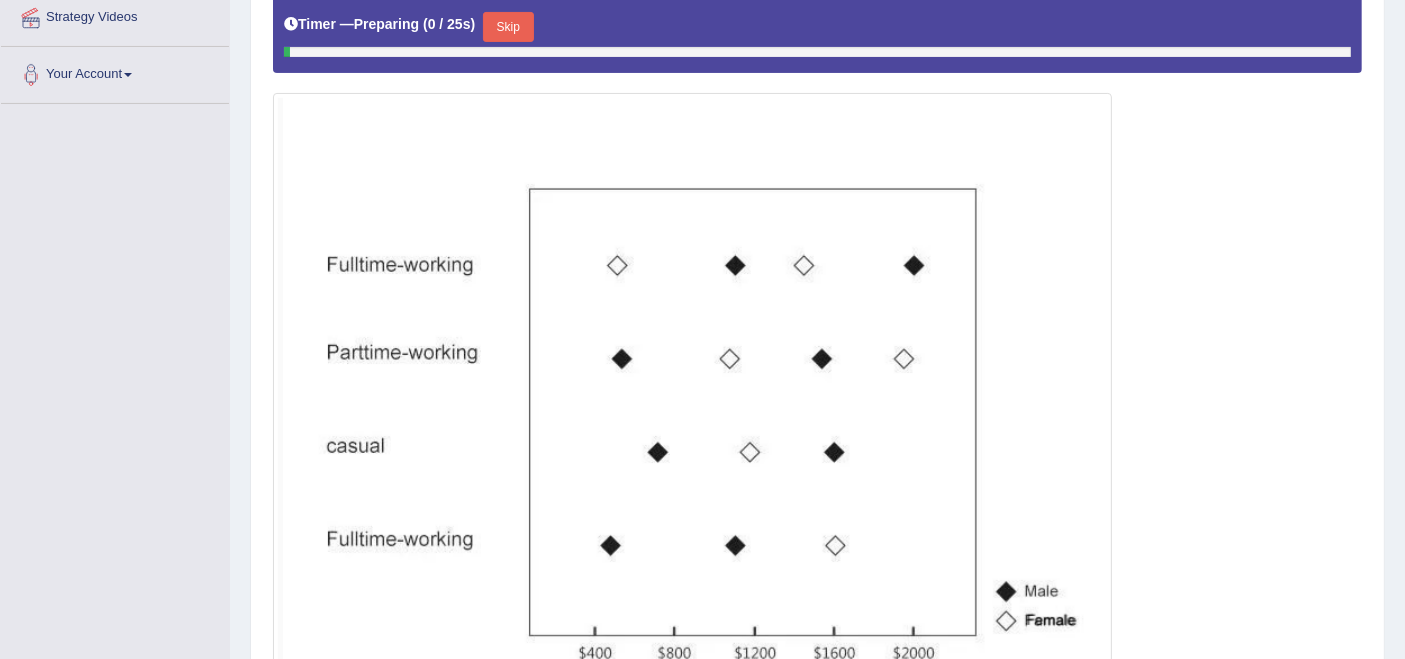 scroll, scrollTop: 451, scrollLeft: 0, axis: vertical 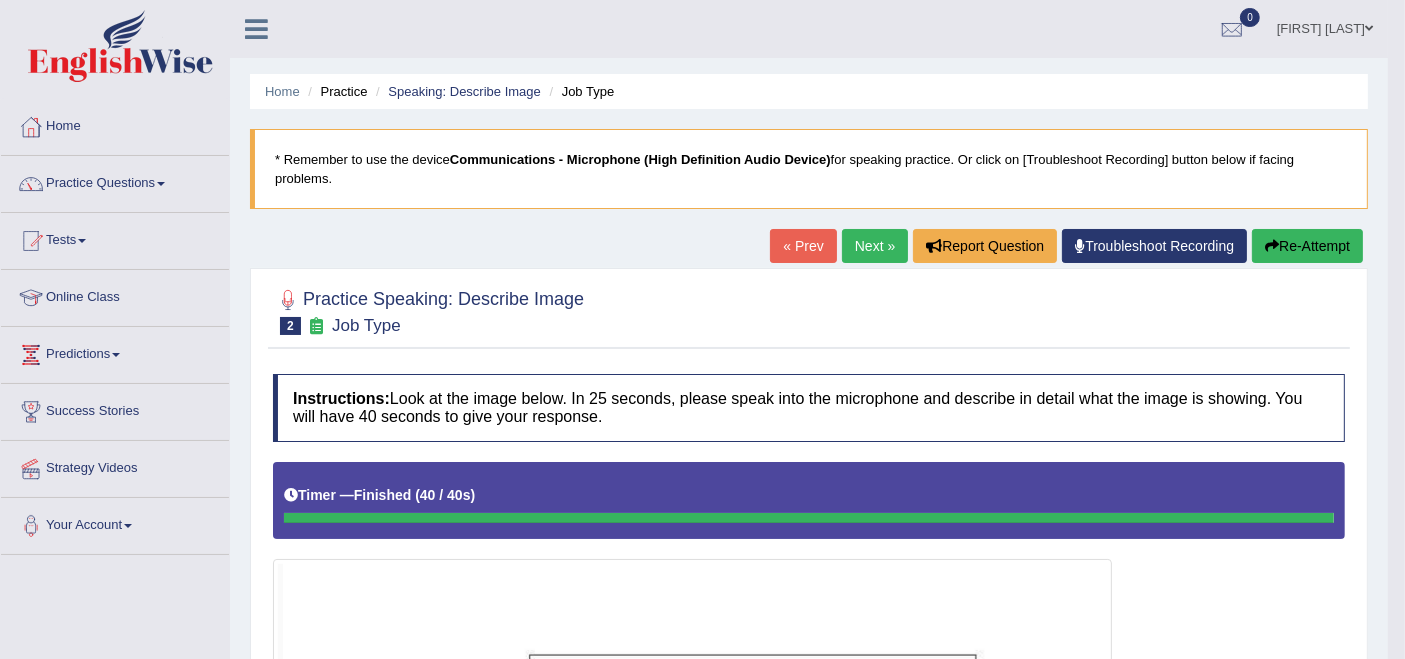click on "Next »" at bounding box center [875, 246] 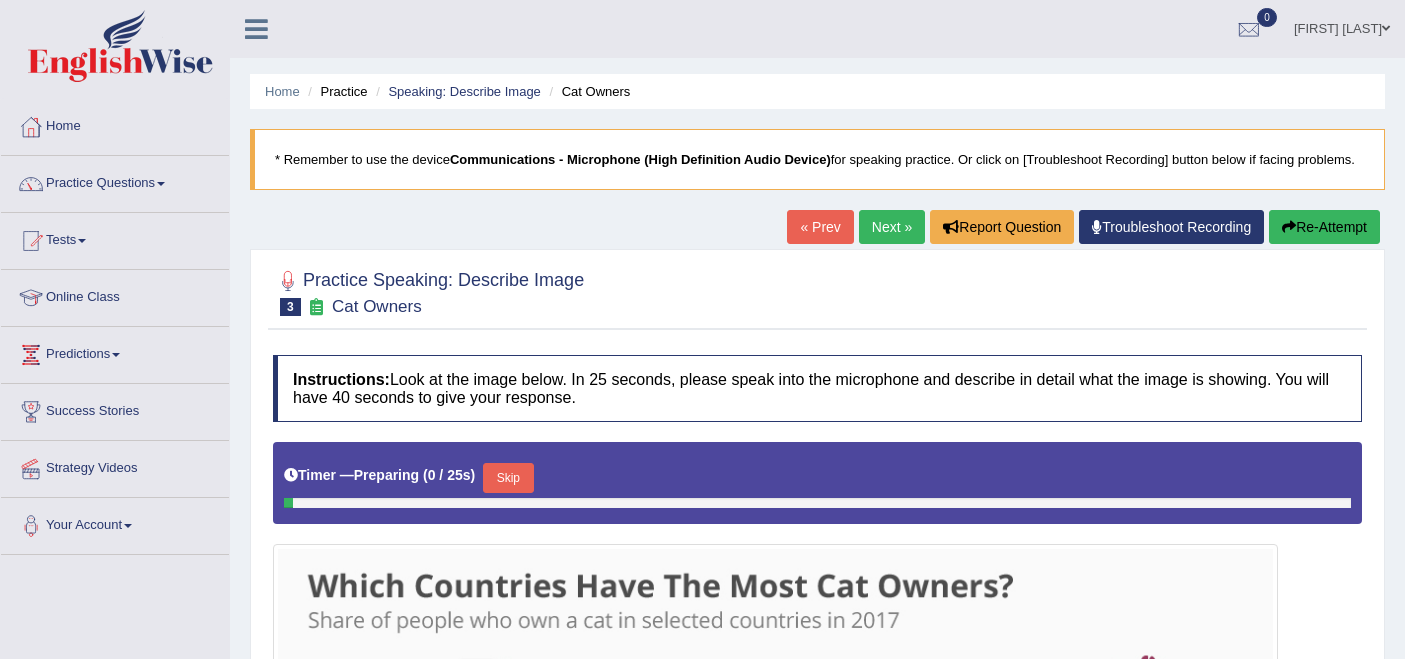 scroll, scrollTop: 444, scrollLeft: 0, axis: vertical 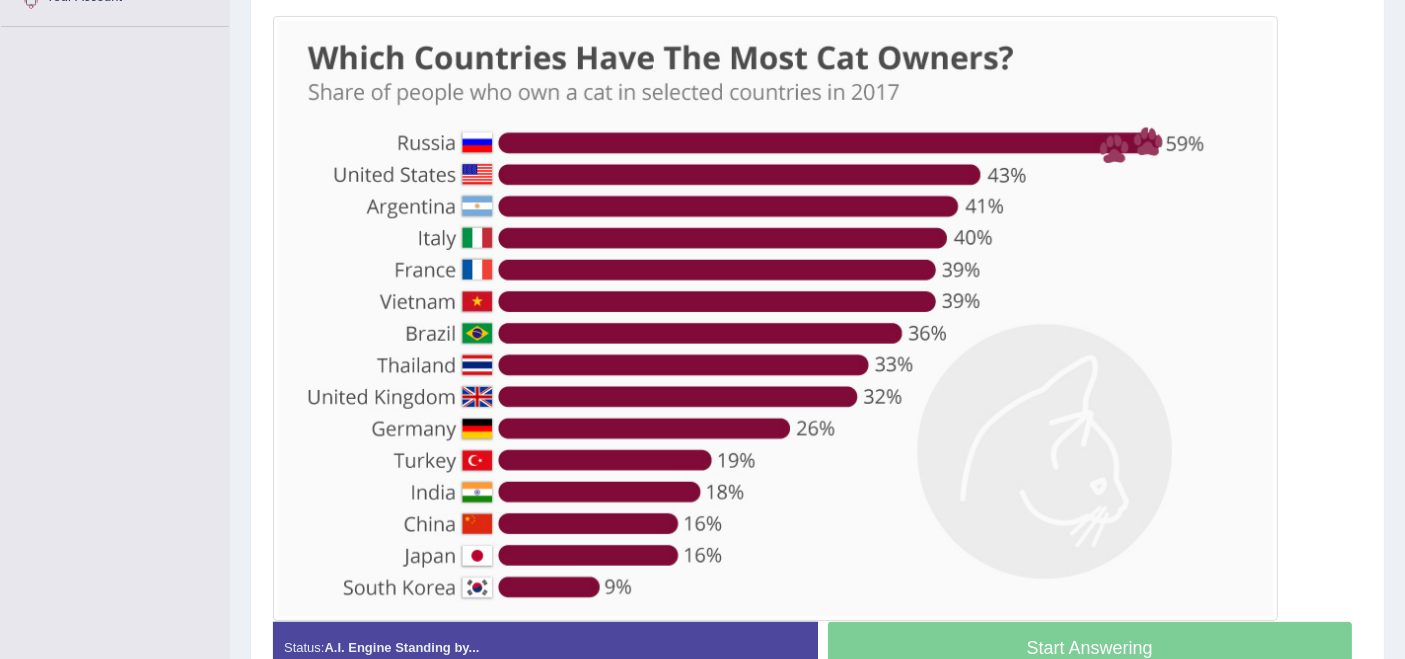 click on "Start Answering" at bounding box center (1090, 650) 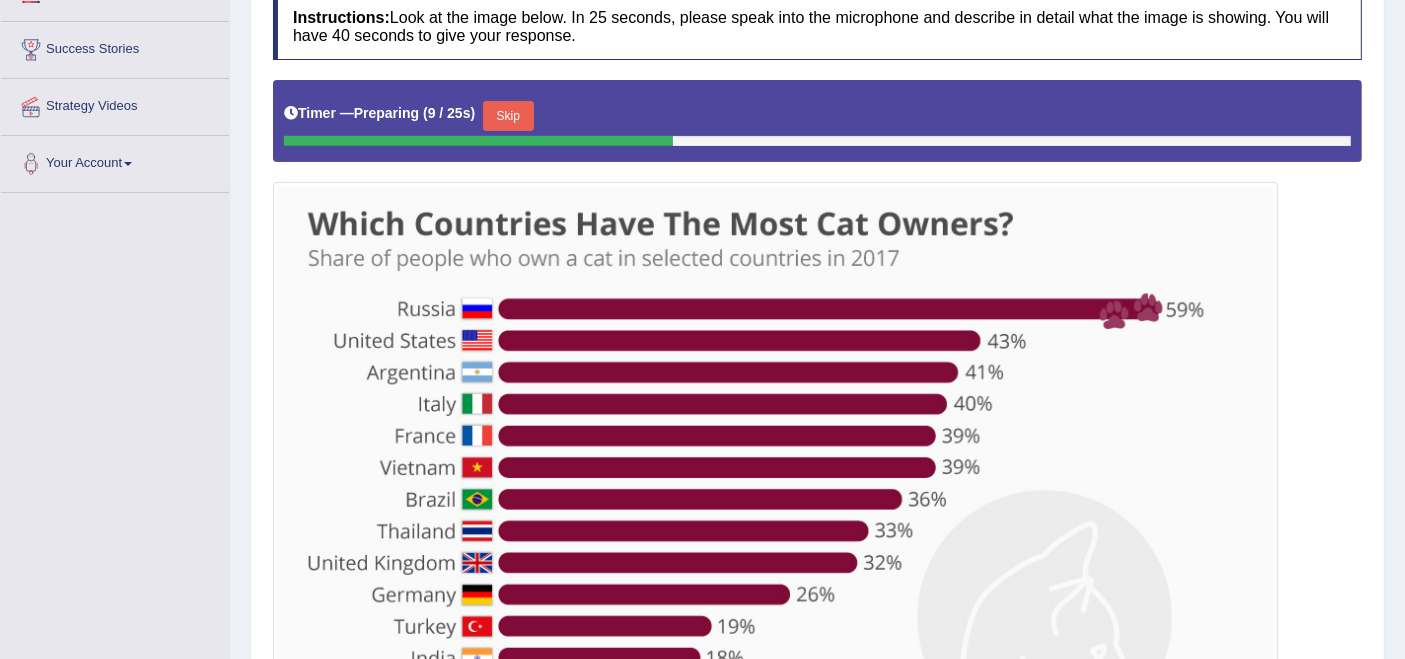 scroll, scrollTop: 195, scrollLeft: 0, axis: vertical 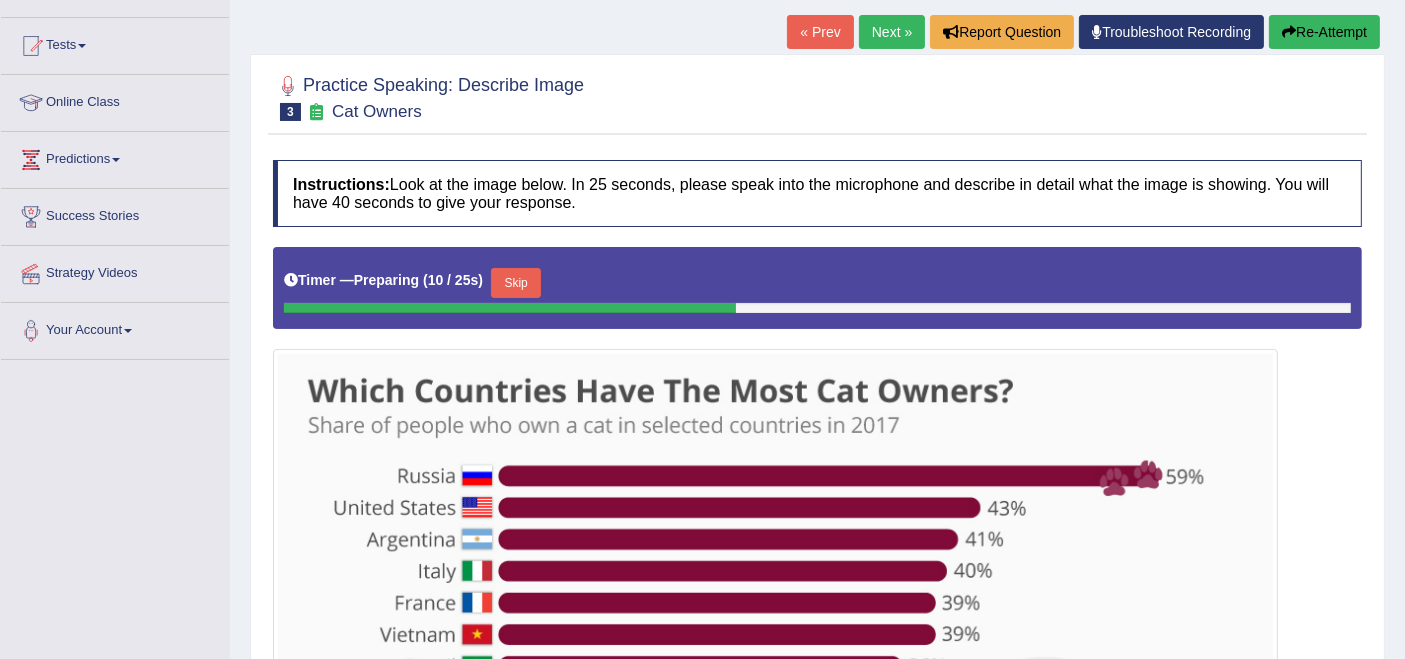 click on "Skip" at bounding box center [516, 283] 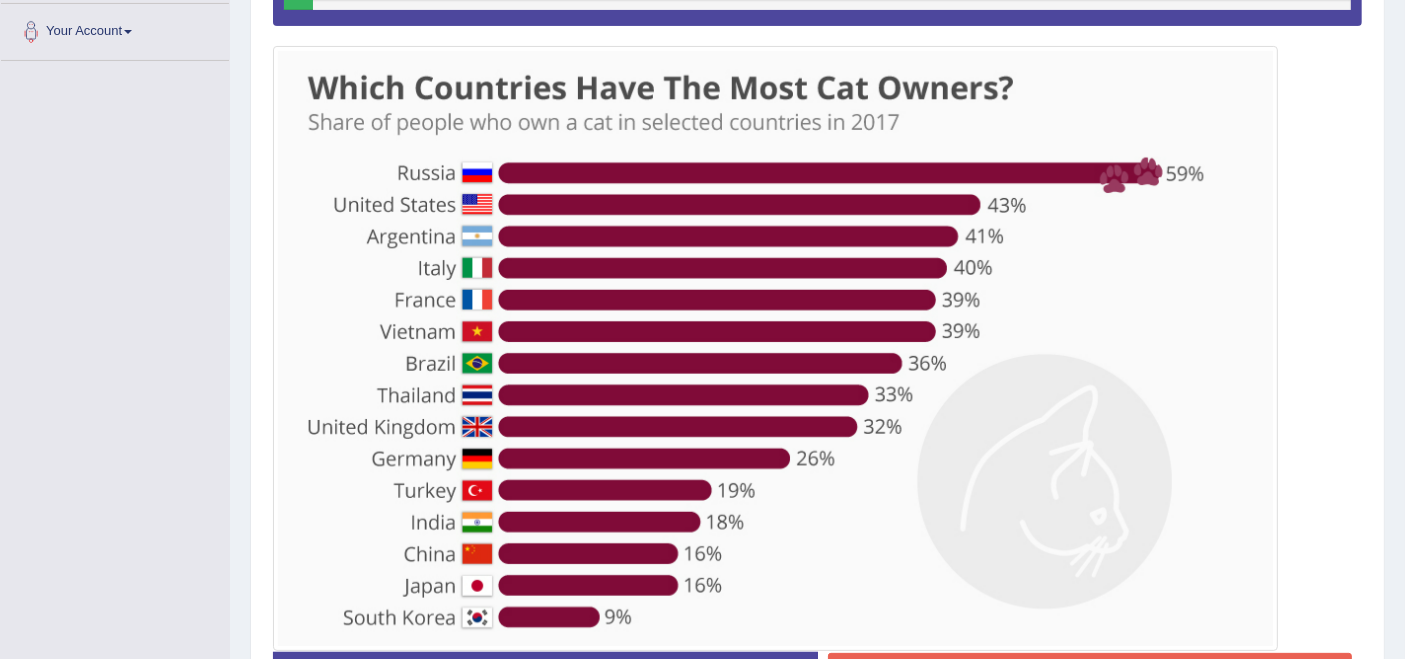 scroll, scrollTop: 528, scrollLeft: 0, axis: vertical 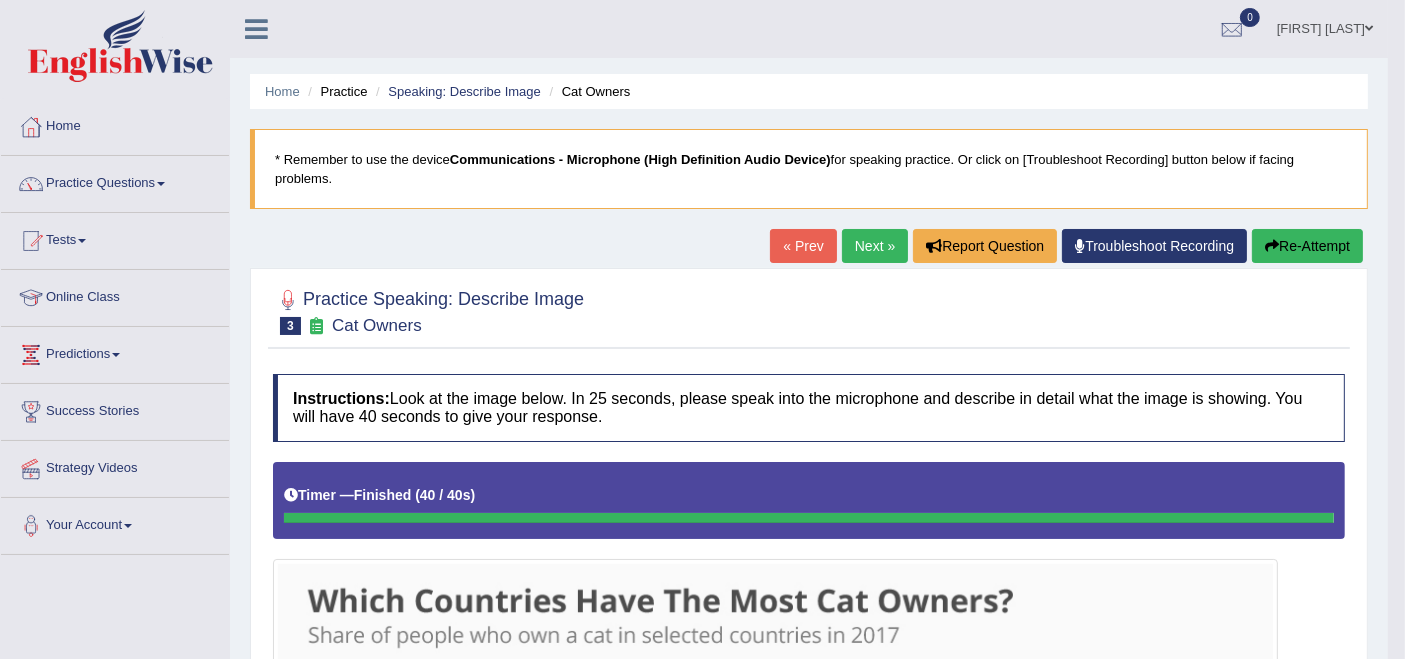 click on "Next »" at bounding box center (875, 246) 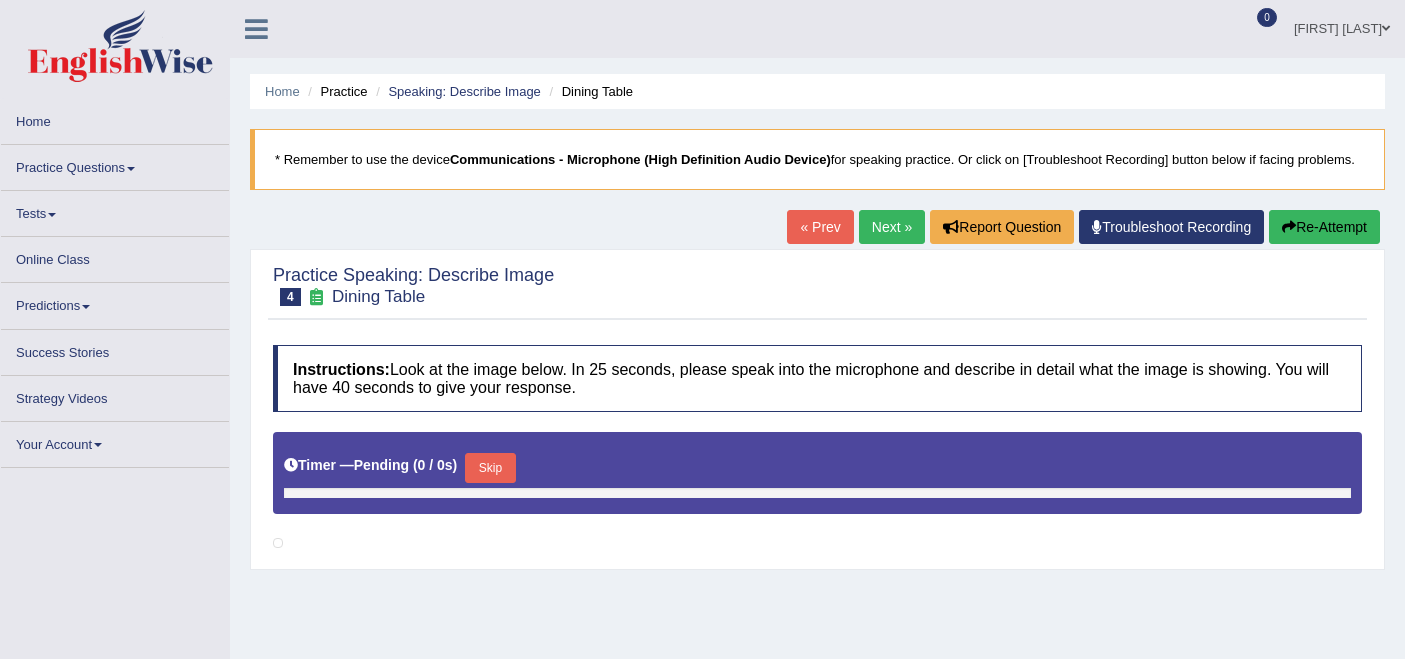 scroll, scrollTop: 222, scrollLeft: 0, axis: vertical 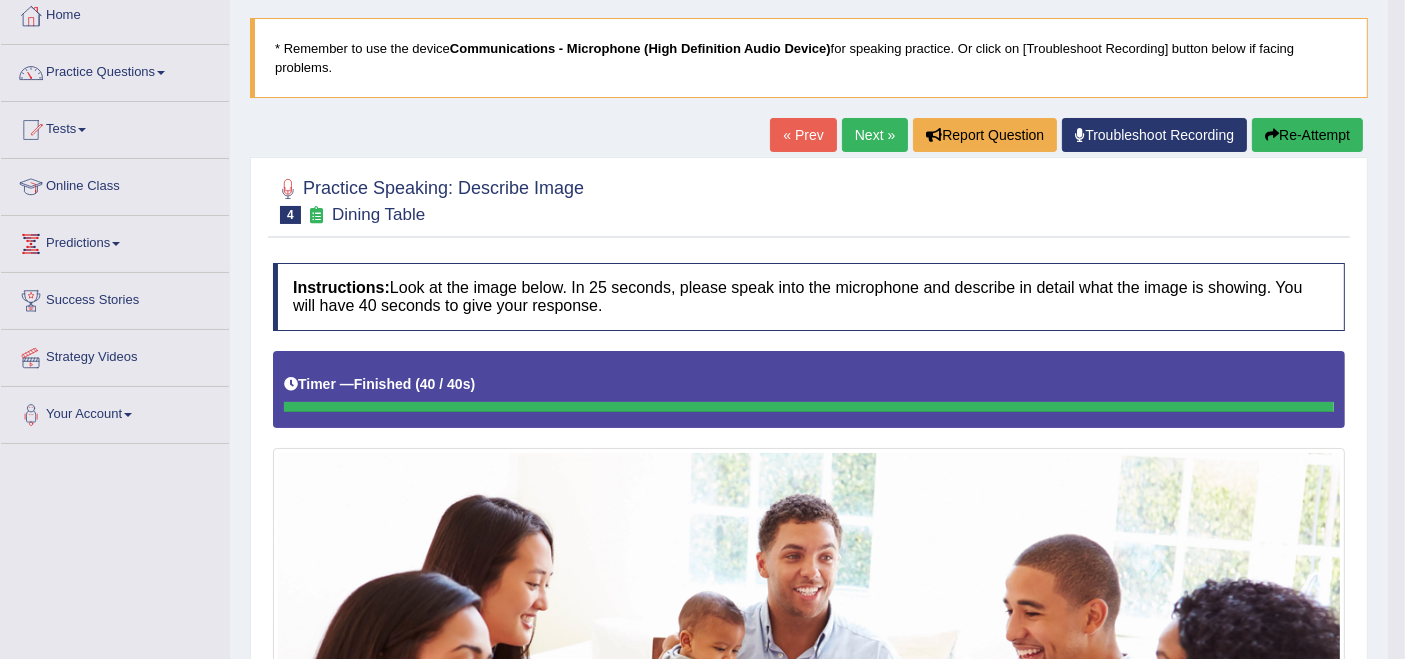 click at bounding box center [1272, 135] 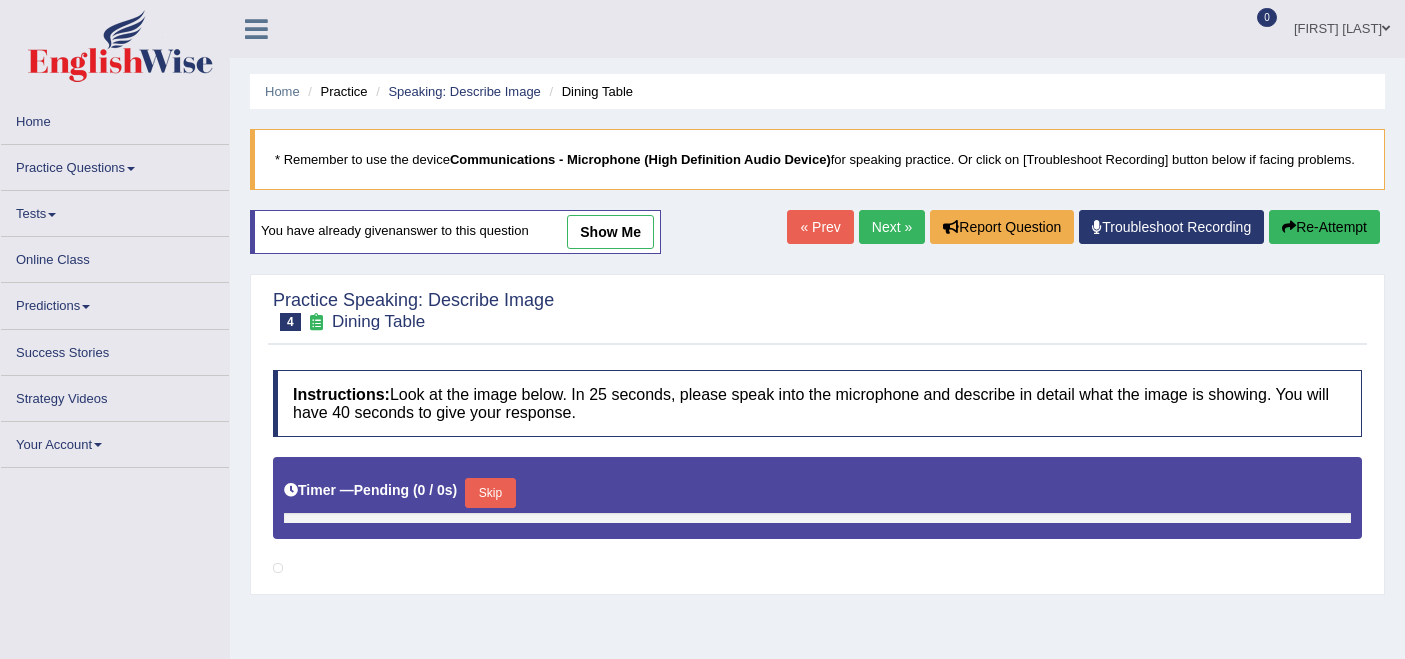 scroll, scrollTop: 380, scrollLeft: 0, axis: vertical 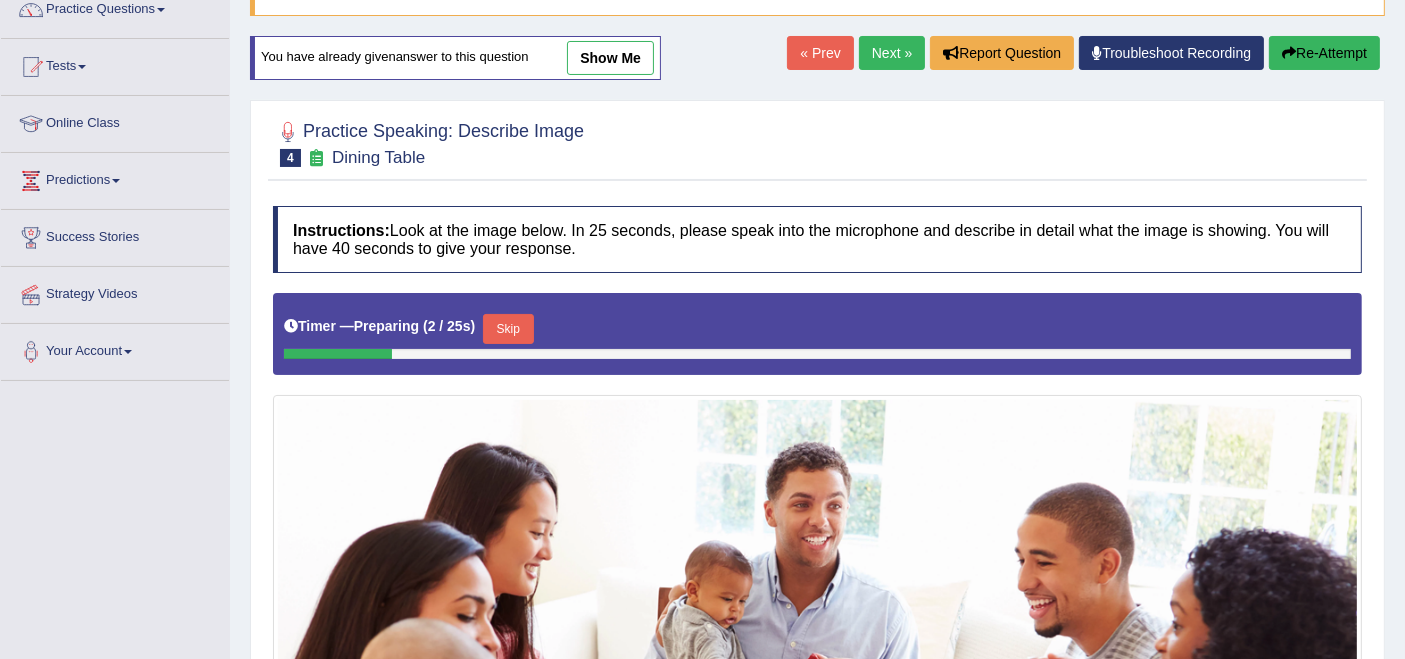 click on "Skip" at bounding box center (508, 329) 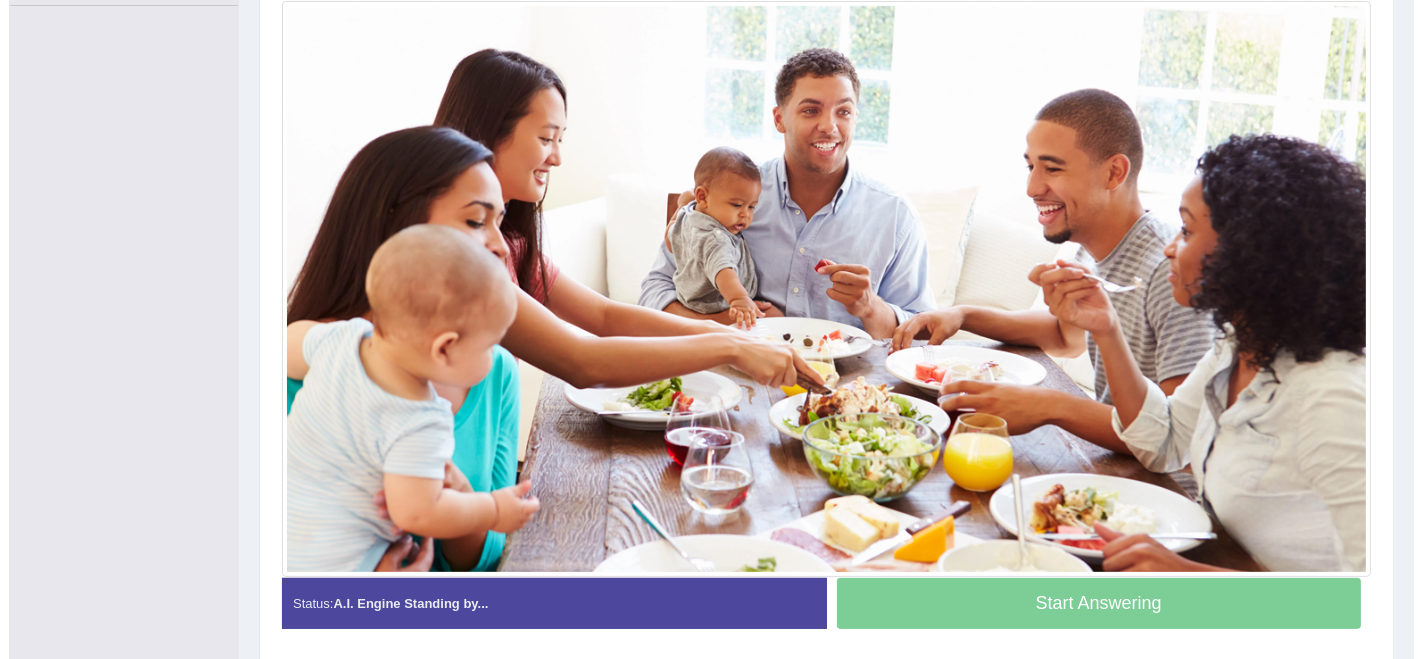 scroll, scrollTop: 617, scrollLeft: 0, axis: vertical 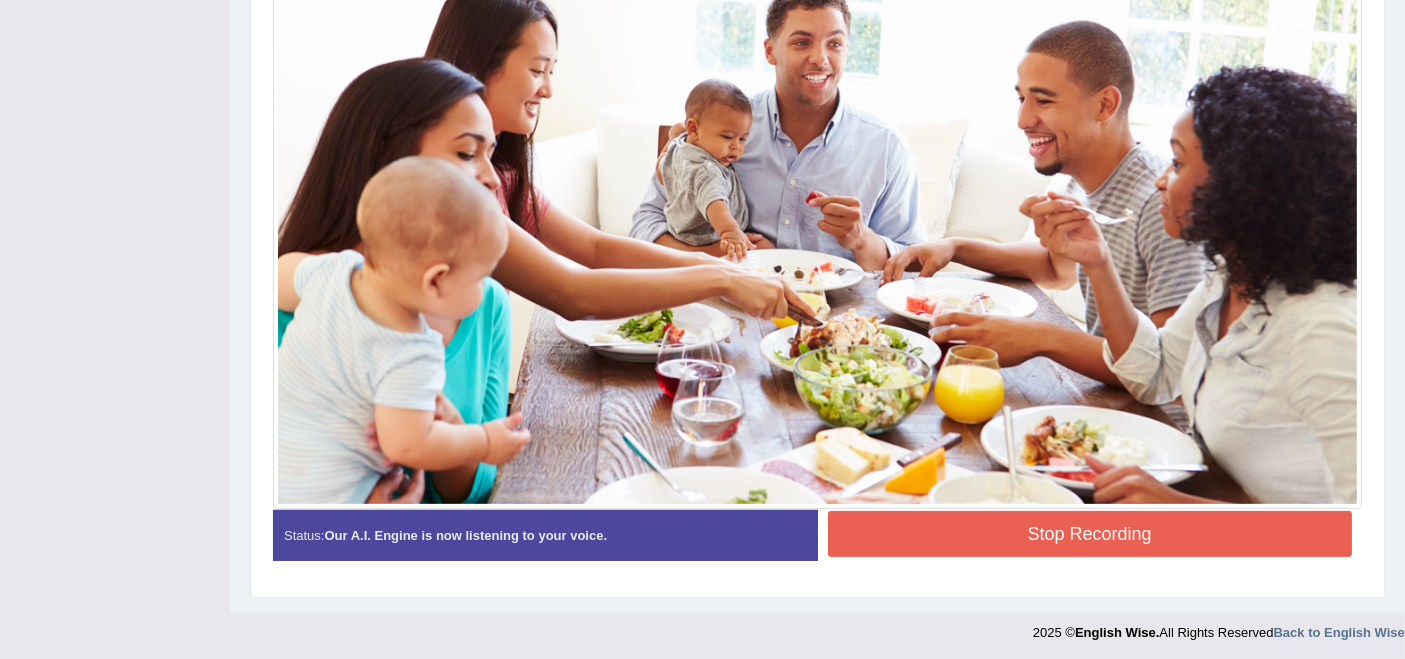 click on "Stop Recording" at bounding box center [1090, 534] 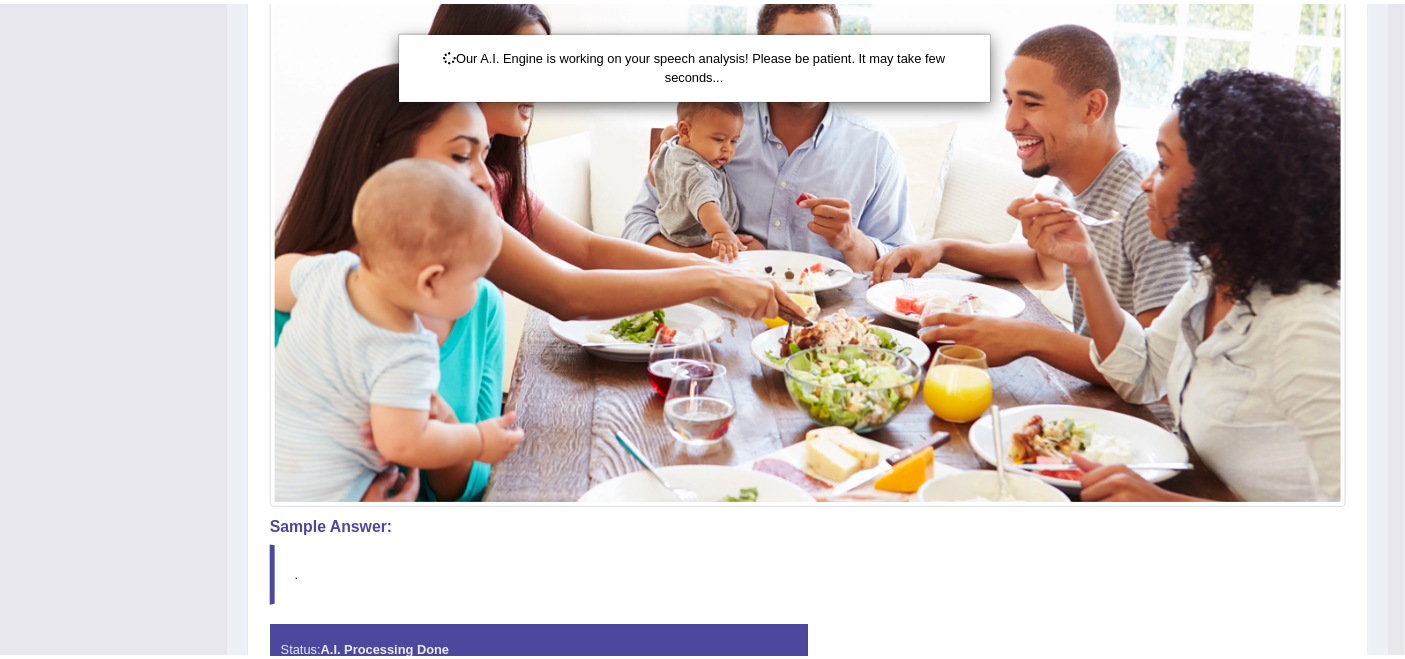 scroll, scrollTop: 637, scrollLeft: 0, axis: vertical 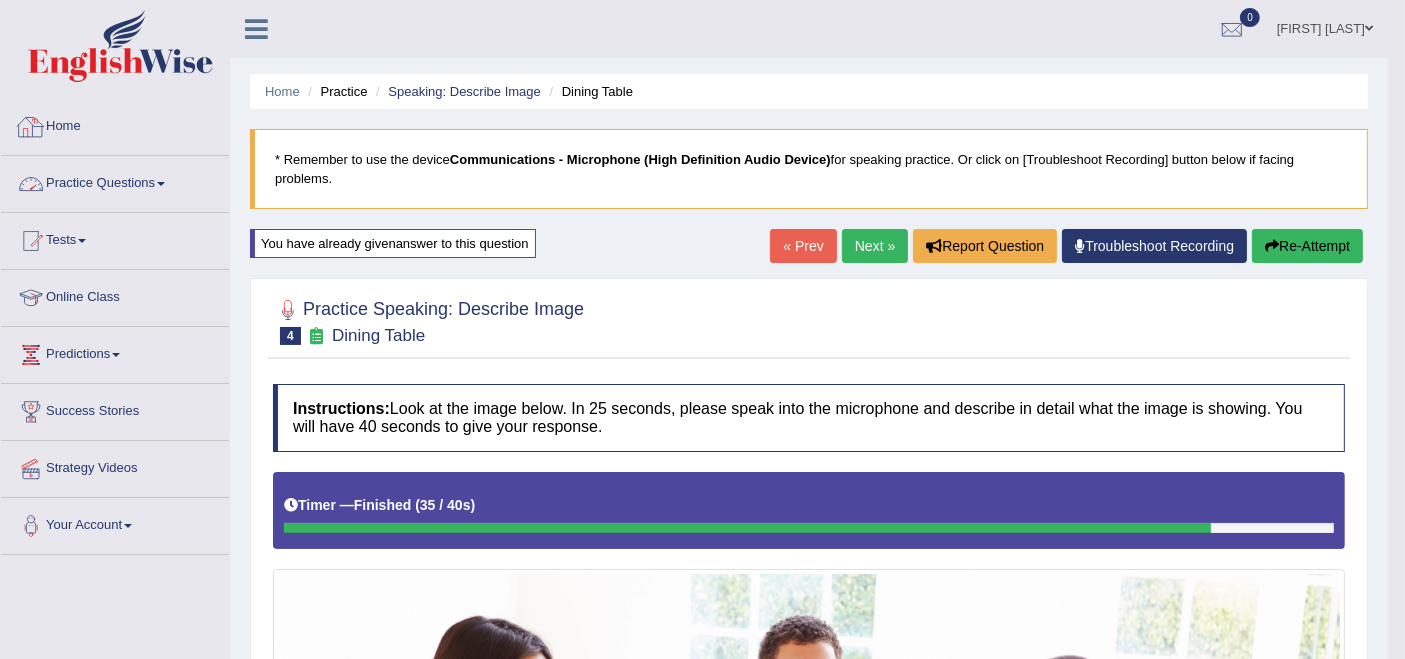 click on "Practice Questions" at bounding box center (115, 181) 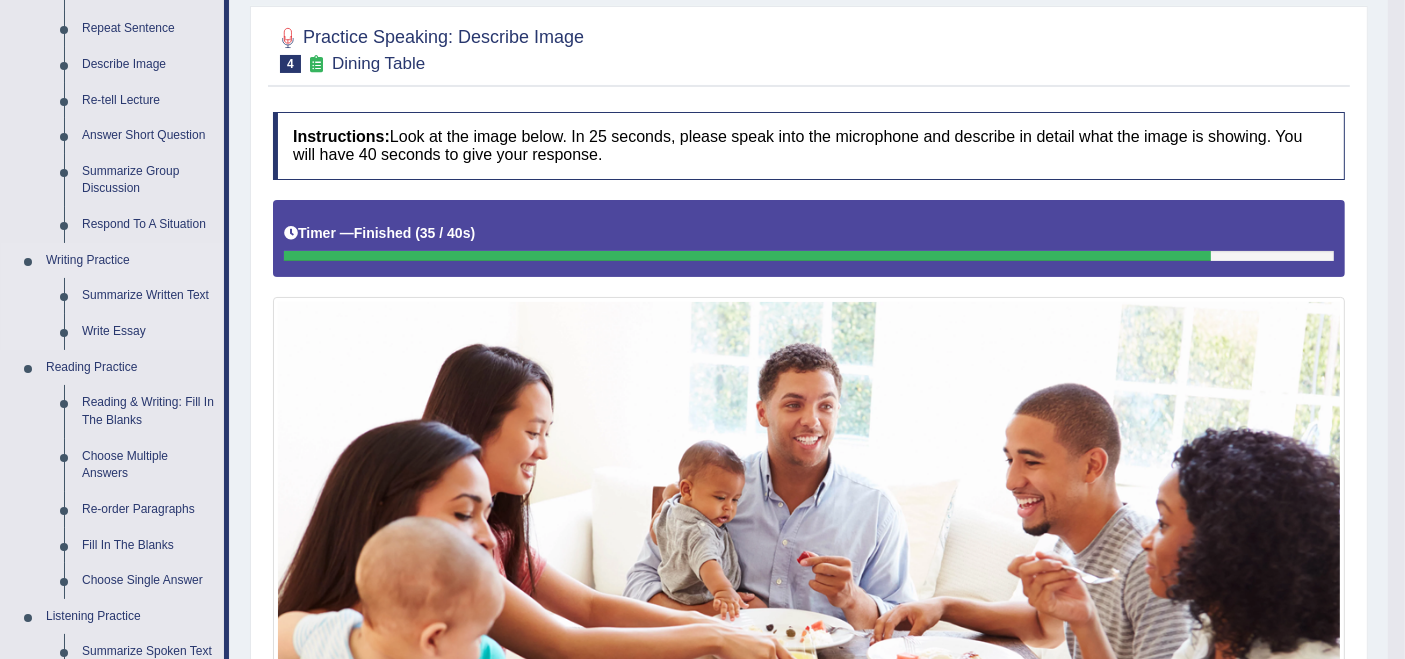 scroll, scrollTop: 222, scrollLeft: 0, axis: vertical 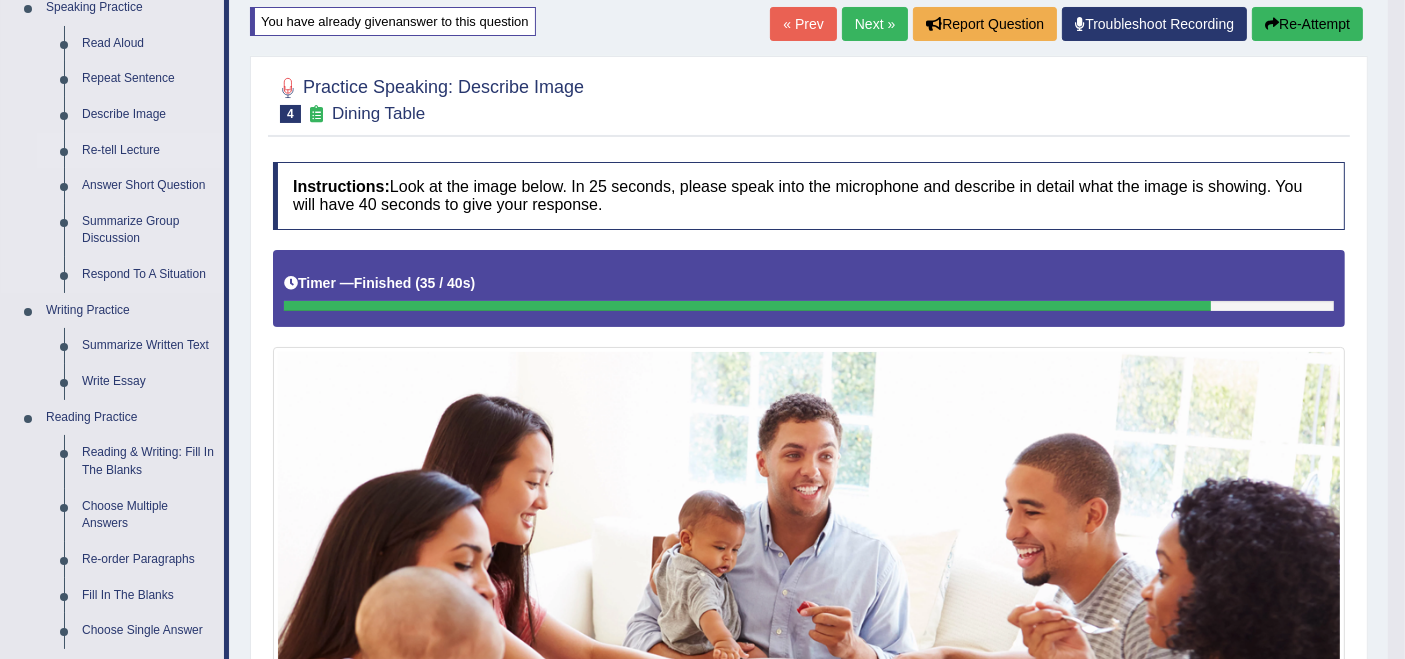 click on "Re-tell Lecture" at bounding box center (148, 151) 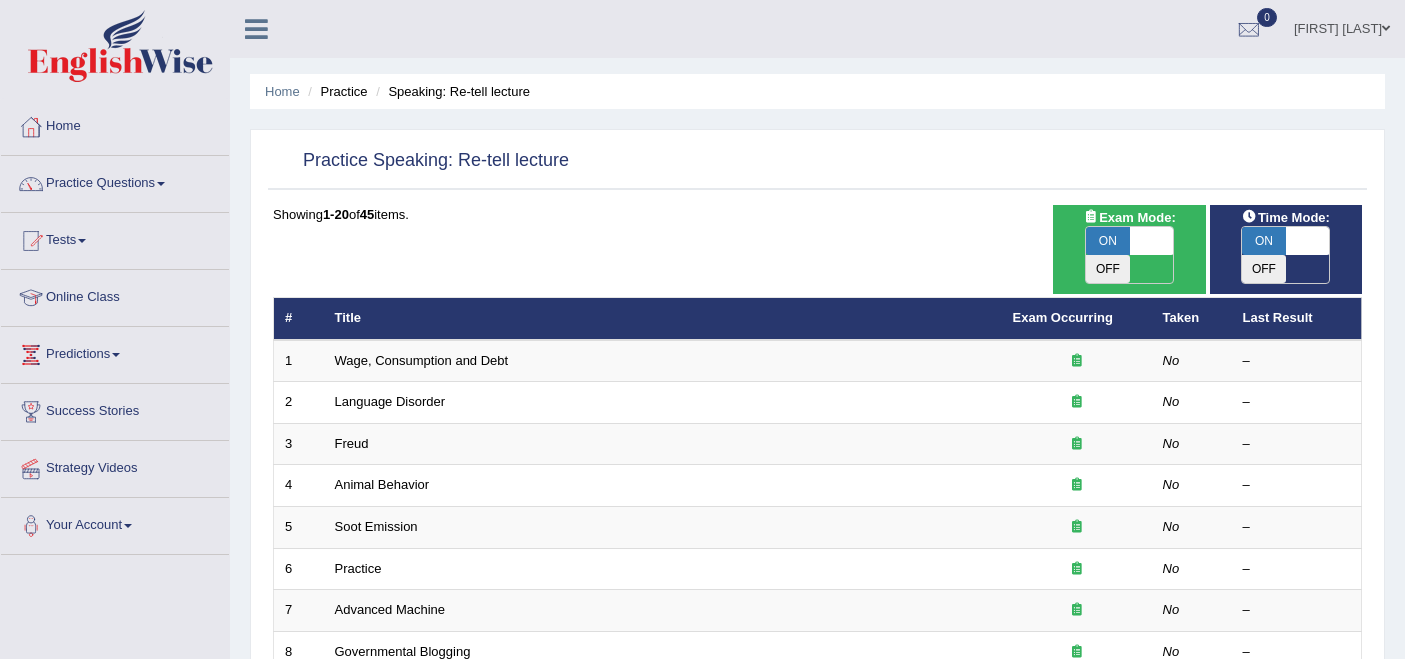 scroll, scrollTop: 0, scrollLeft: 0, axis: both 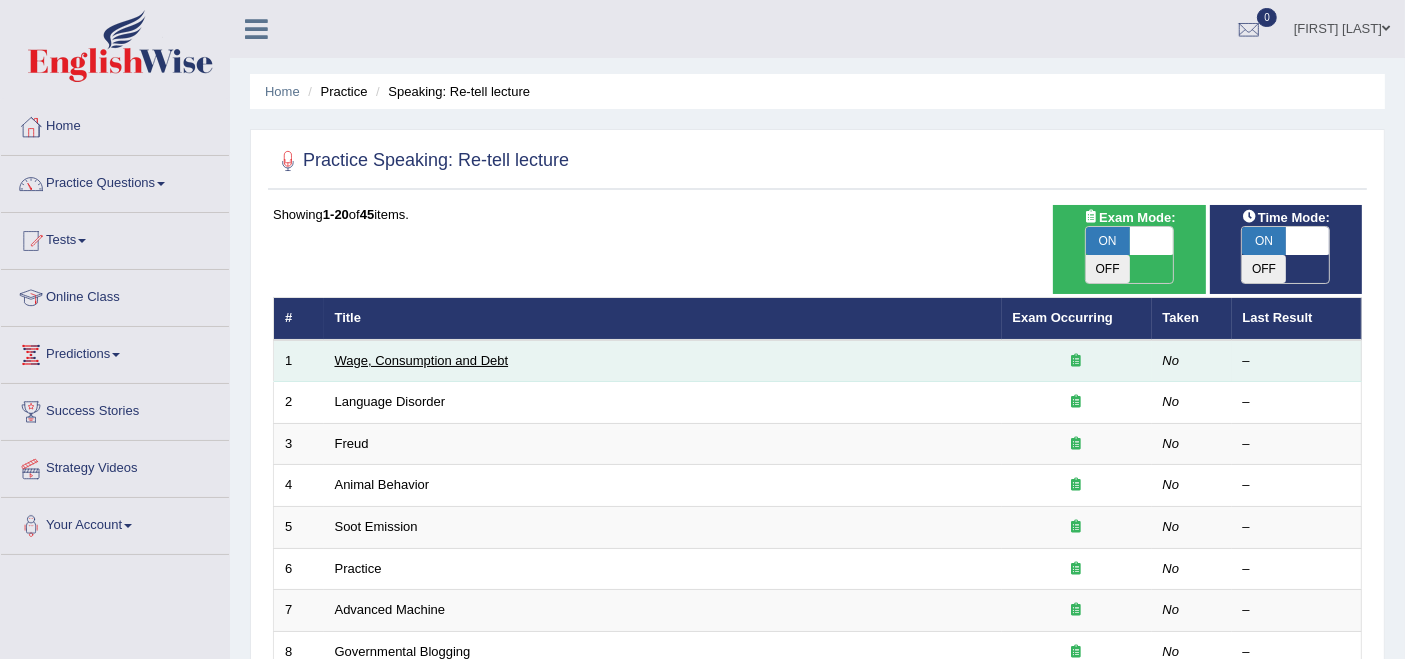 click on "Wage, Consumption and Debt" at bounding box center (422, 360) 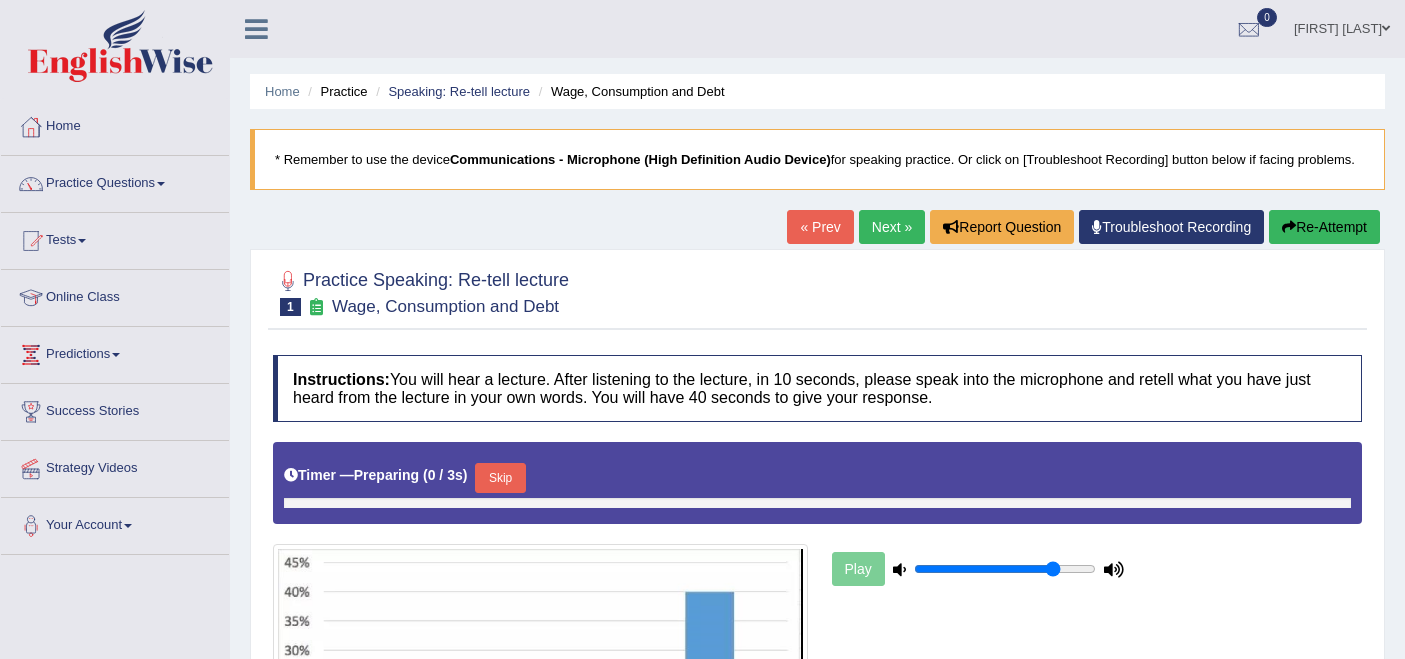 scroll, scrollTop: 0, scrollLeft: 0, axis: both 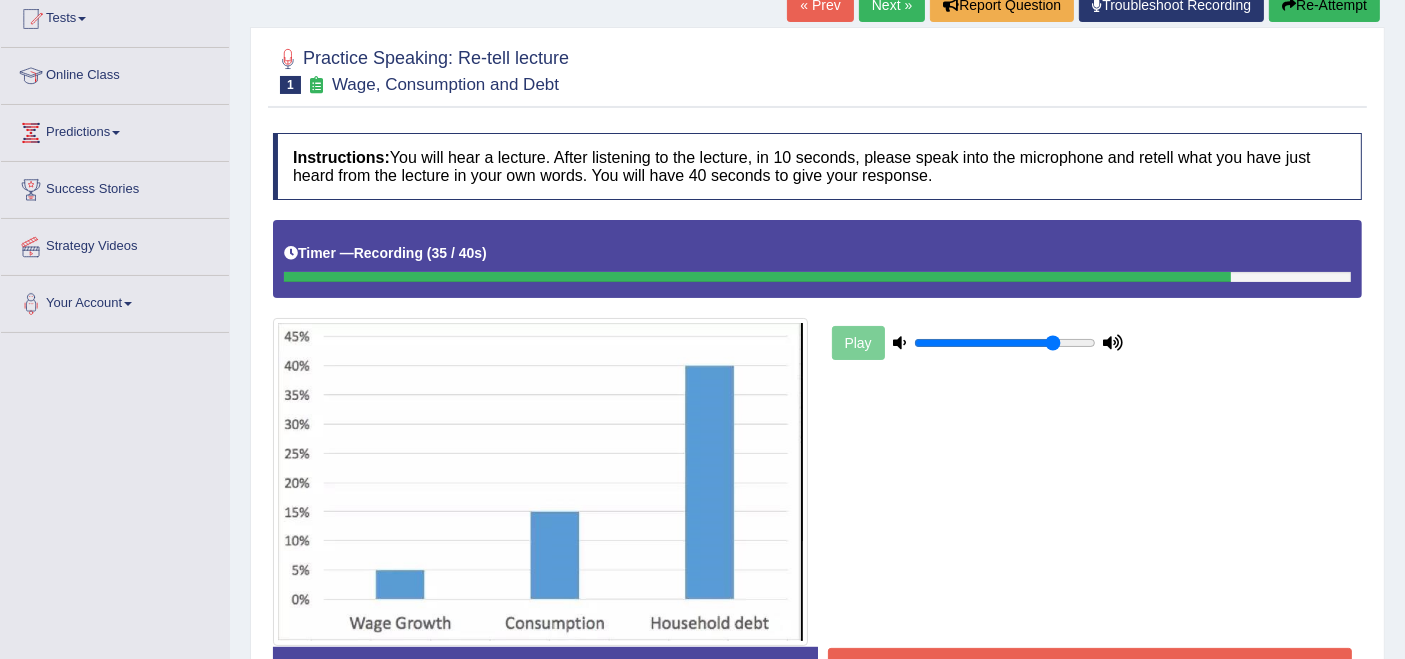 click on "Stop Recording" at bounding box center [1090, 671] 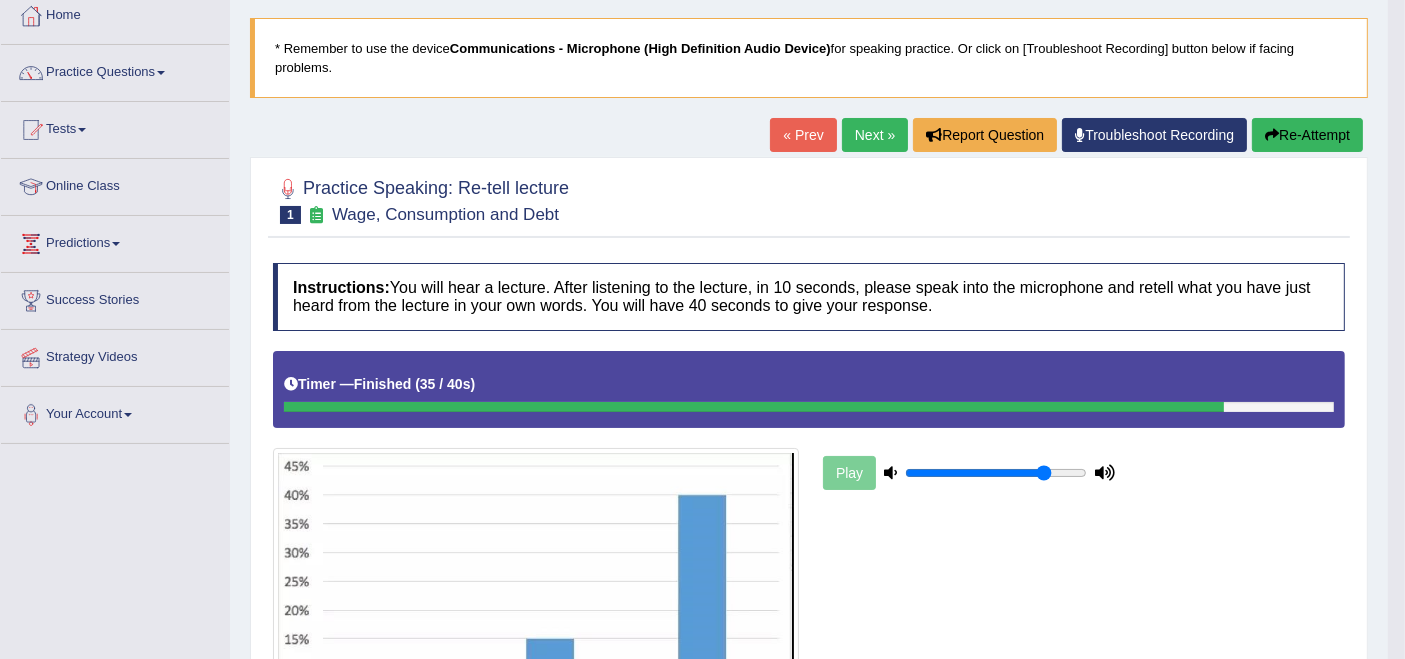 scroll, scrollTop: 0, scrollLeft: 0, axis: both 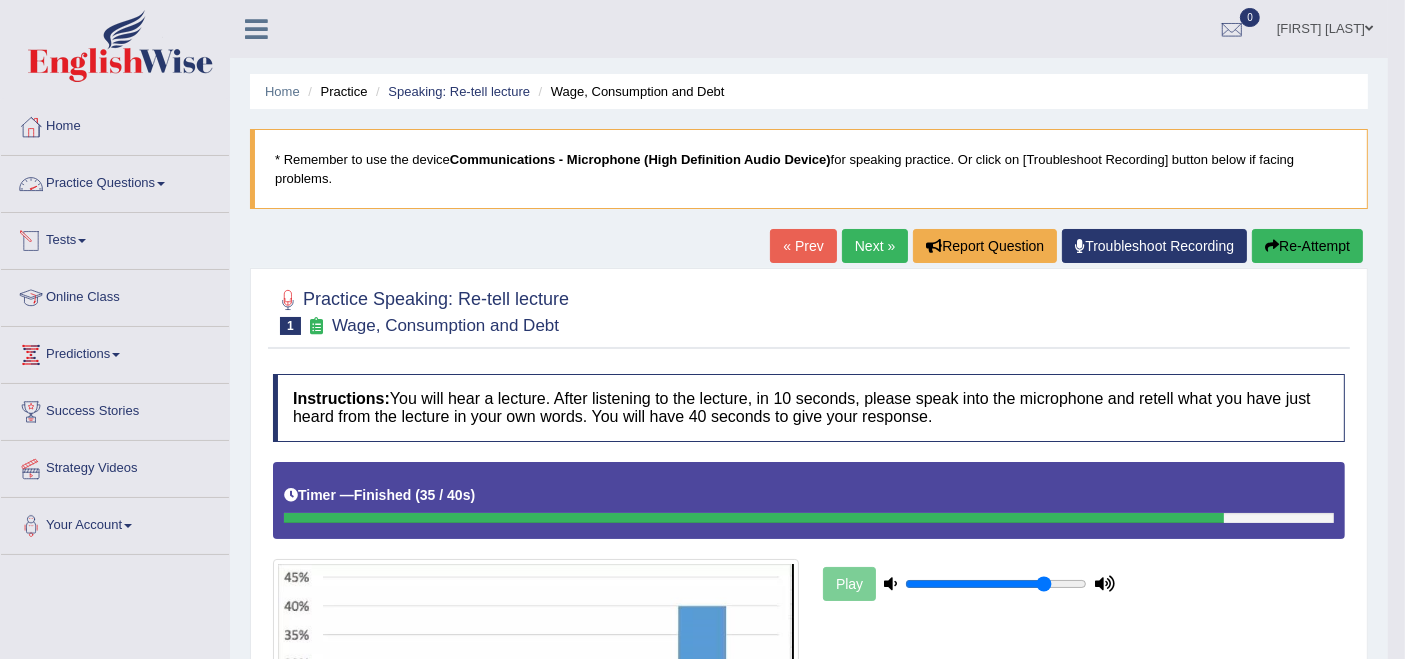 click on "Practice Questions" at bounding box center (115, 181) 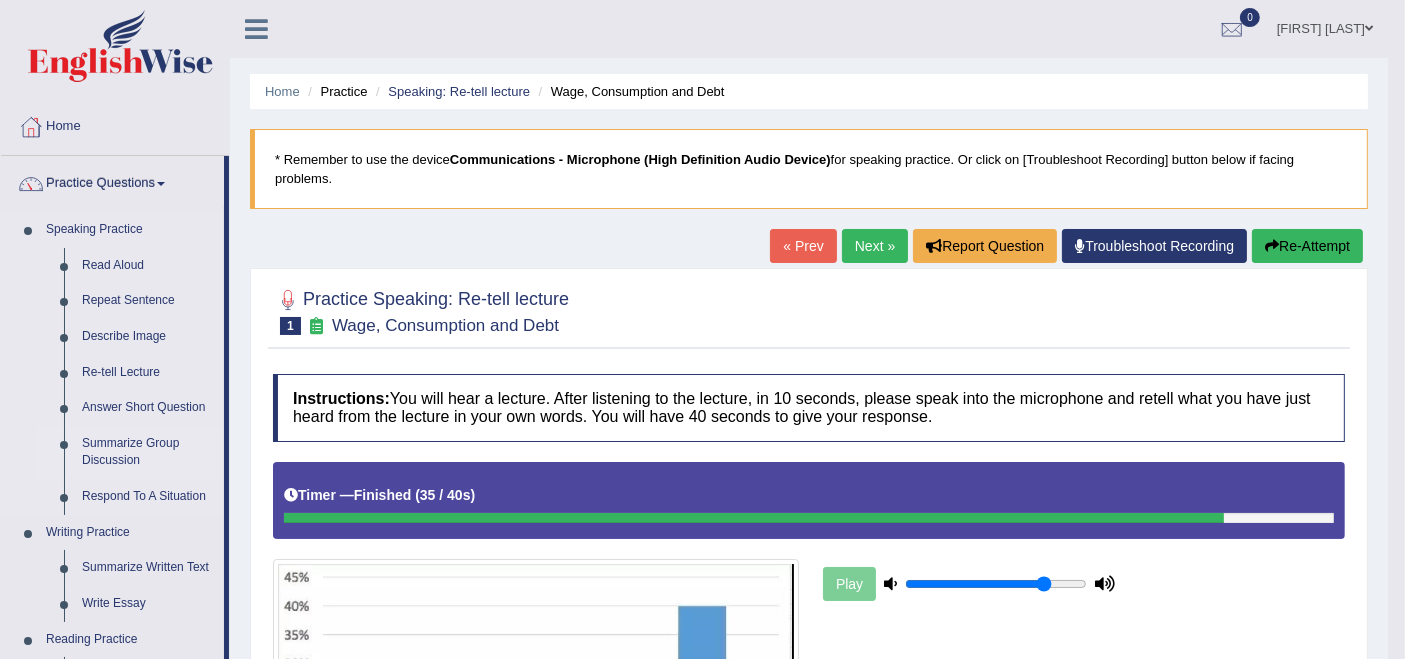 scroll, scrollTop: 111, scrollLeft: 0, axis: vertical 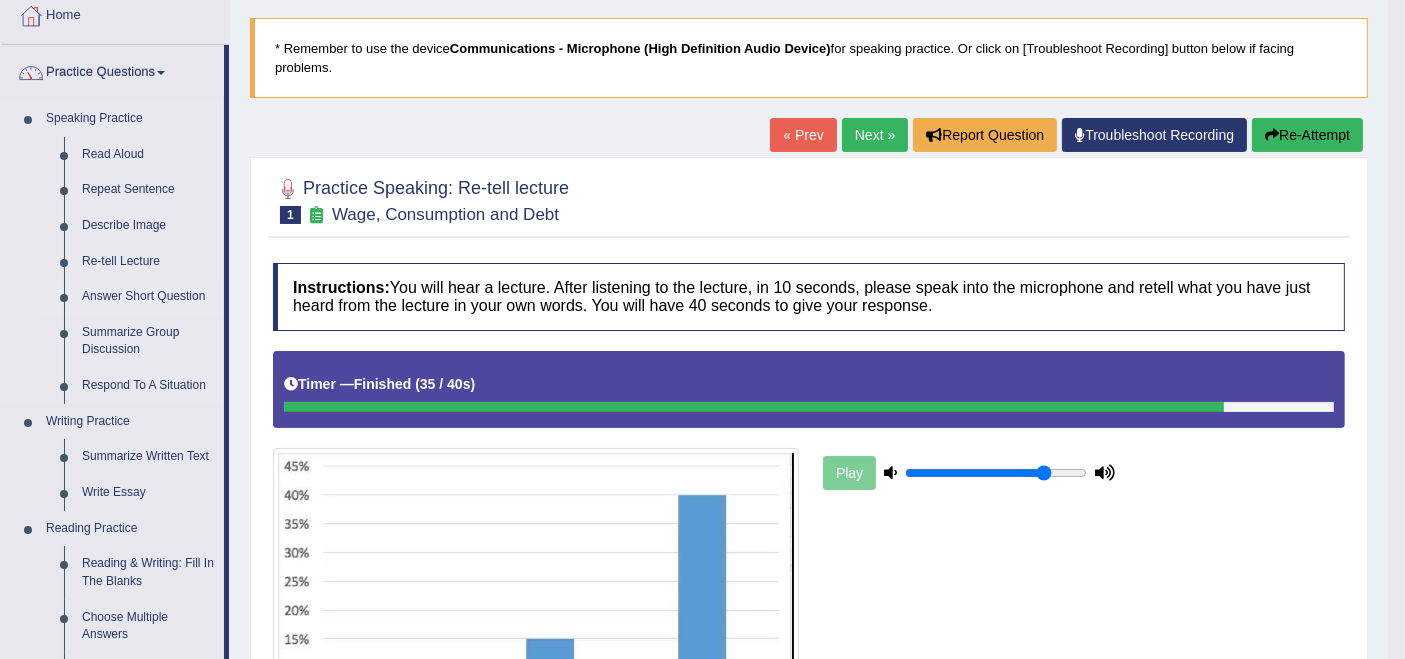 click on "Answer Short Question" at bounding box center (148, 297) 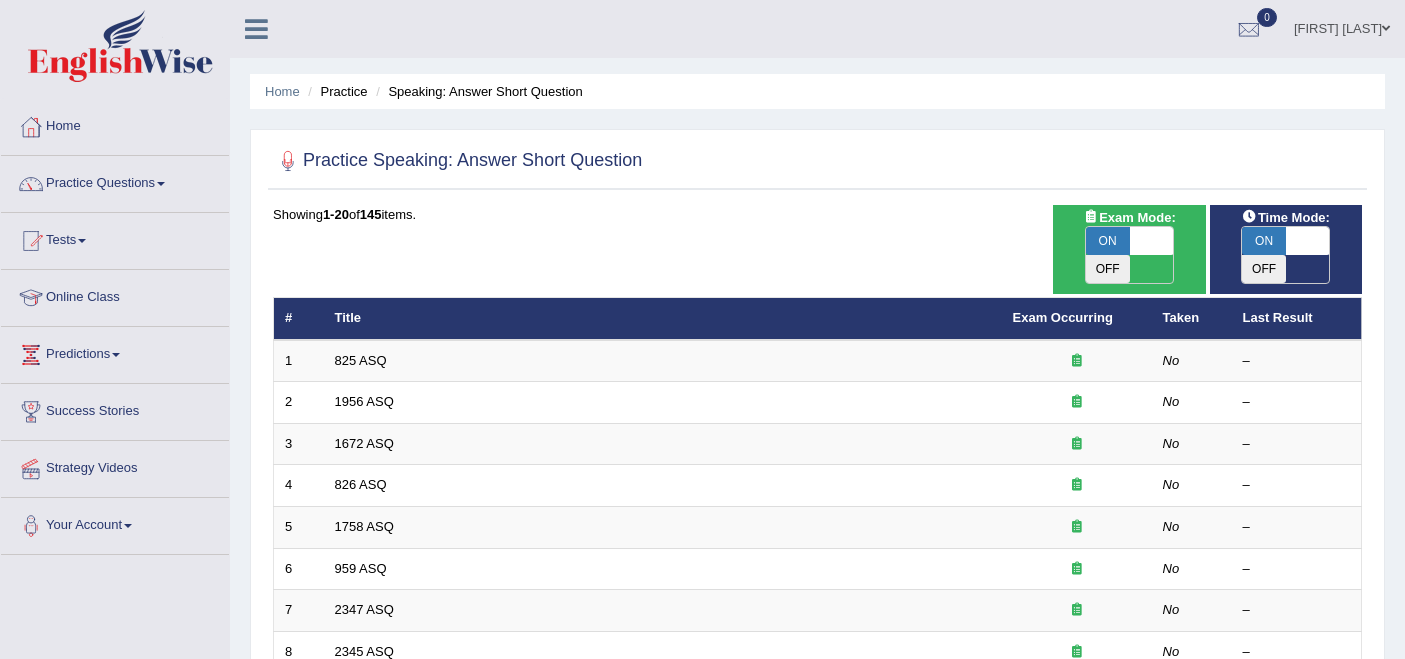 scroll, scrollTop: 0, scrollLeft: 0, axis: both 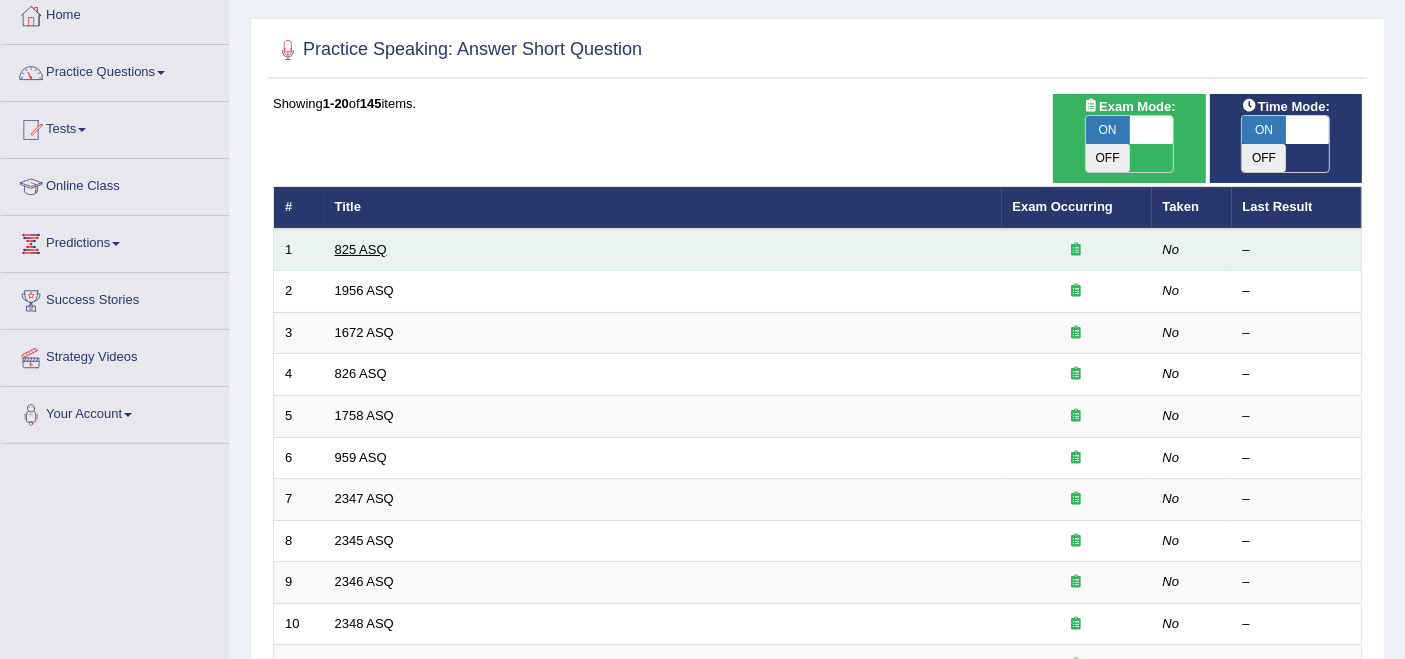 click on "825 ASQ" at bounding box center [361, 249] 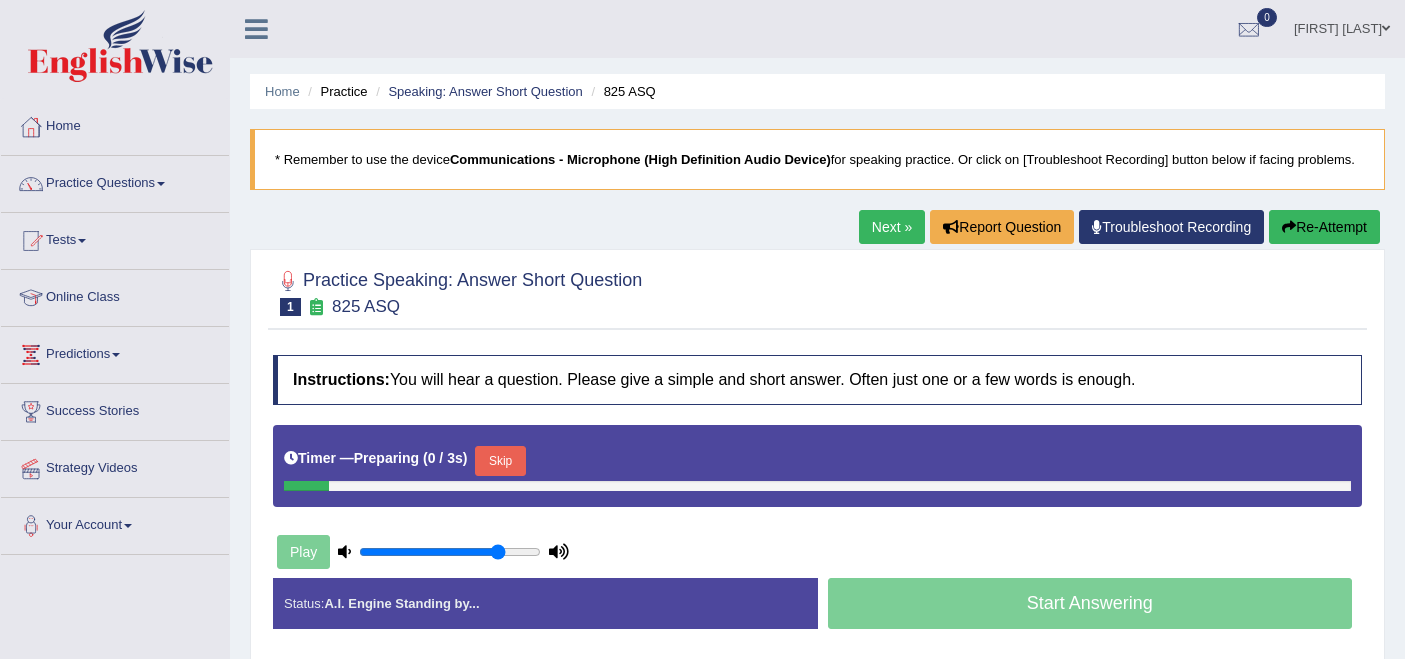 scroll, scrollTop: 0, scrollLeft: 0, axis: both 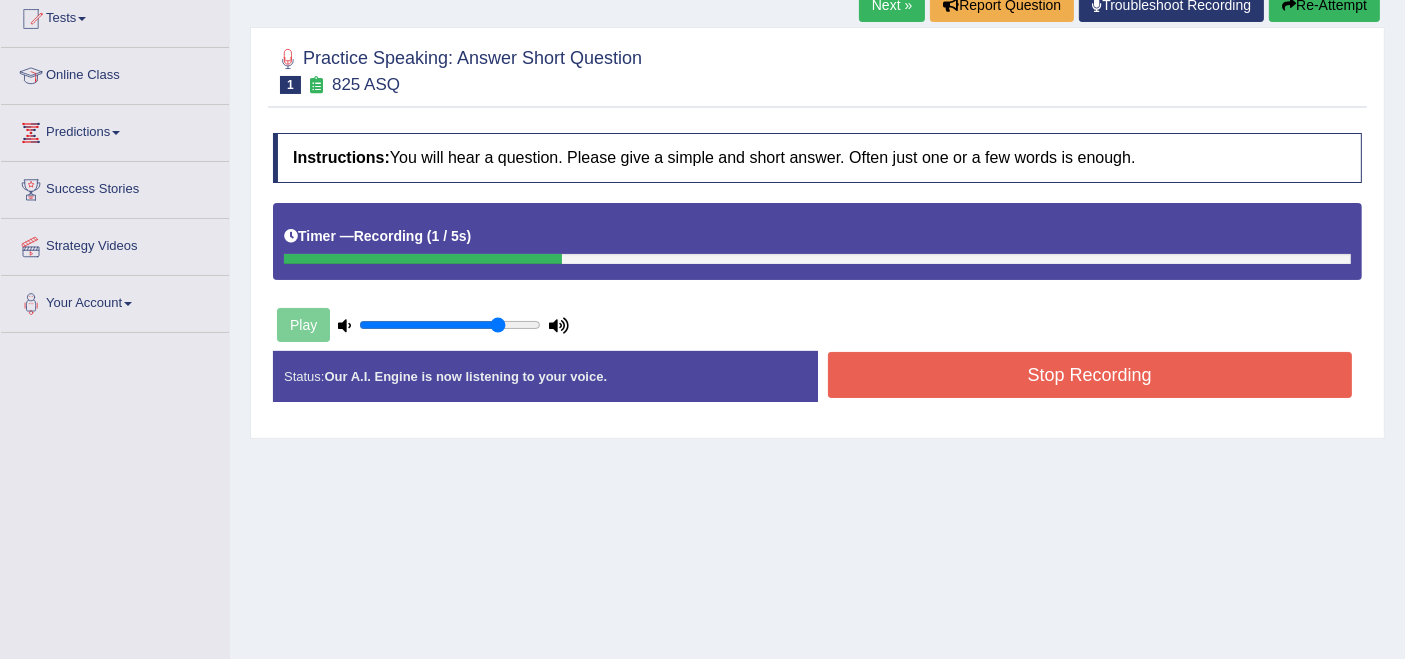 click on "Stop Recording" at bounding box center (1090, 375) 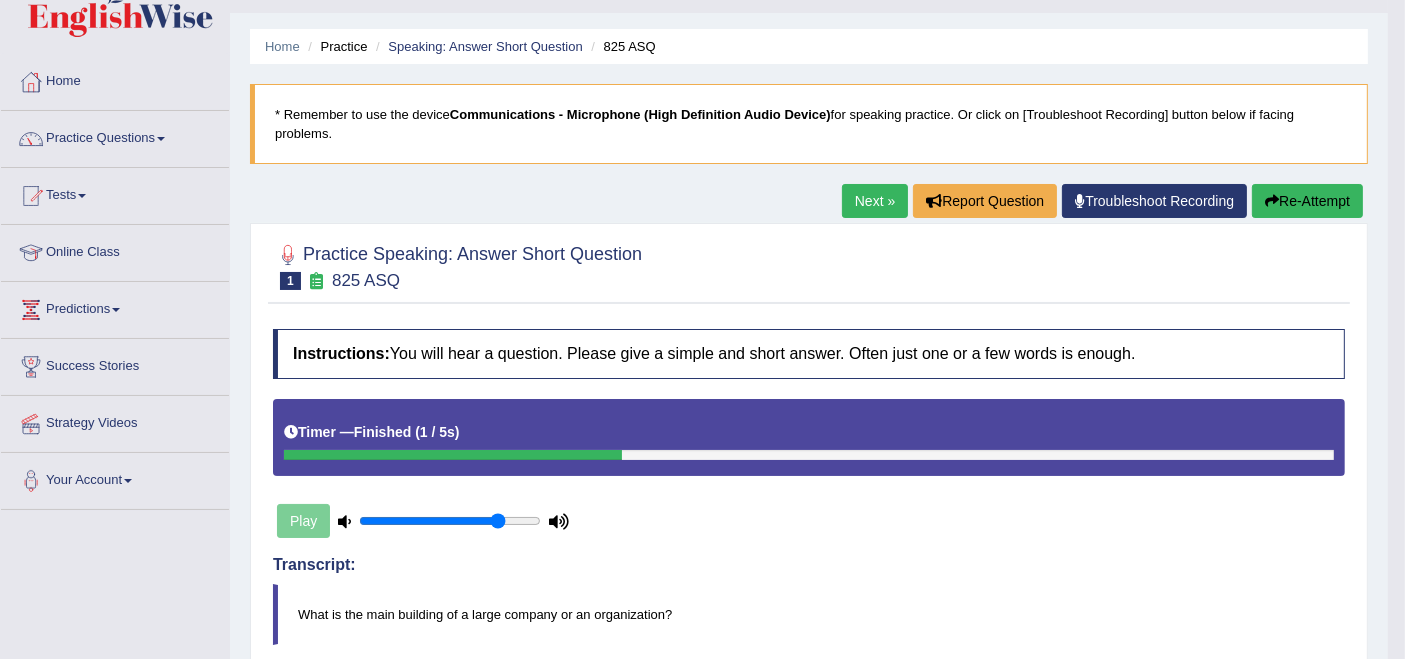 scroll, scrollTop: 0, scrollLeft: 0, axis: both 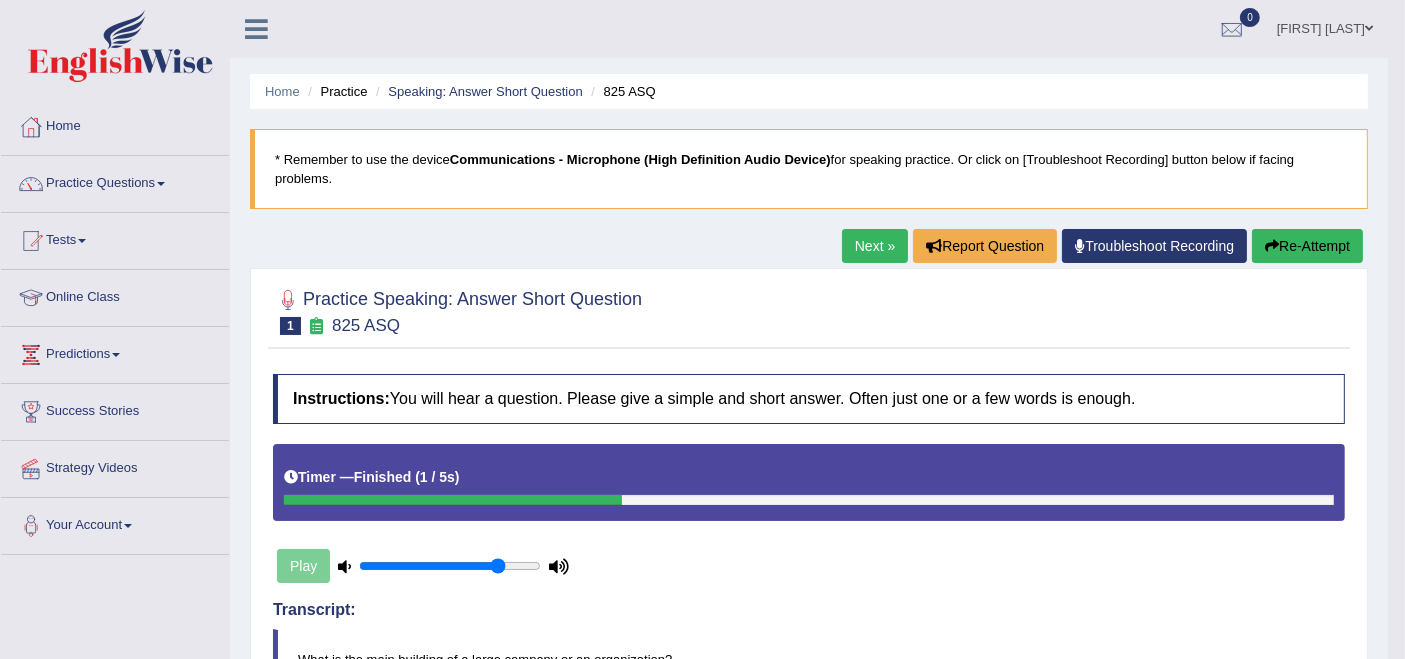 click on "Next »" at bounding box center (875, 246) 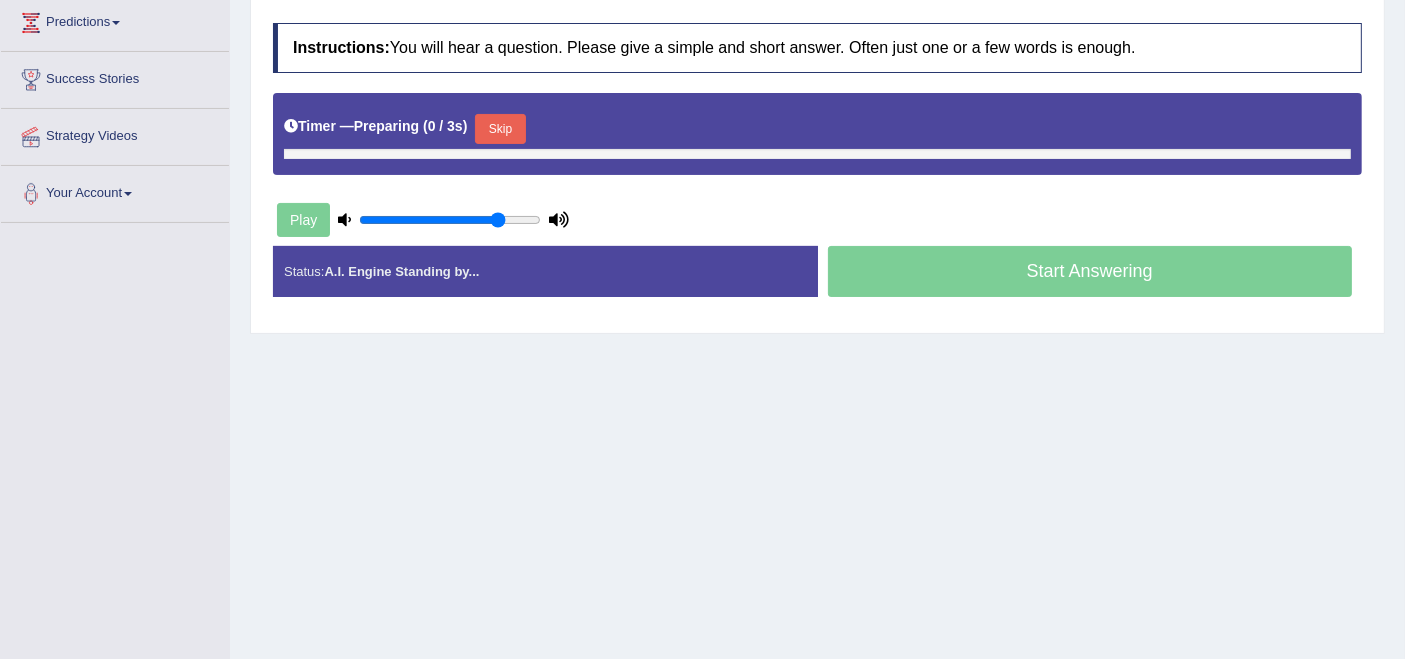 scroll, scrollTop: 0, scrollLeft: 0, axis: both 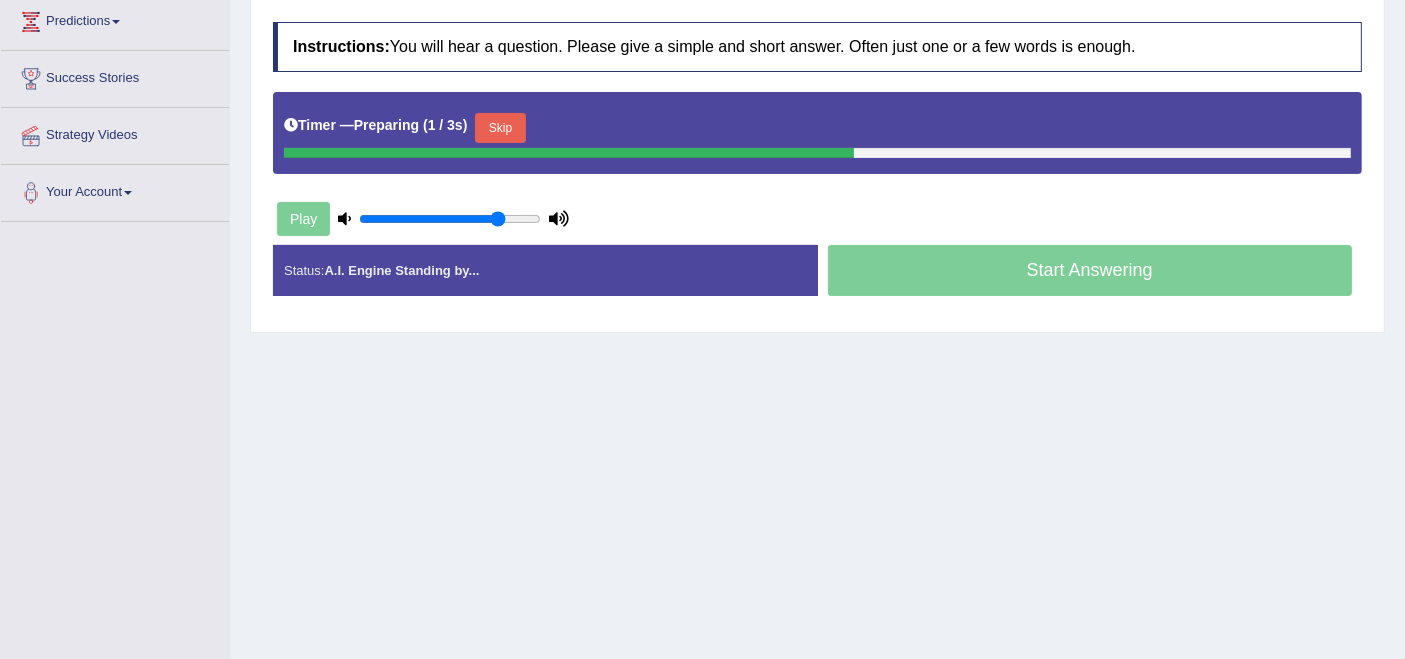 click on "Skip" at bounding box center [500, 128] 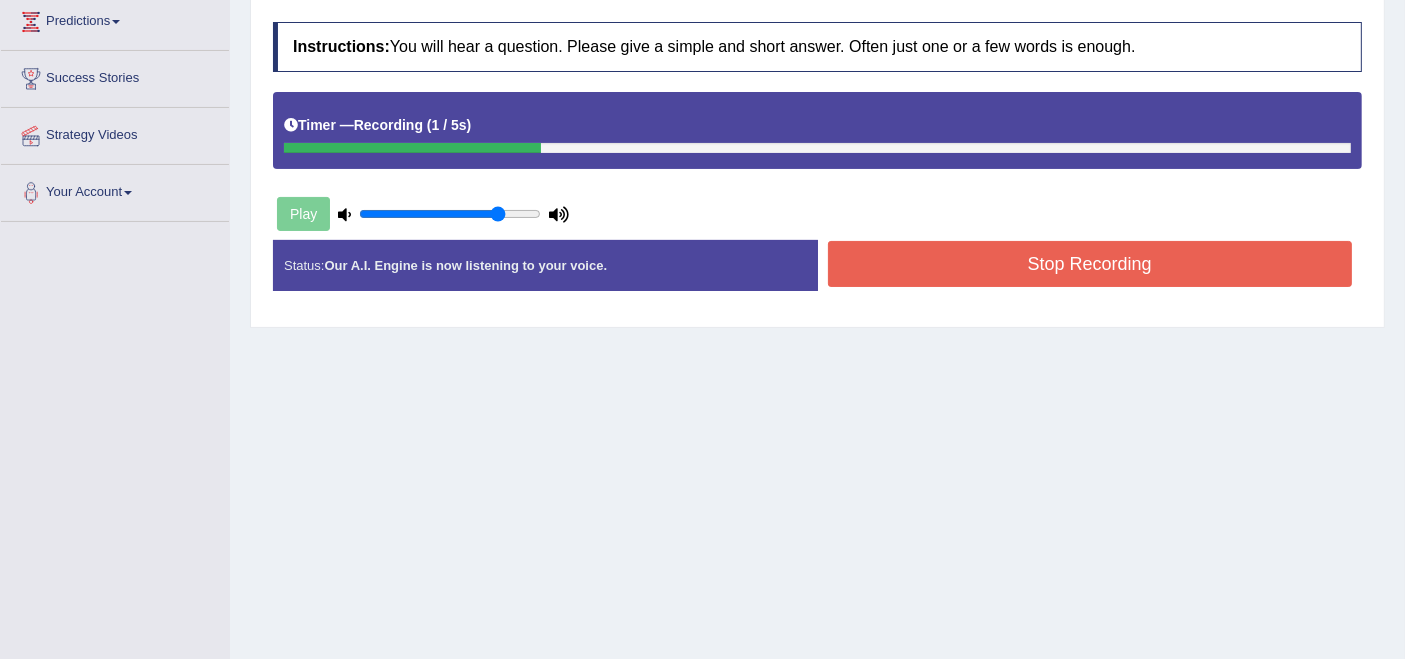 click on "Stop Recording" at bounding box center (1090, 264) 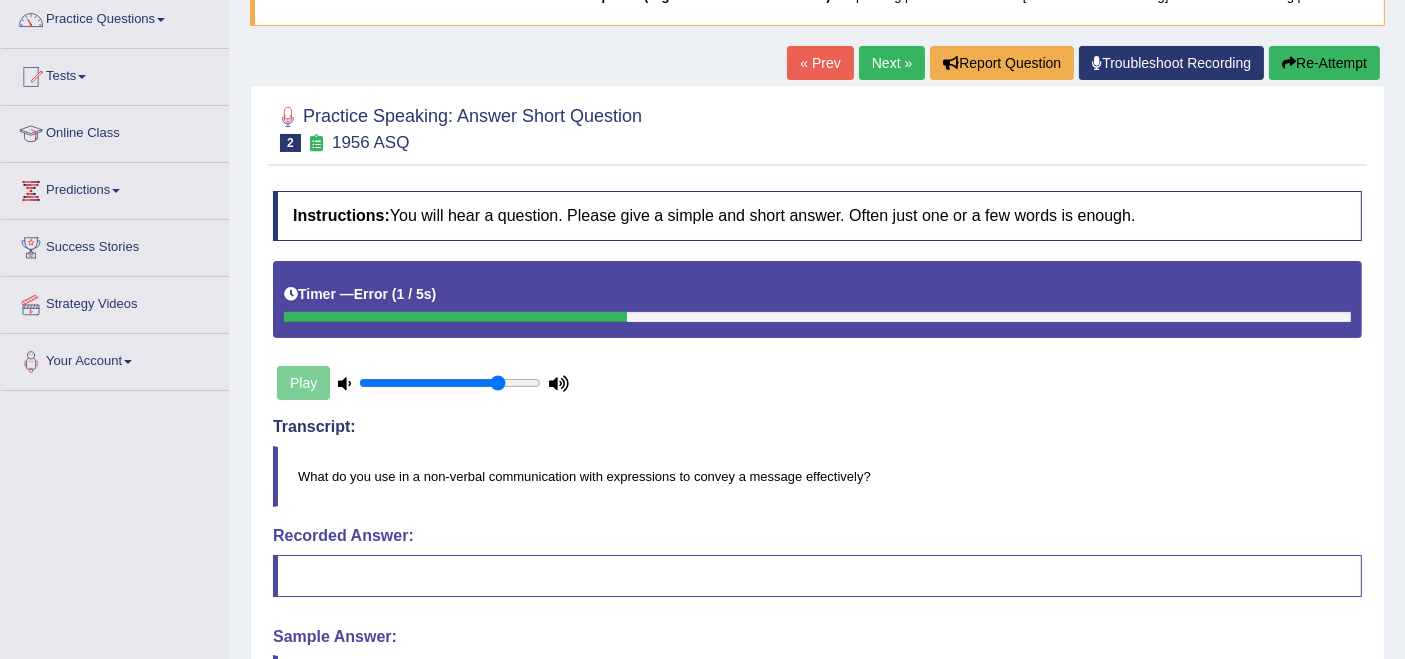scroll, scrollTop: 0, scrollLeft: 0, axis: both 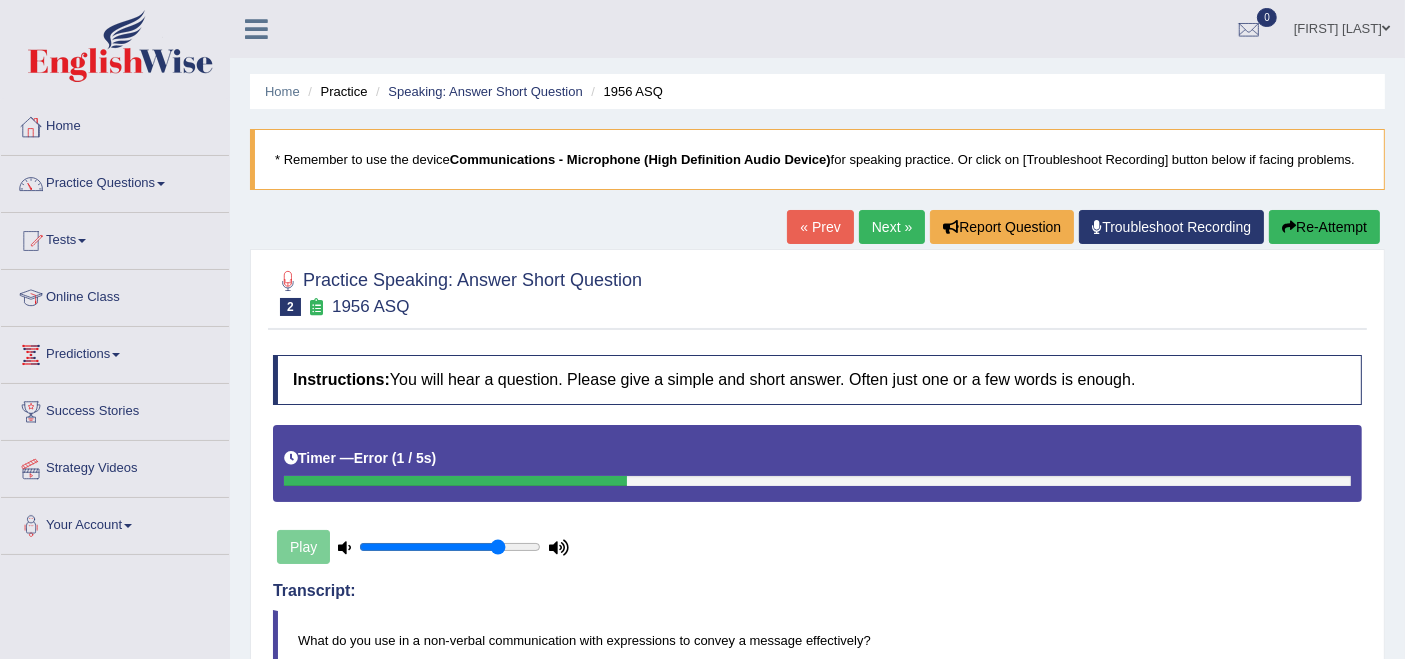 click on "Practice Questions" at bounding box center (115, 181) 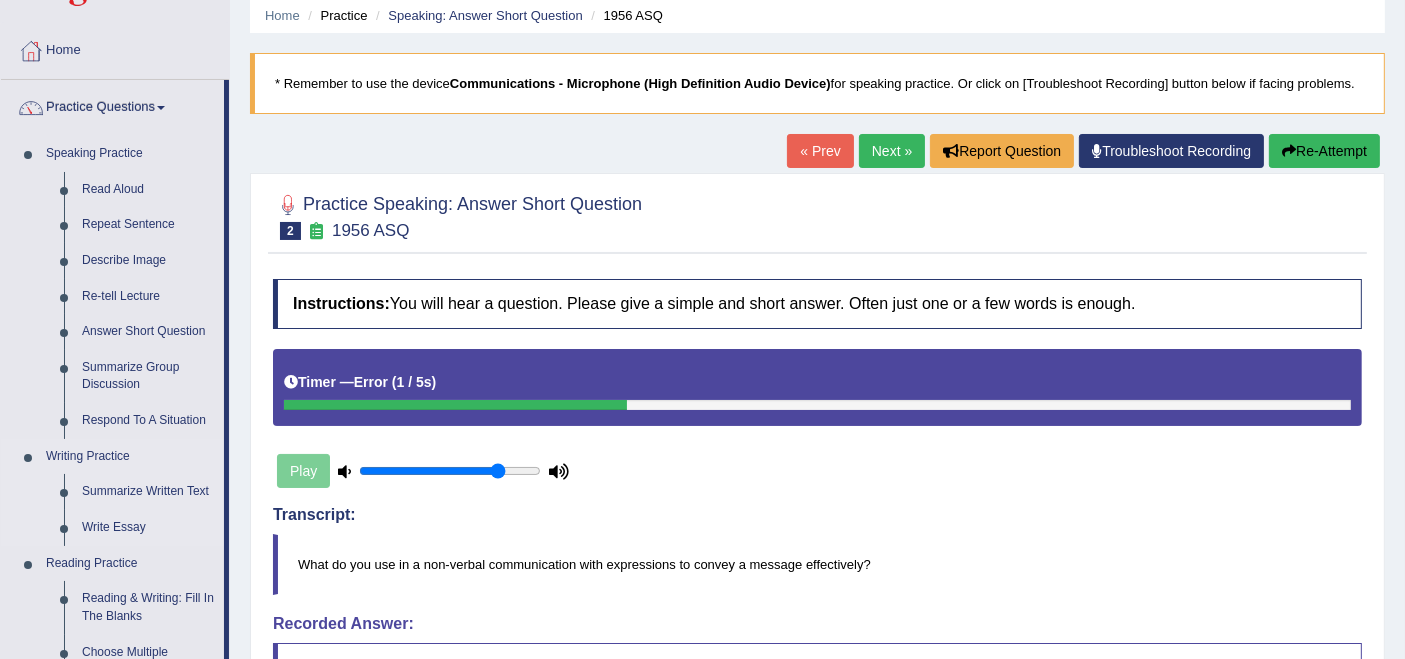 scroll, scrollTop: 111, scrollLeft: 0, axis: vertical 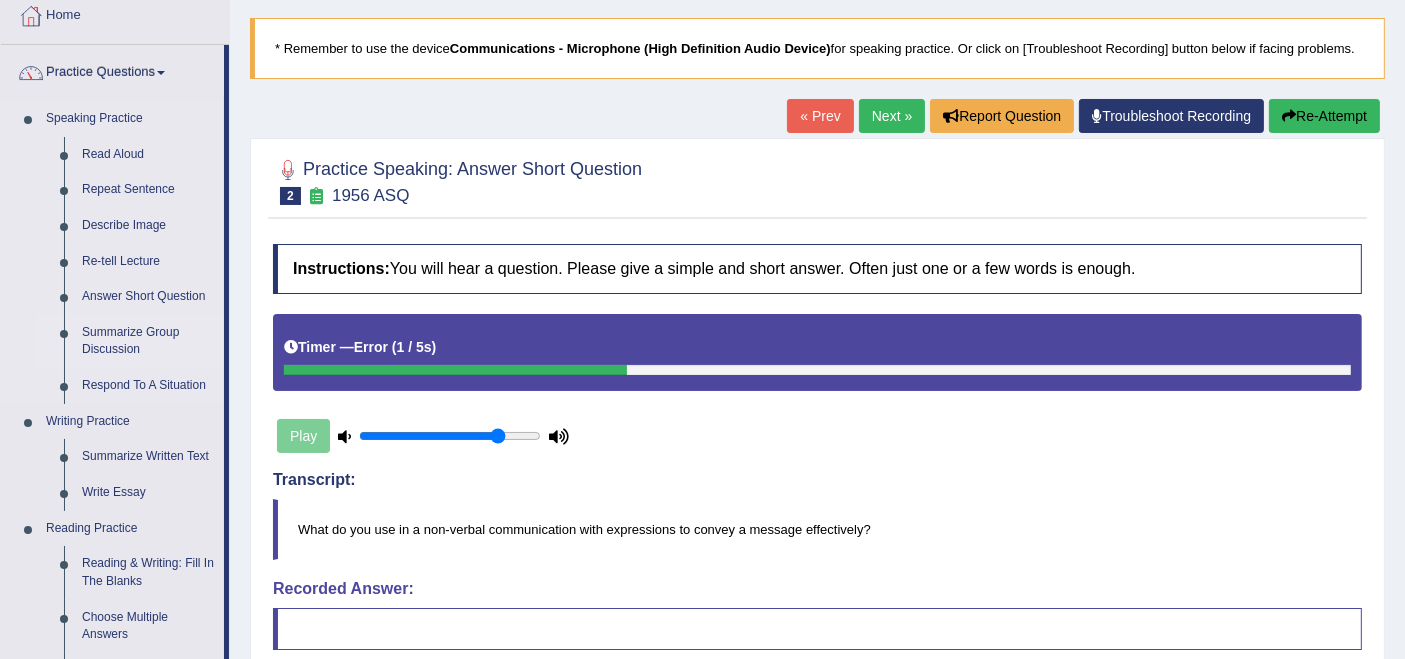 click on "Summarize Group Discussion" at bounding box center (148, 341) 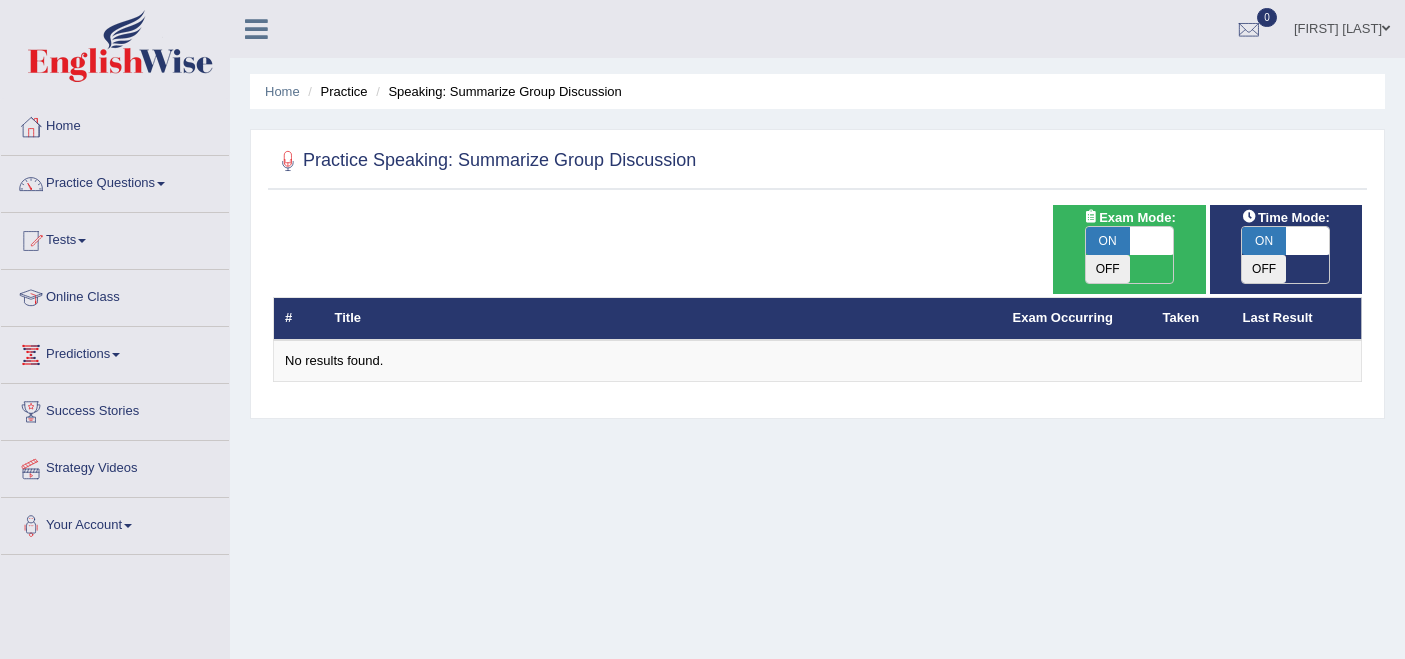 scroll, scrollTop: 0, scrollLeft: 0, axis: both 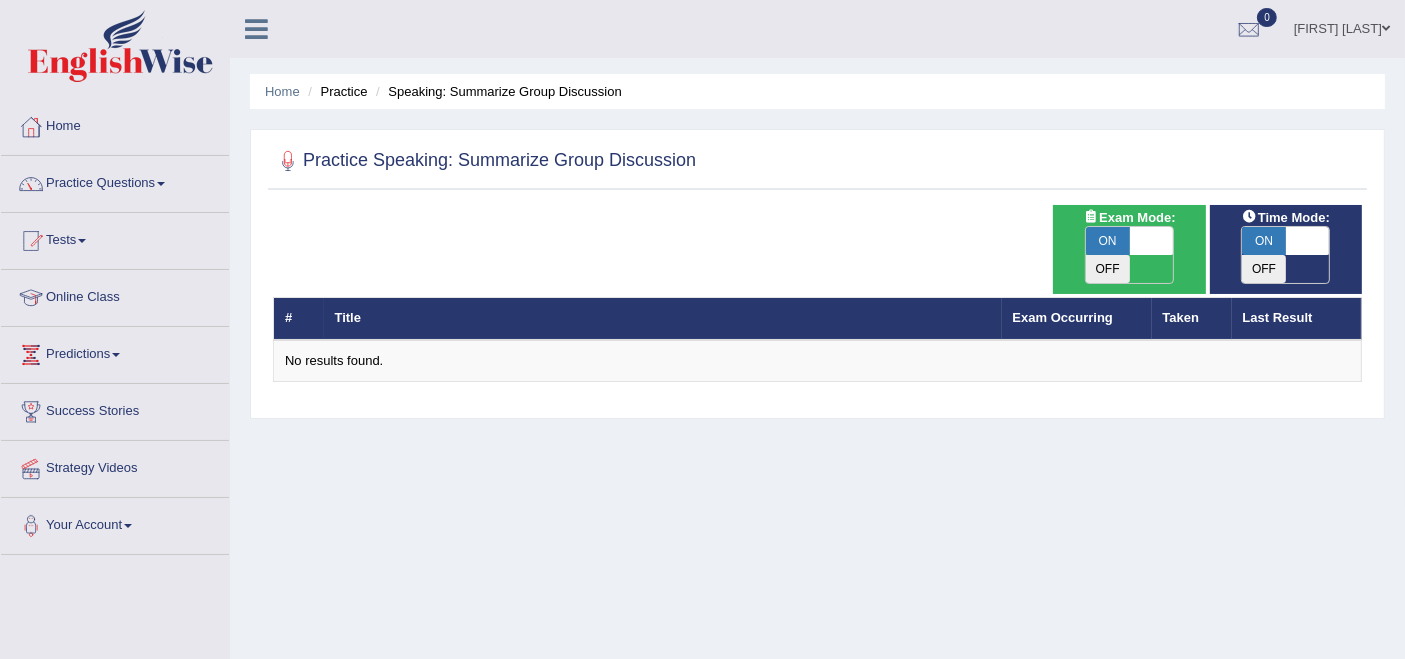 click on "ON" at bounding box center (1108, 241) 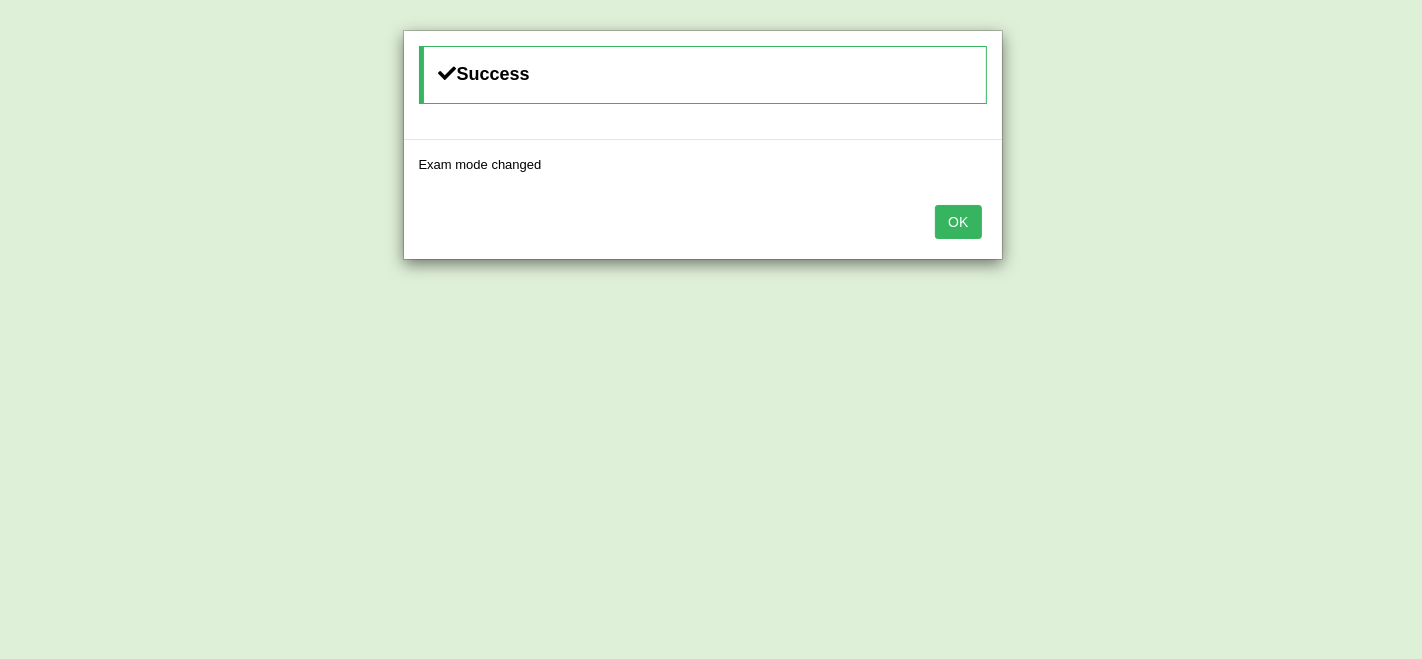 click on "OK" at bounding box center (958, 222) 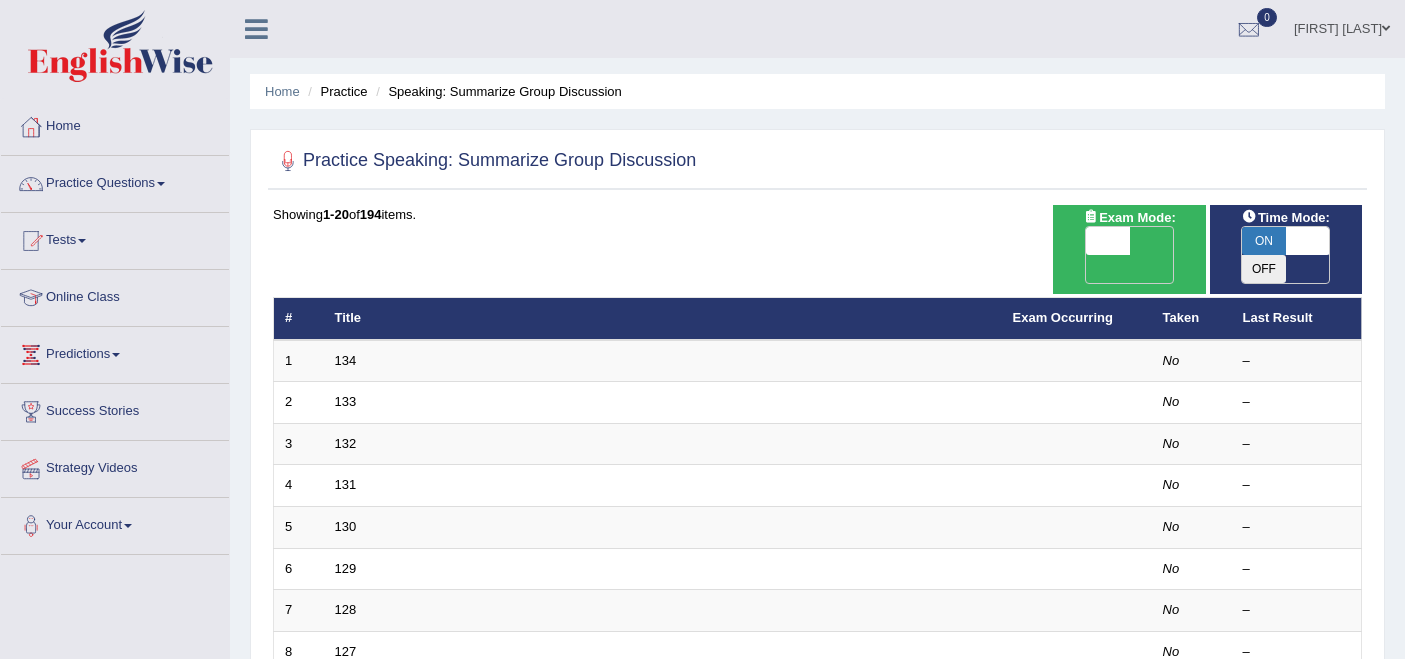 scroll, scrollTop: 0, scrollLeft: 0, axis: both 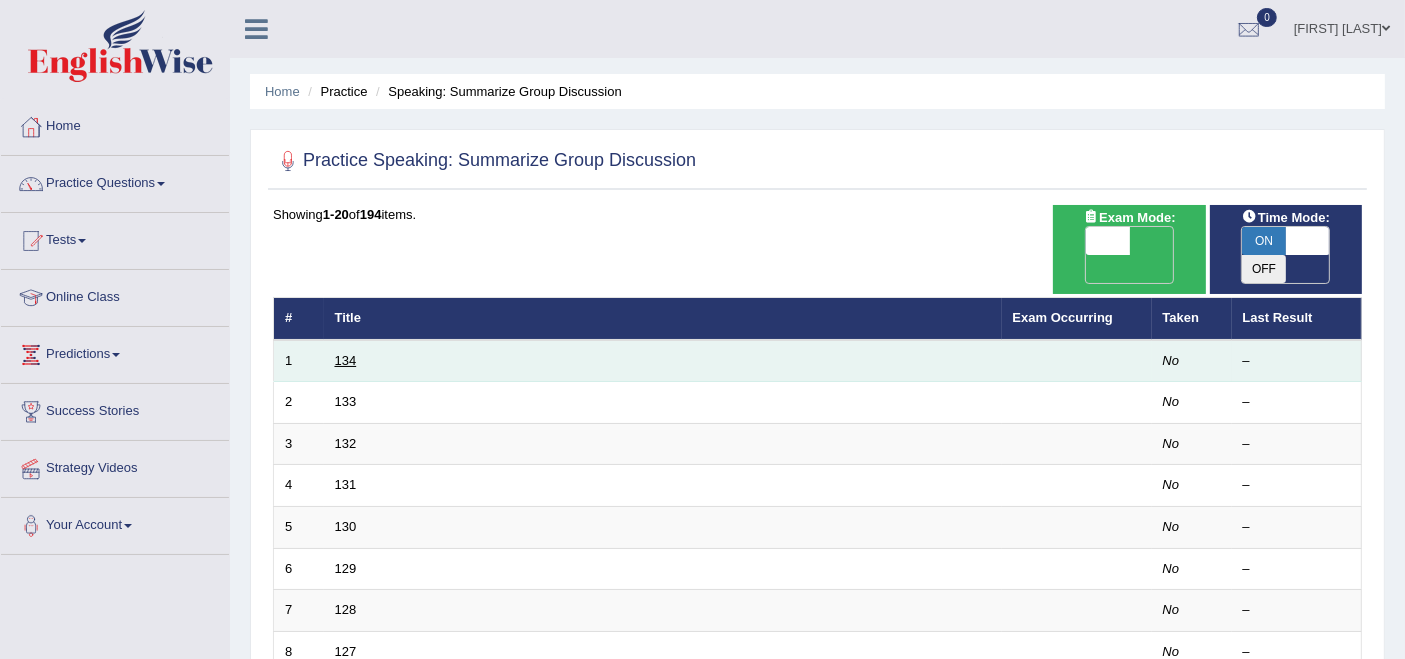 click on "134" at bounding box center (346, 360) 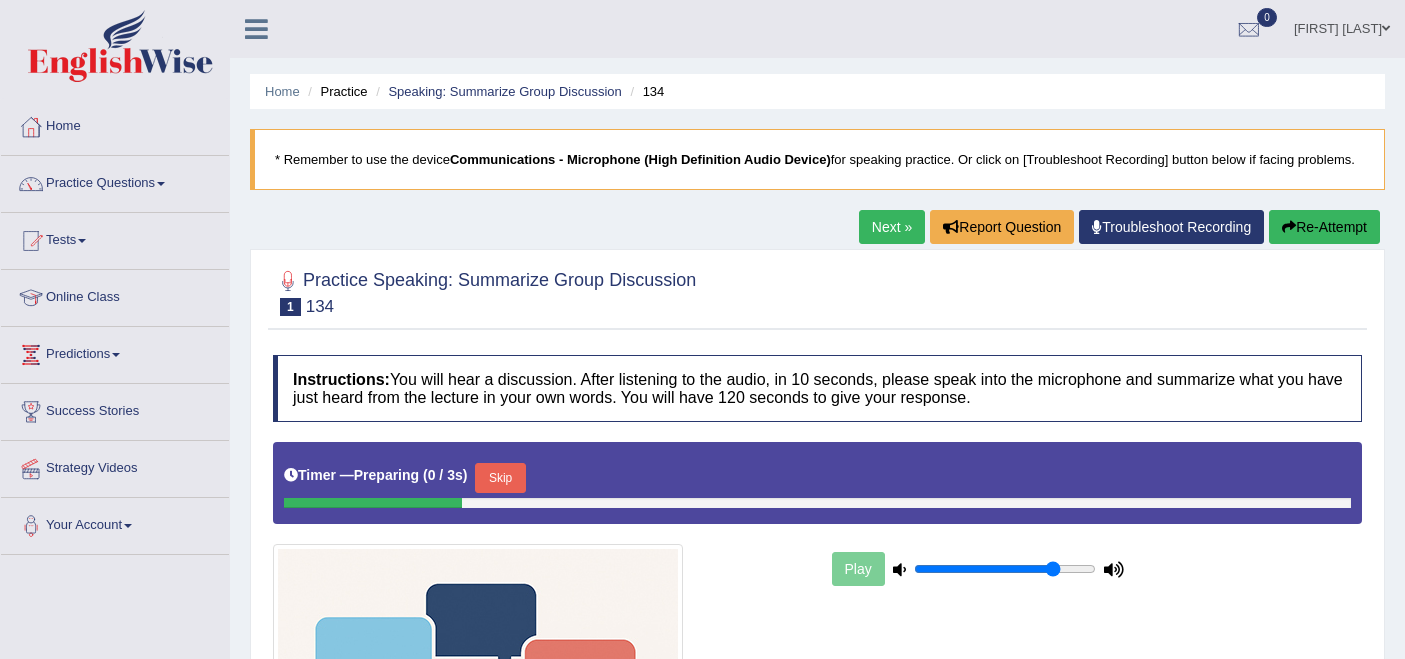 scroll, scrollTop: 333, scrollLeft: 0, axis: vertical 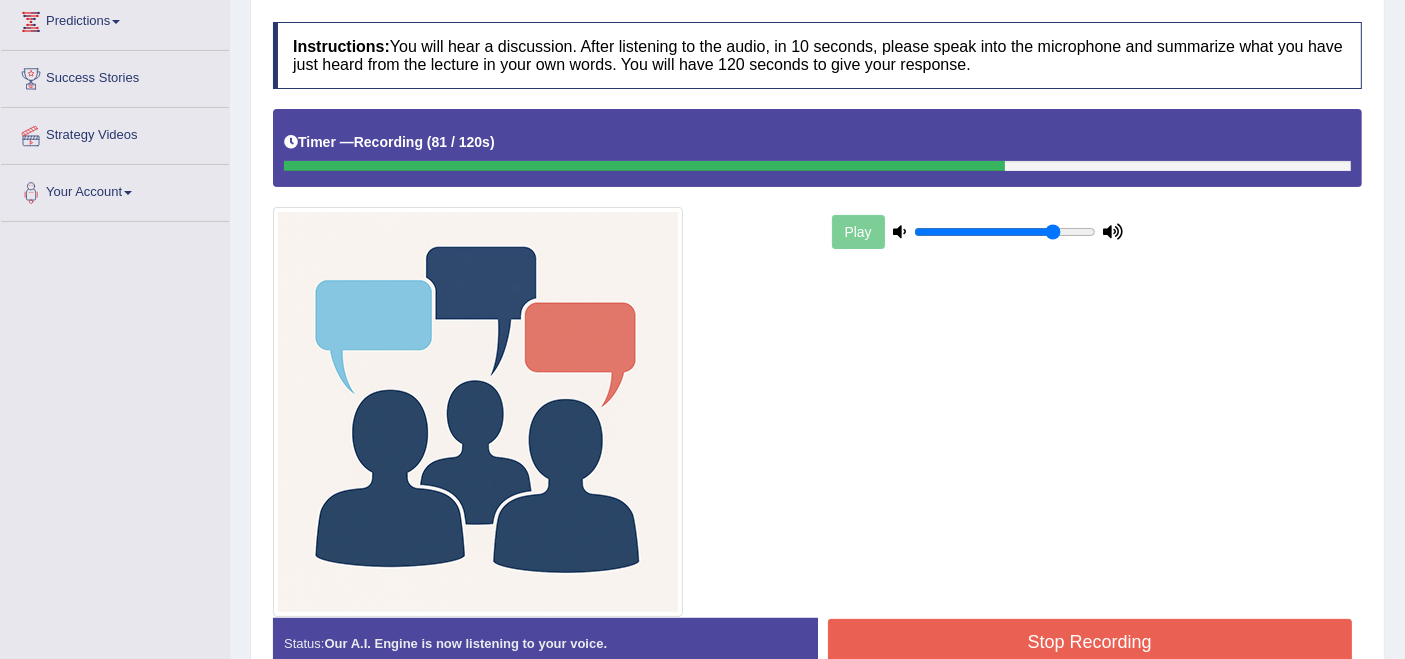 click on "Stop Recording" at bounding box center (1090, 642) 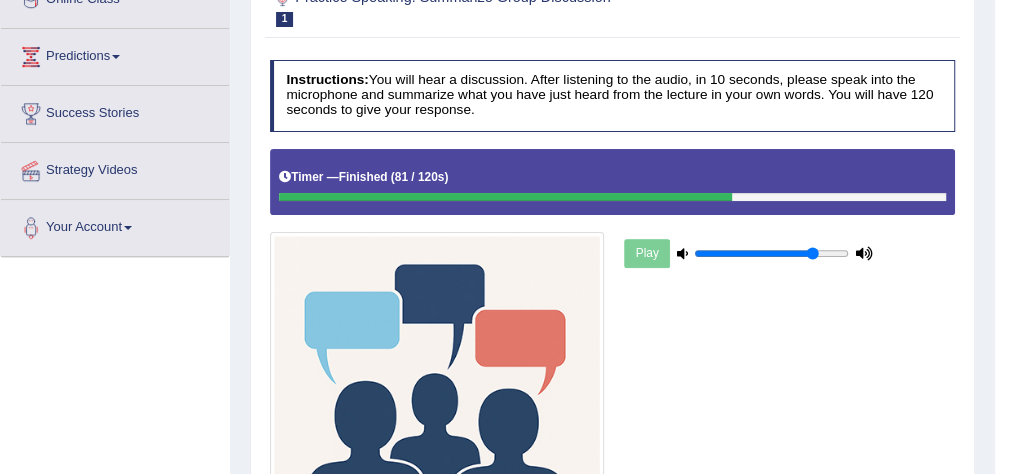 scroll, scrollTop: 58, scrollLeft: 0, axis: vertical 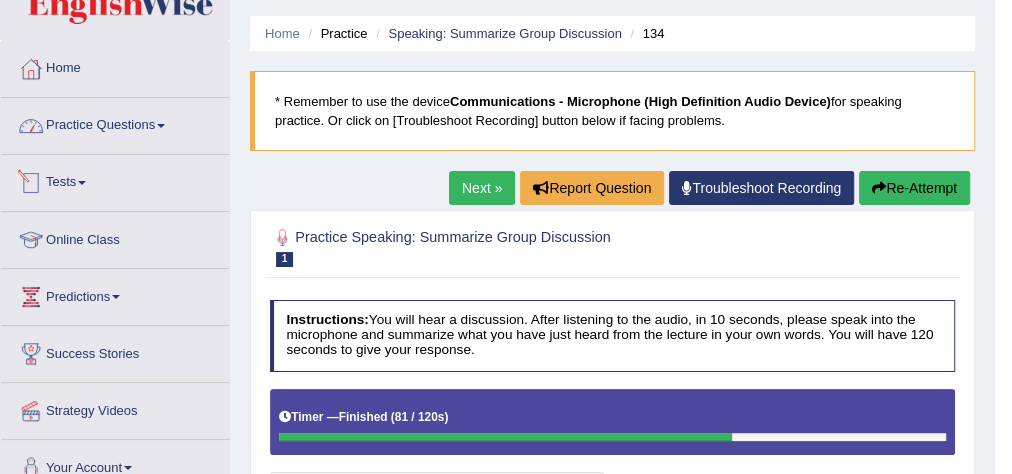 click on "Practice Questions" at bounding box center [115, 123] 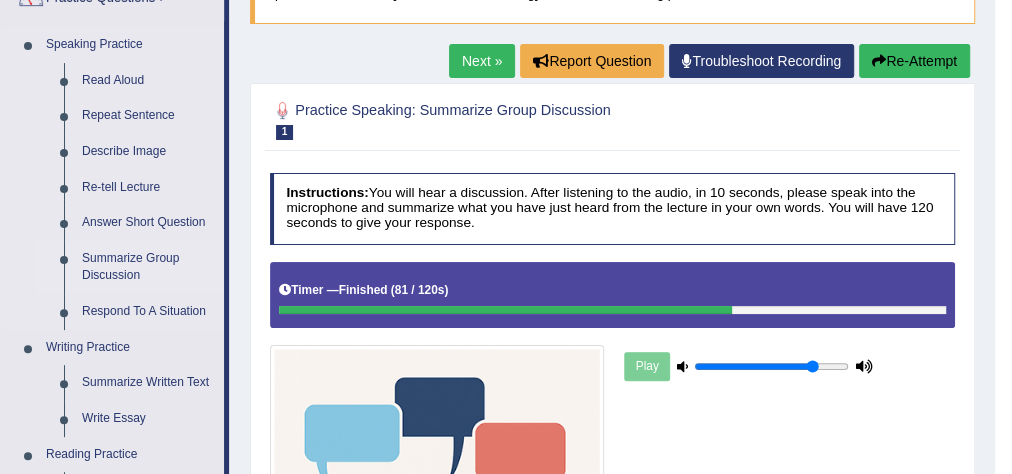 scroll, scrollTop: 218, scrollLeft: 0, axis: vertical 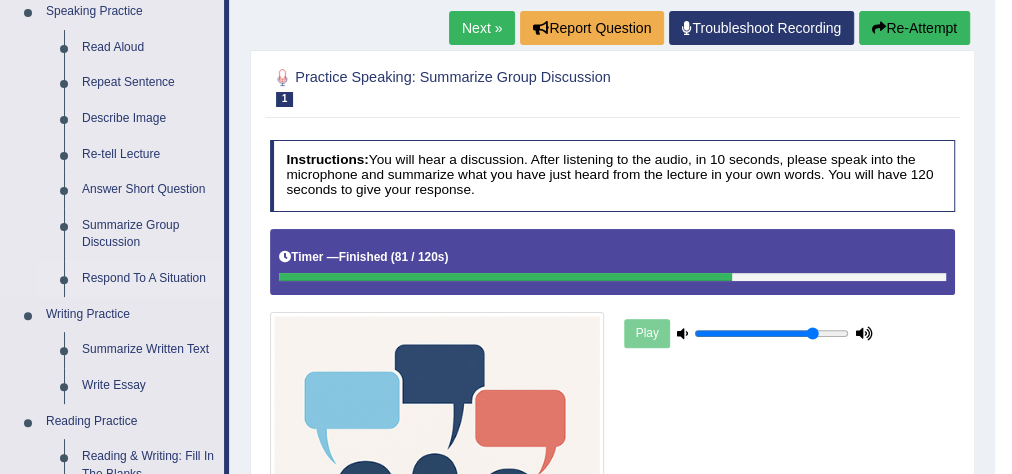 click on "Respond To A Situation" at bounding box center [148, 279] 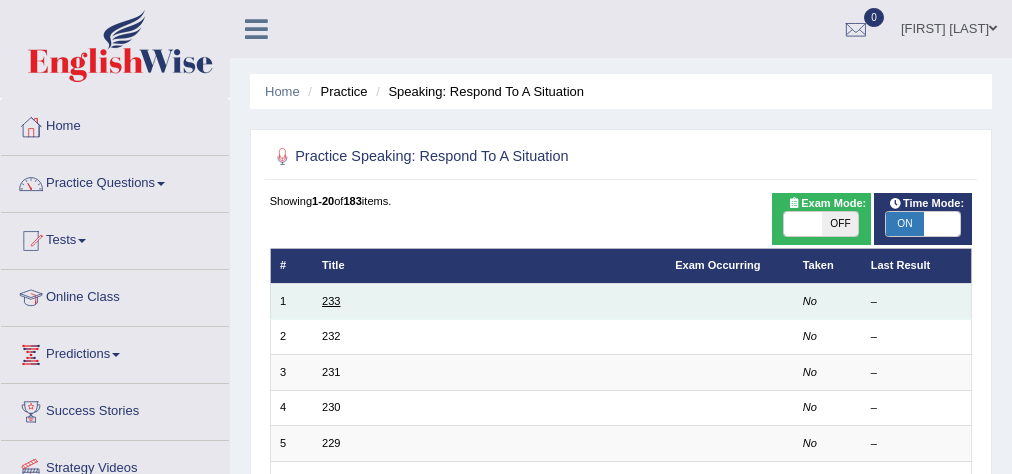 scroll, scrollTop: 0, scrollLeft: 0, axis: both 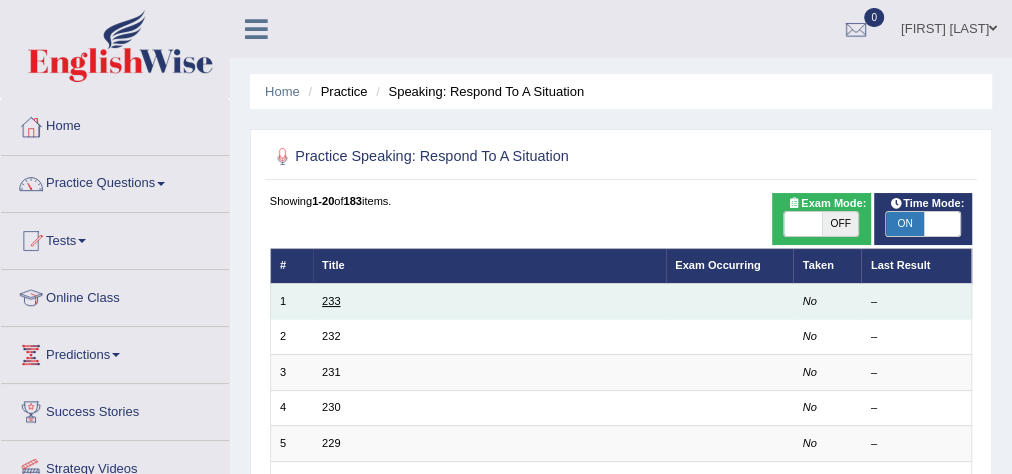 click on "233" at bounding box center [331, 301] 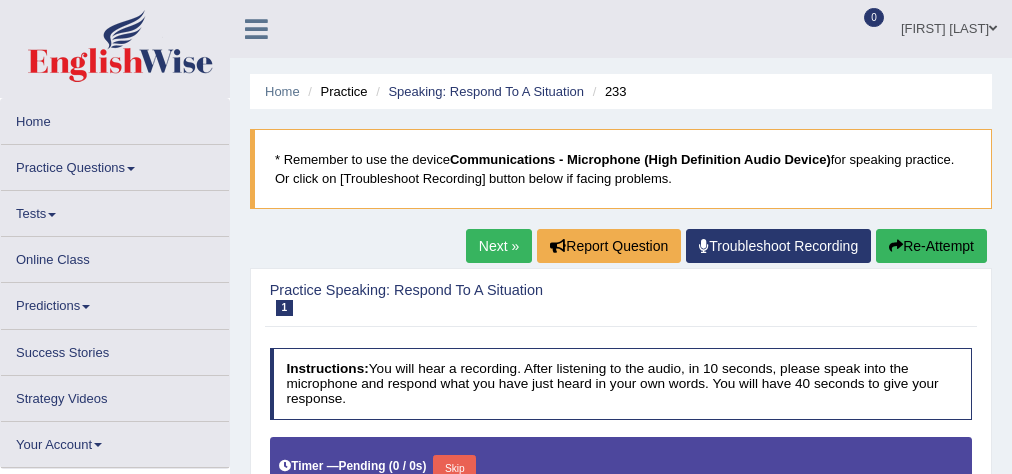 scroll, scrollTop: 320, scrollLeft: 0, axis: vertical 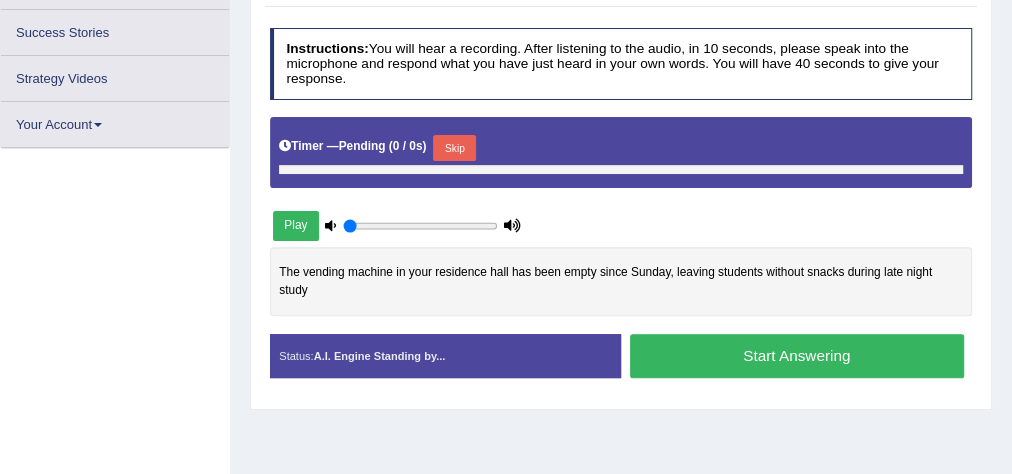 type on "0.8" 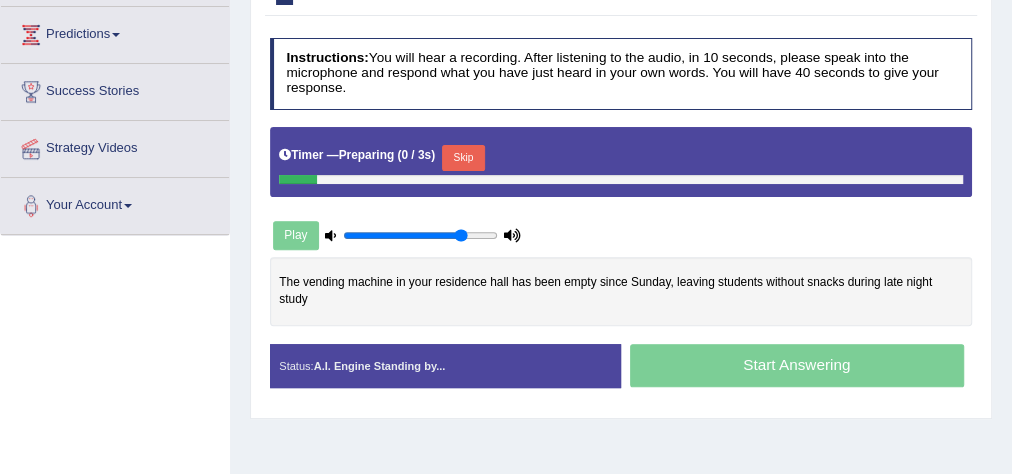 scroll, scrollTop: 363, scrollLeft: 0, axis: vertical 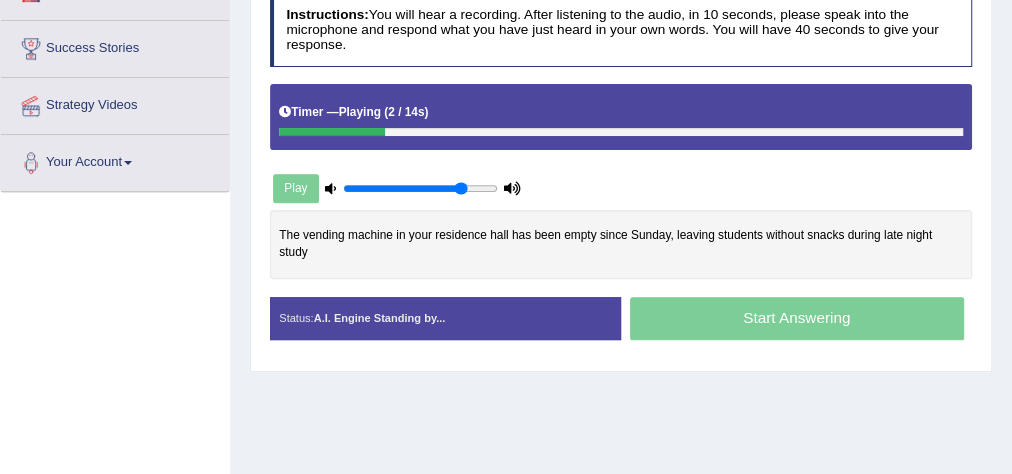 drag, startPoint x: 701, startPoint y: 290, endPoint x: 768, endPoint y: 386, distance: 117.06836 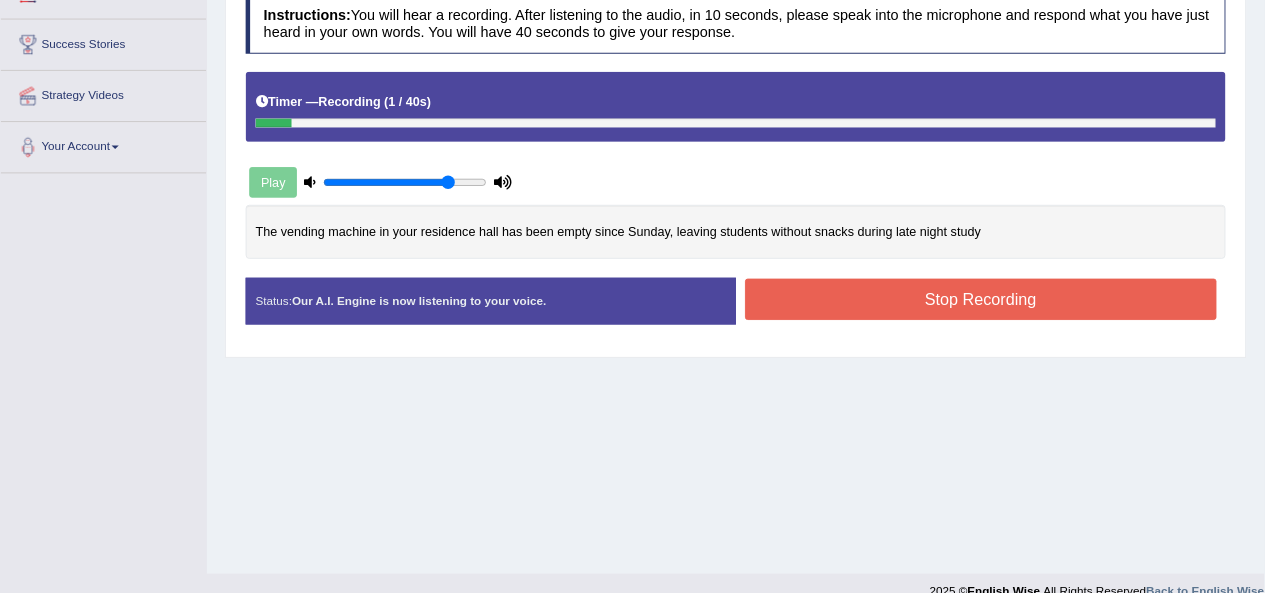 scroll, scrollTop: 362, scrollLeft: 0, axis: vertical 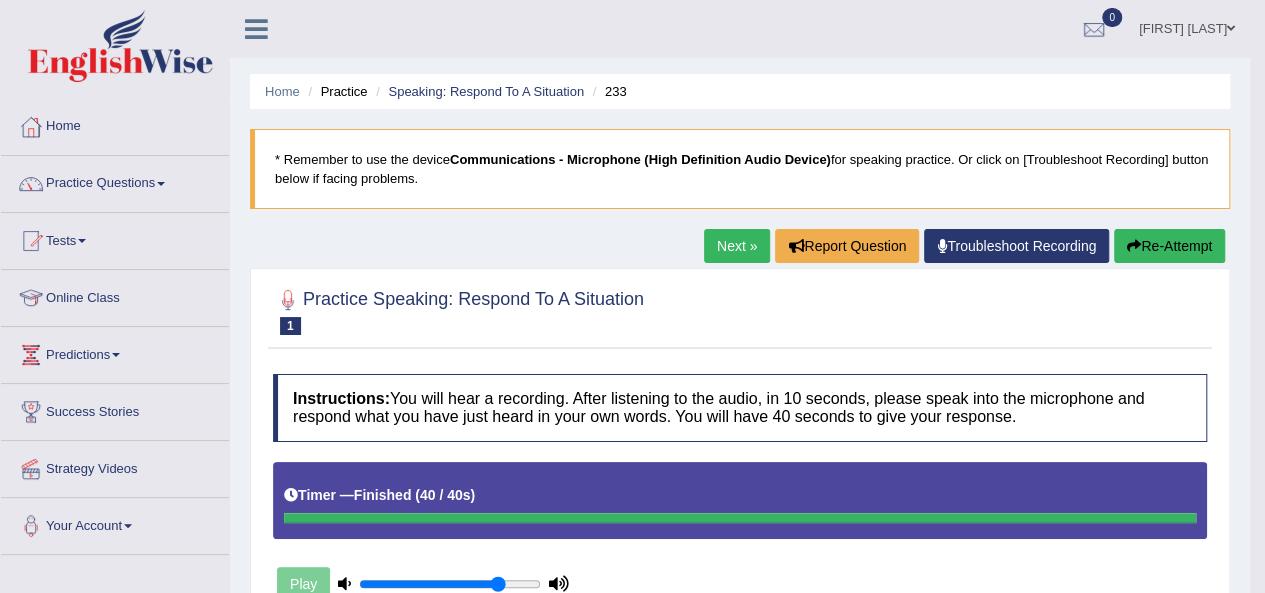 click on "Re-Attempt" at bounding box center (1169, 246) 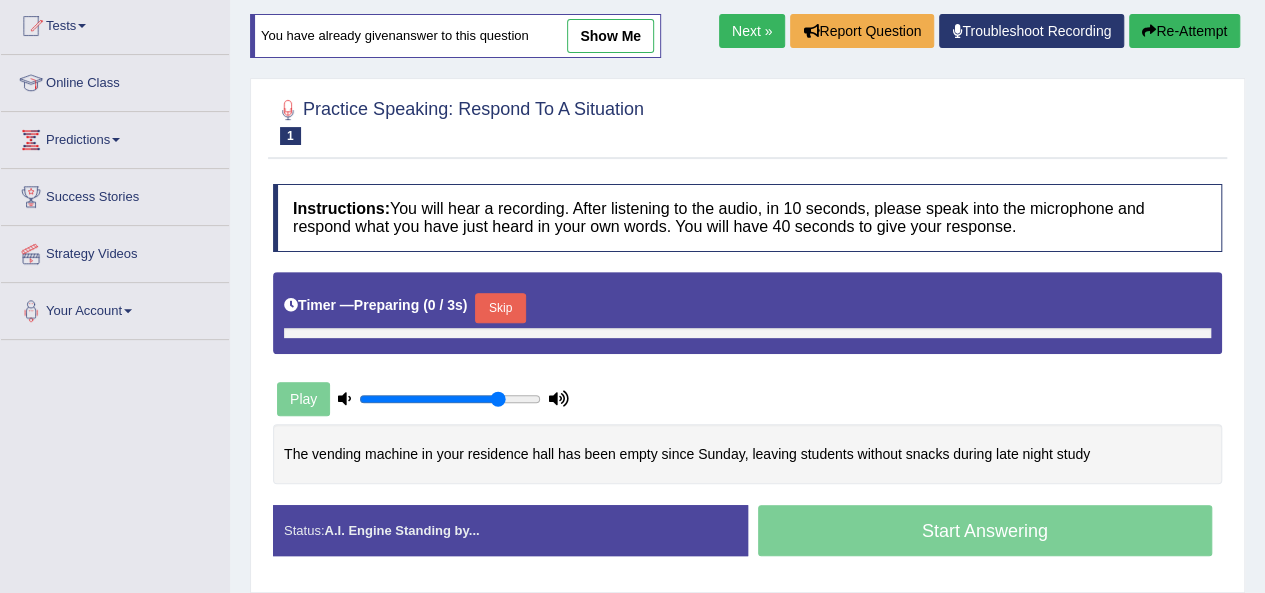 scroll, scrollTop: 254, scrollLeft: 0, axis: vertical 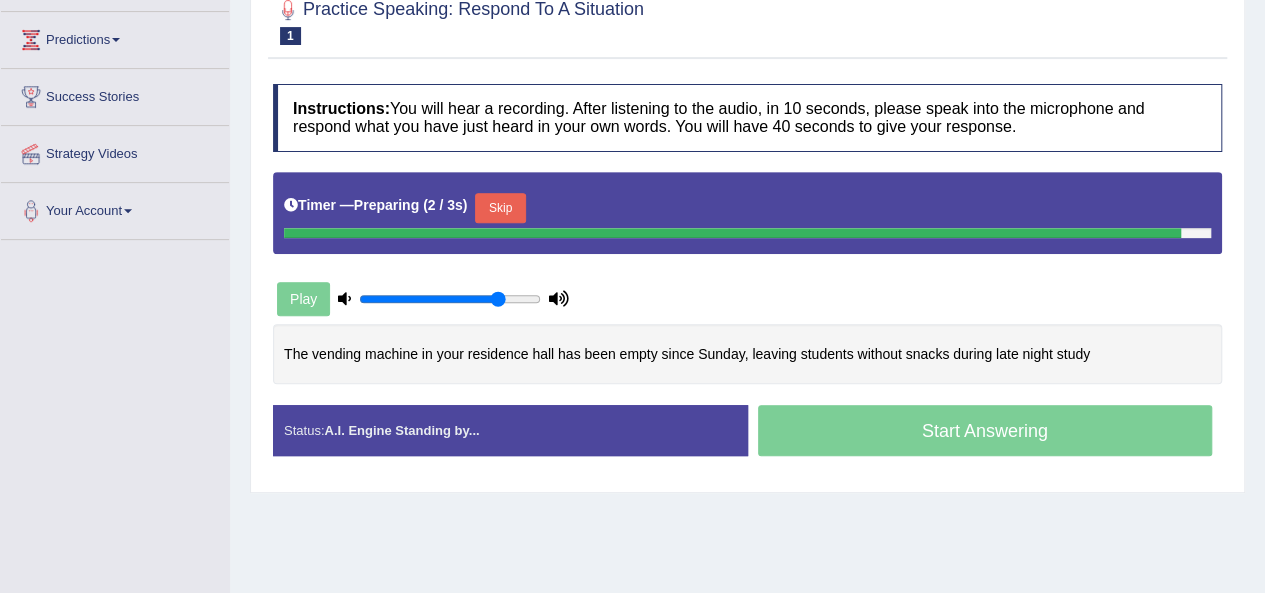 click on "Start Answering" at bounding box center (985, 433) 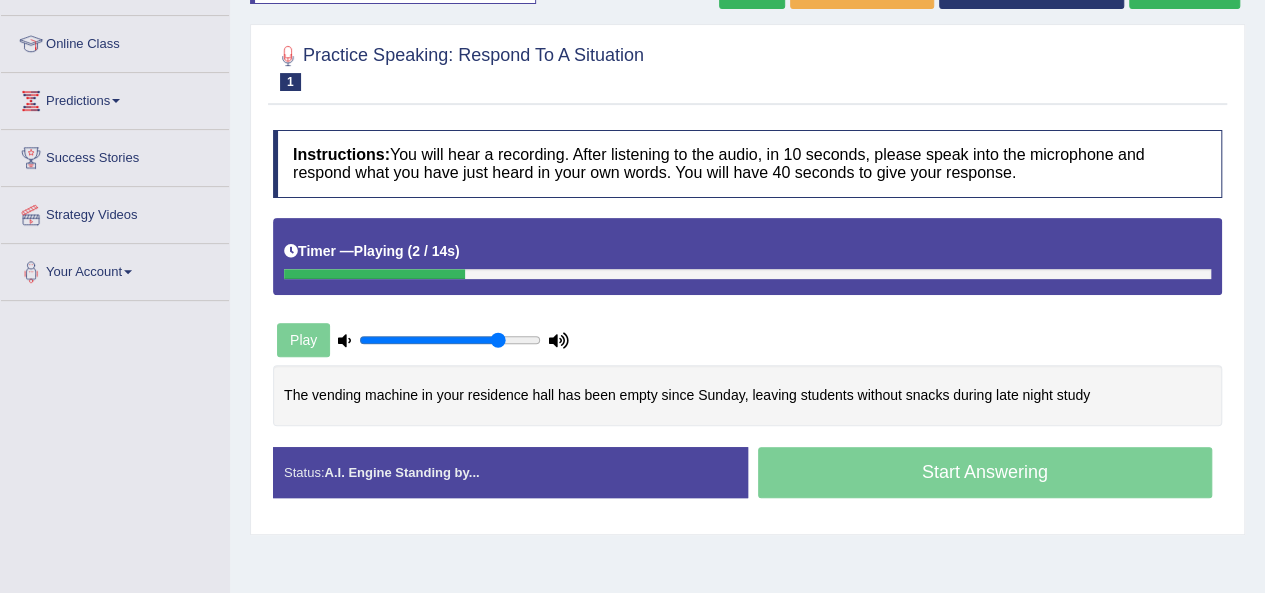 scroll, scrollTop: 315, scrollLeft: 0, axis: vertical 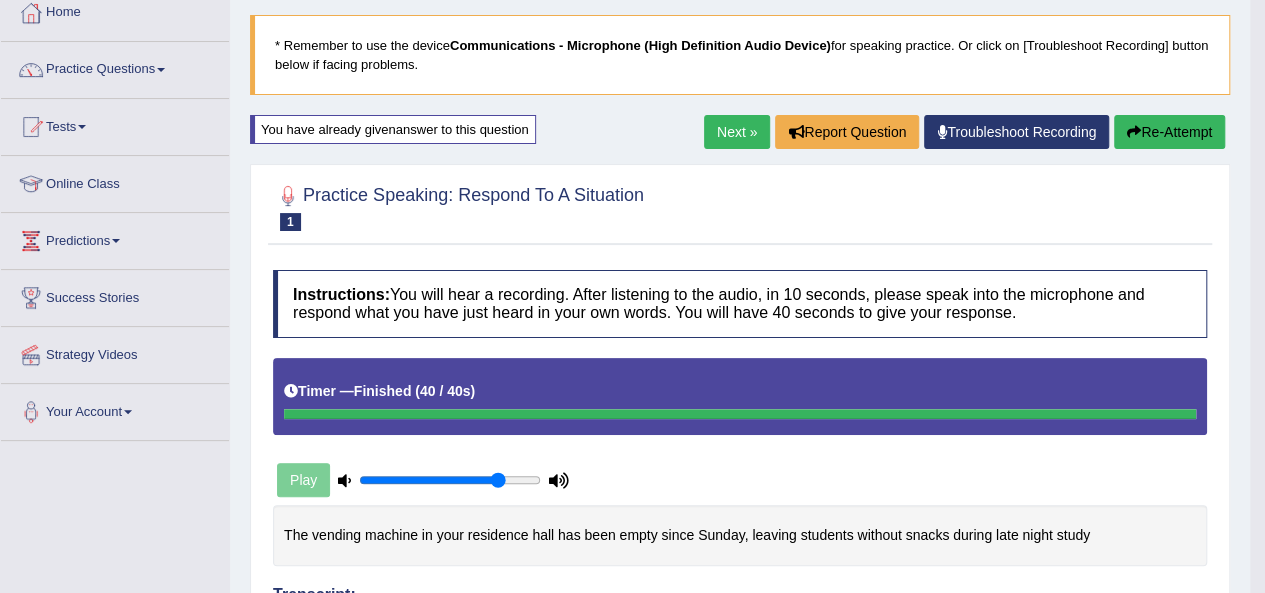 click on "Next »" at bounding box center (737, 132) 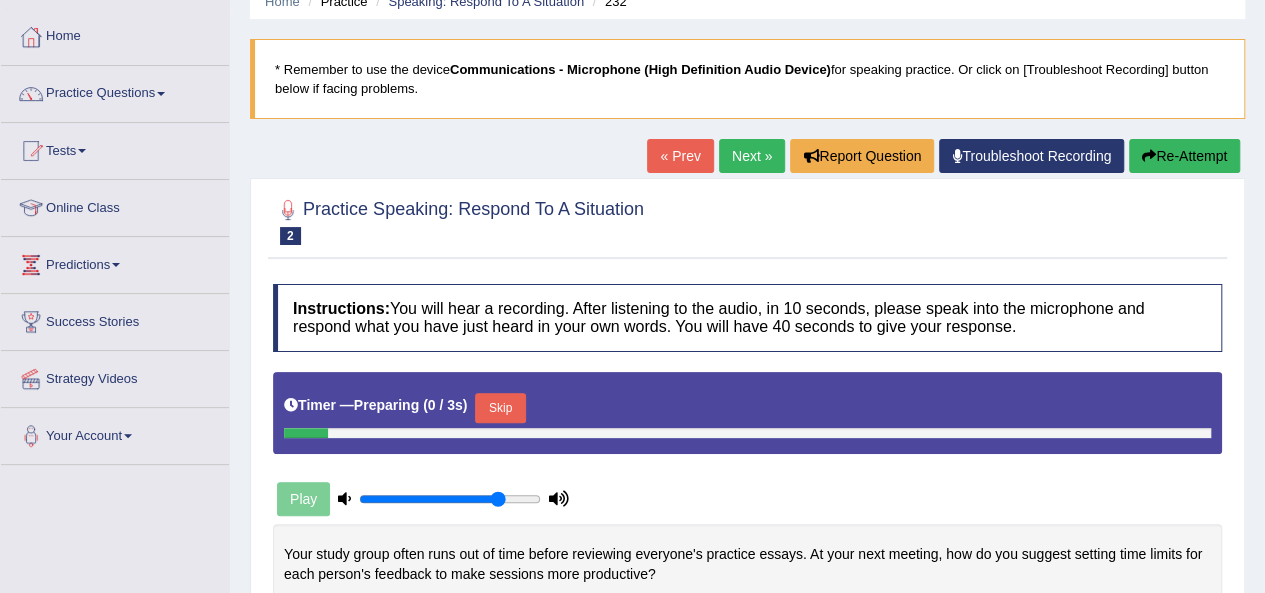 scroll, scrollTop: 200, scrollLeft: 0, axis: vertical 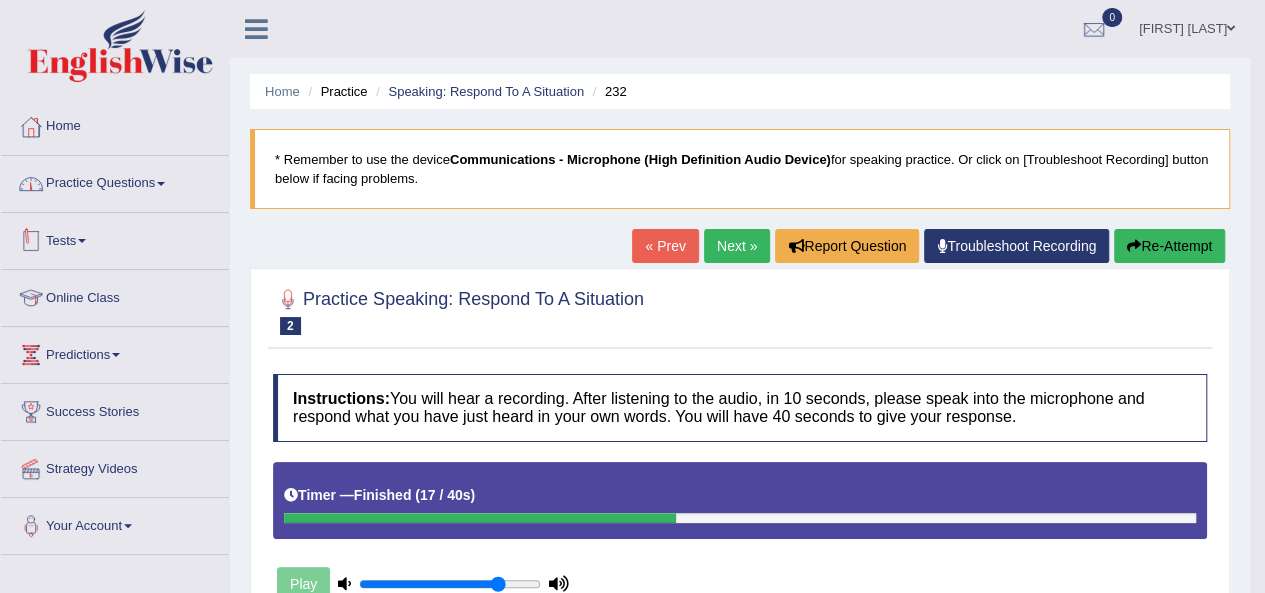 click on "Practice Questions" at bounding box center [115, 181] 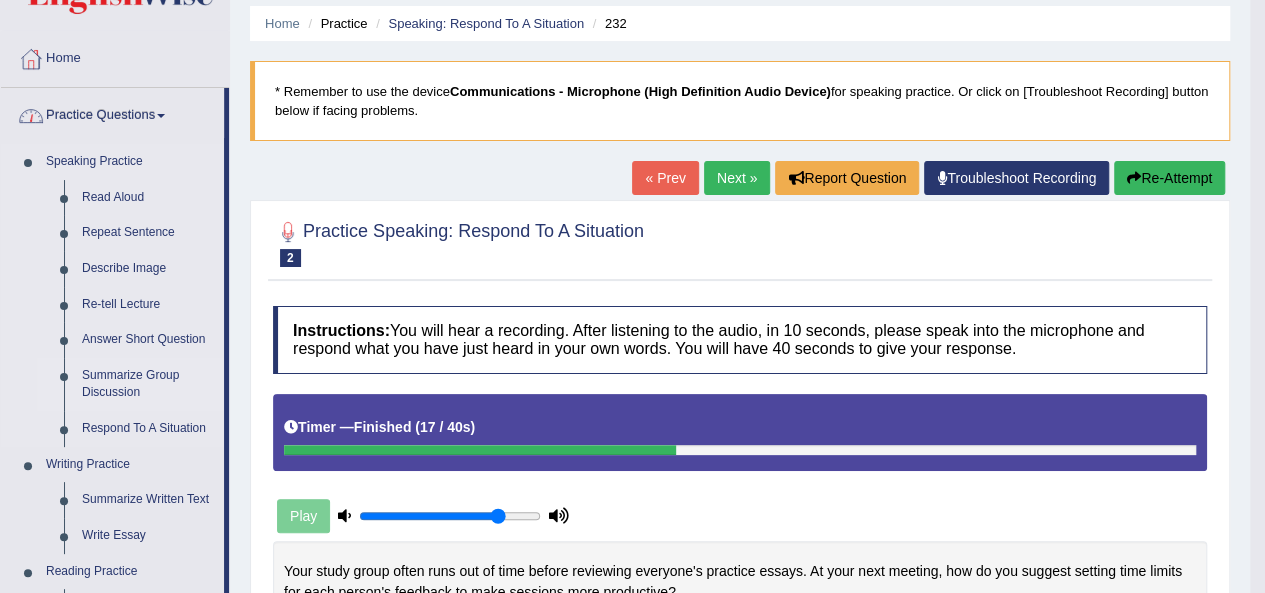 scroll, scrollTop: 100, scrollLeft: 0, axis: vertical 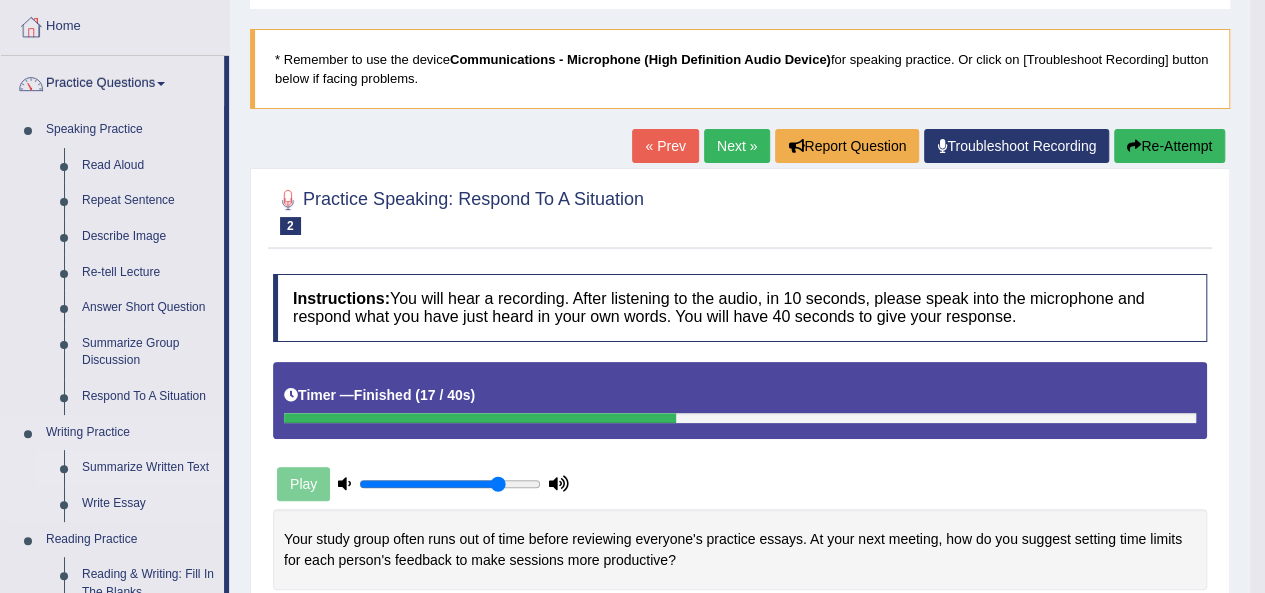 click on "Summarize Written Text" at bounding box center [148, 468] 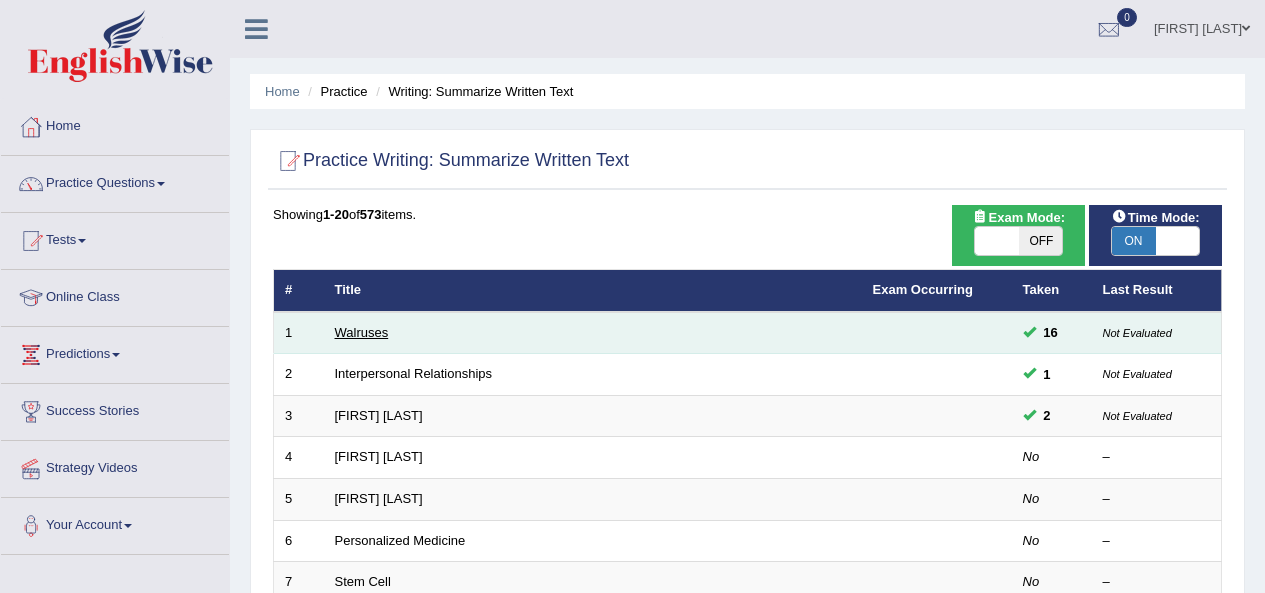 scroll, scrollTop: 0, scrollLeft: 0, axis: both 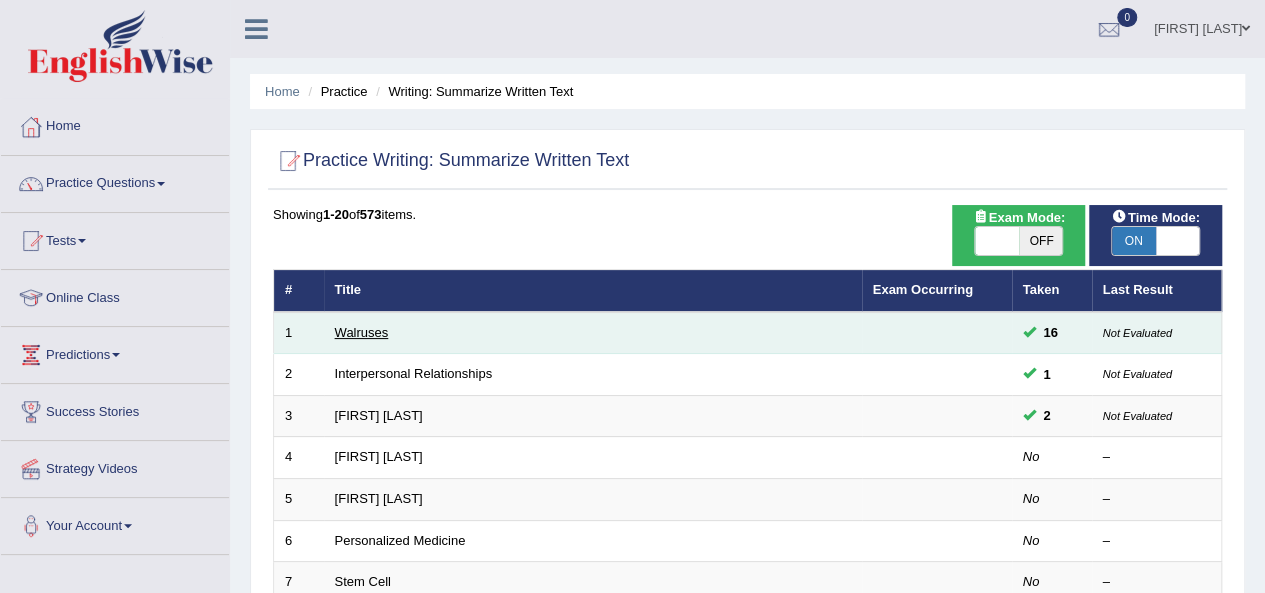 click on "Walruses" at bounding box center (362, 332) 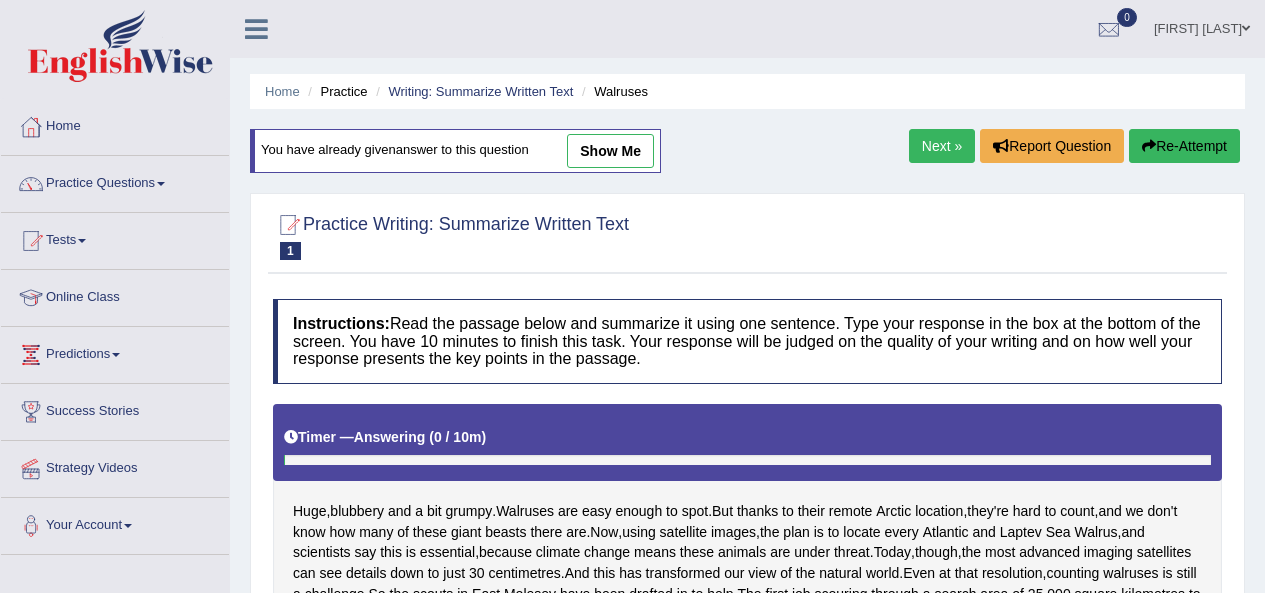 scroll, scrollTop: 192, scrollLeft: 0, axis: vertical 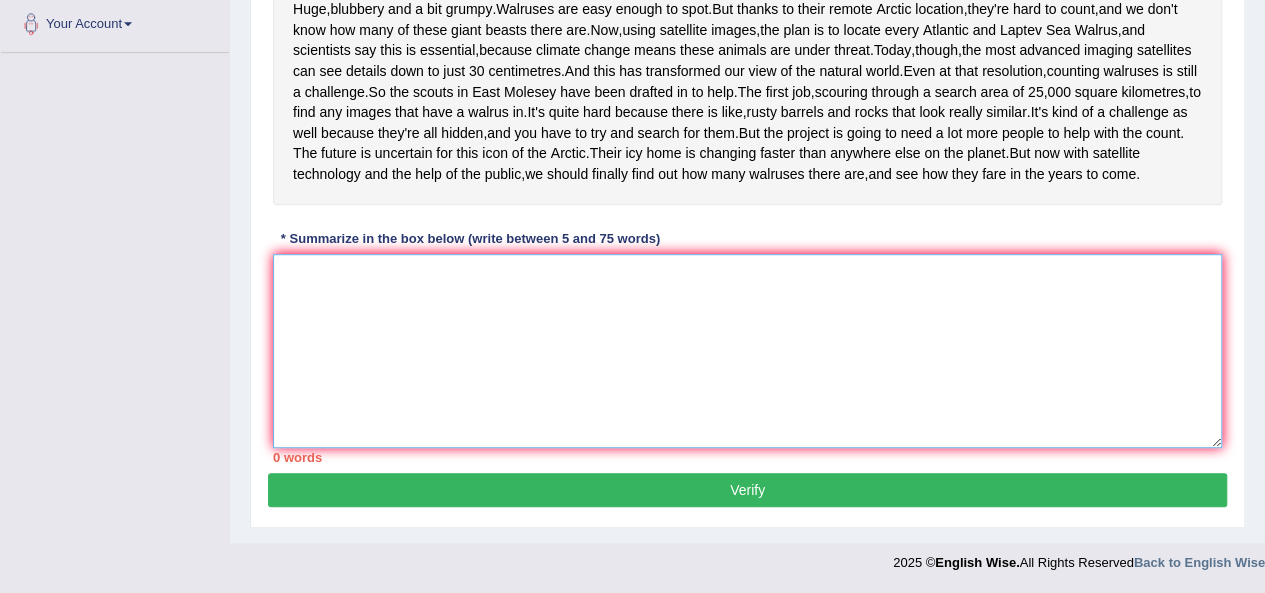 click at bounding box center [747, 351] 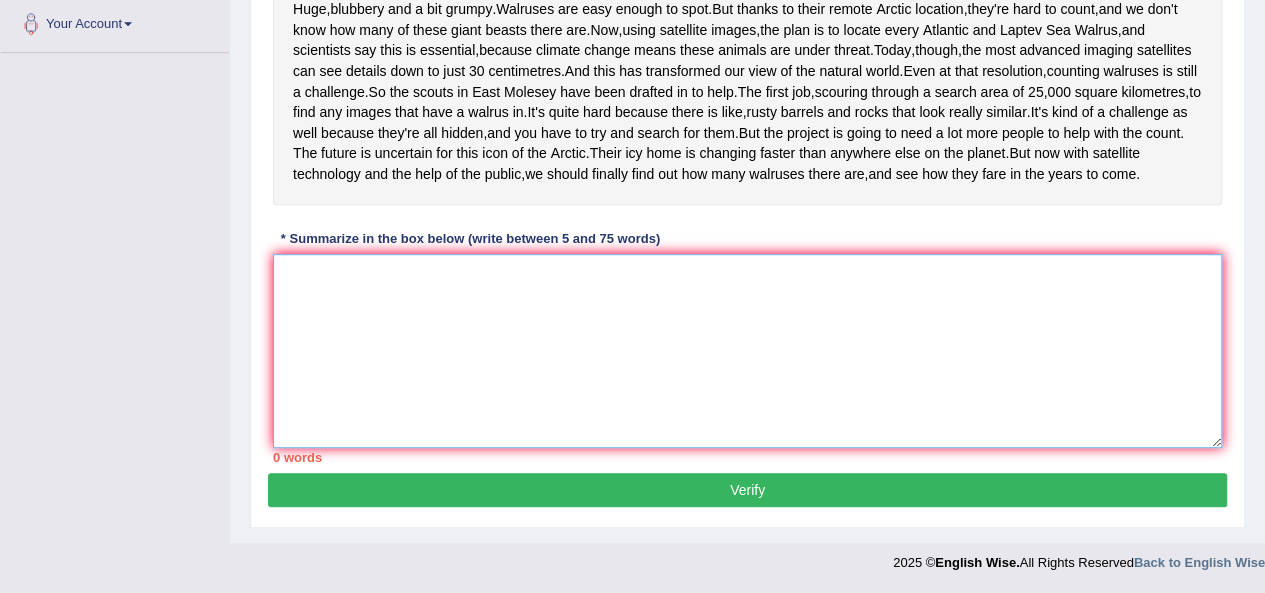 scroll, scrollTop: 600, scrollLeft: 0, axis: vertical 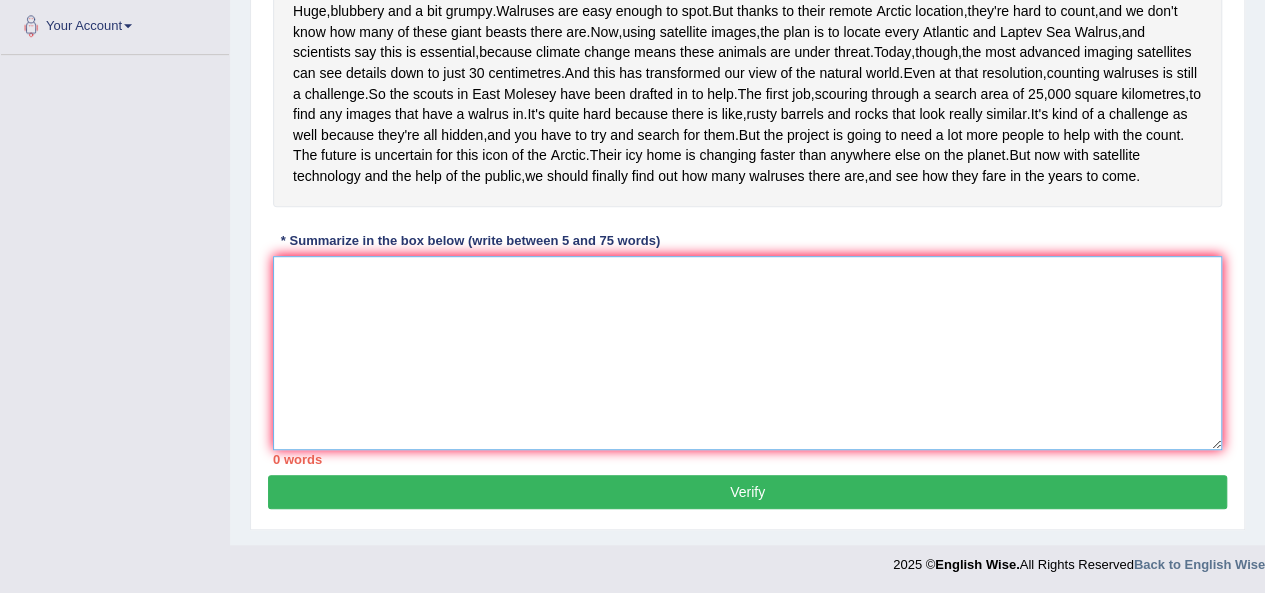 drag, startPoint x: 539, startPoint y: 375, endPoint x: 559, endPoint y: 403, distance: 34.4093 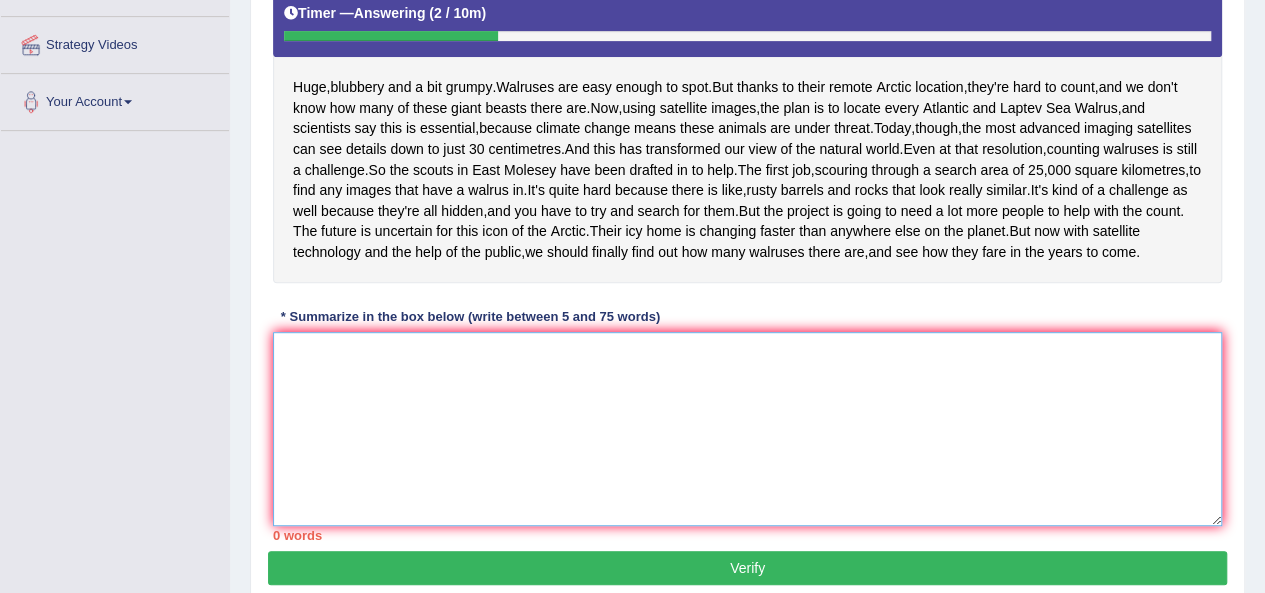 scroll, scrollTop: 600, scrollLeft: 0, axis: vertical 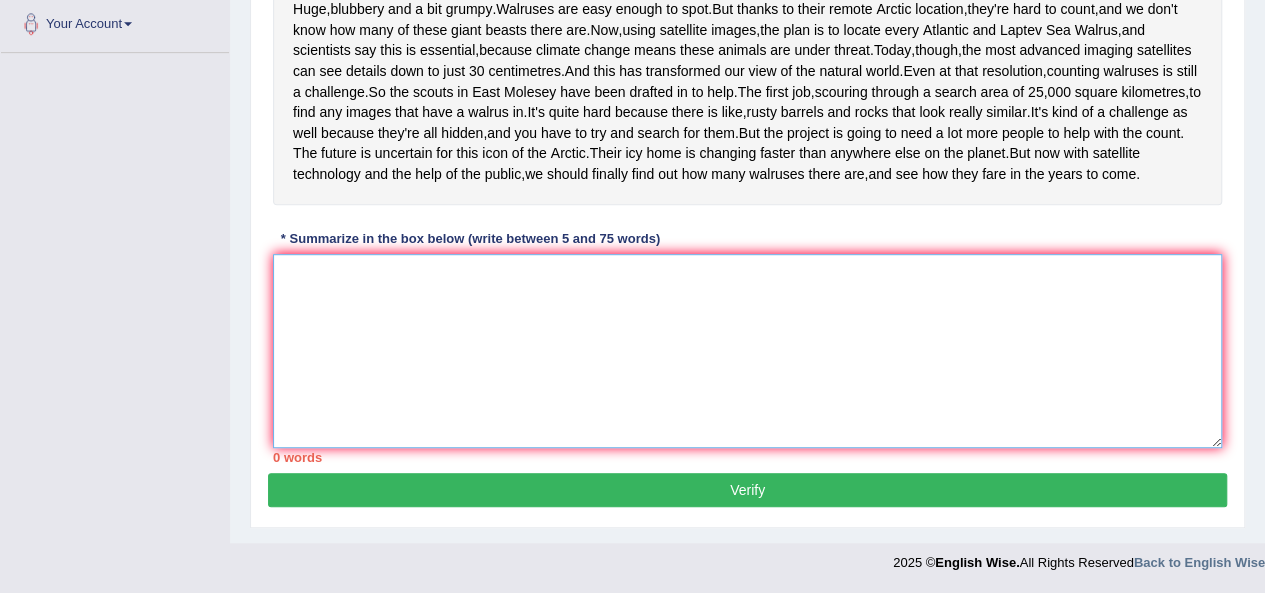 click at bounding box center [747, 351] 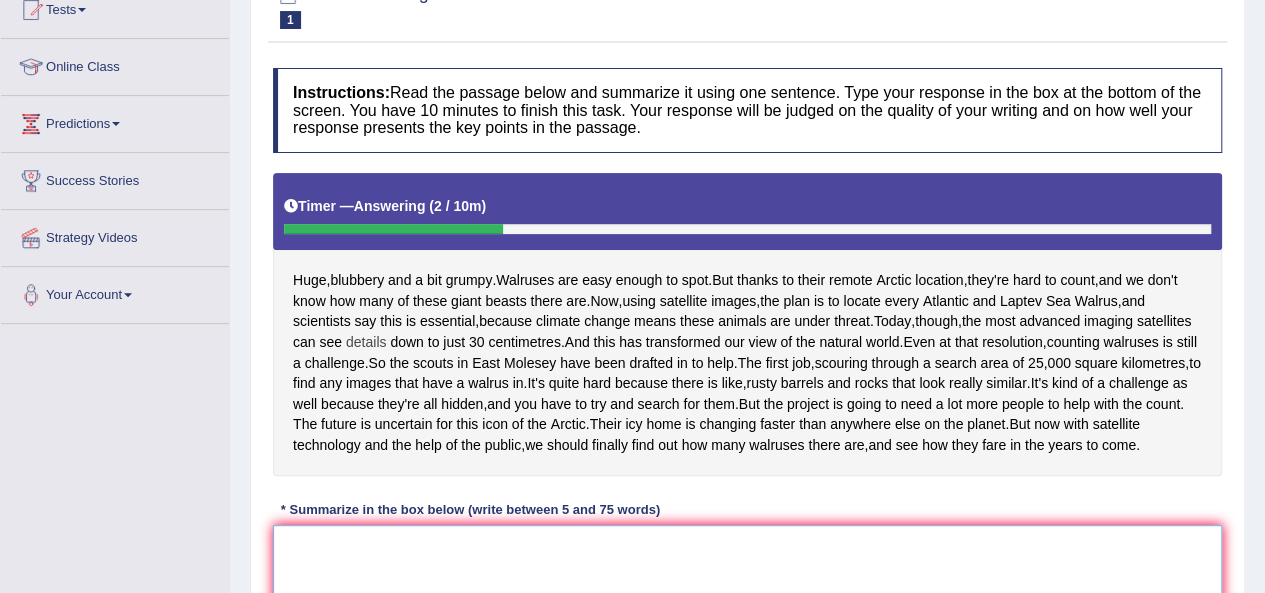 scroll, scrollTop: 200, scrollLeft: 0, axis: vertical 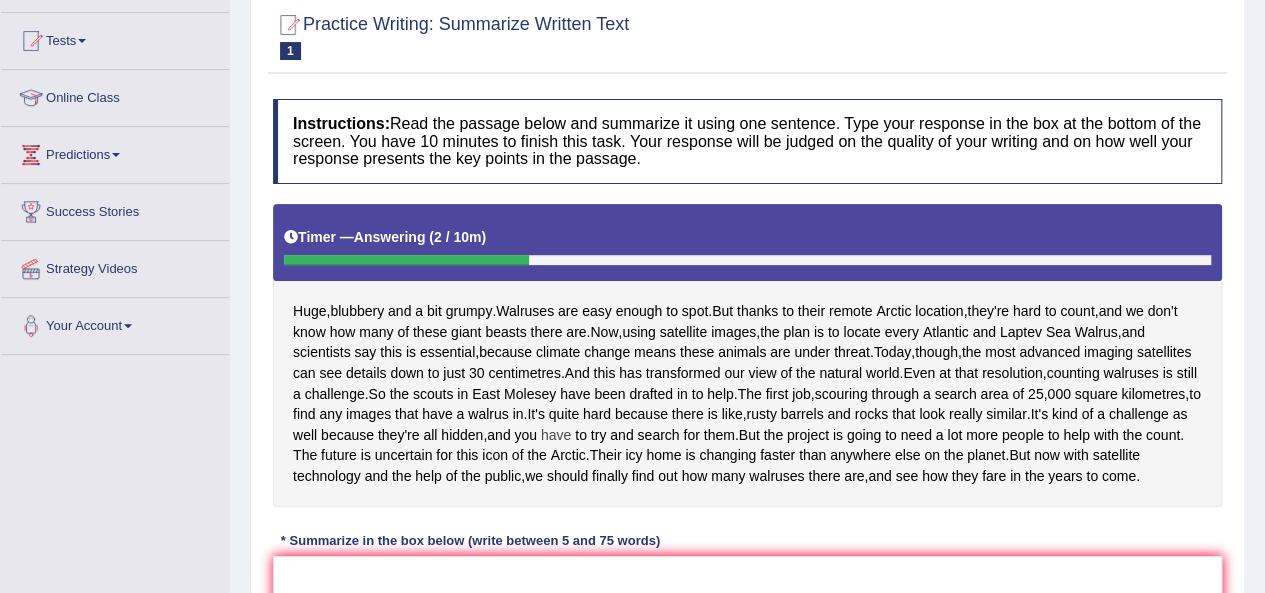 drag, startPoint x: 436, startPoint y: 121, endPoint x: 319, endPoint y: 526, distance: 421.56137 